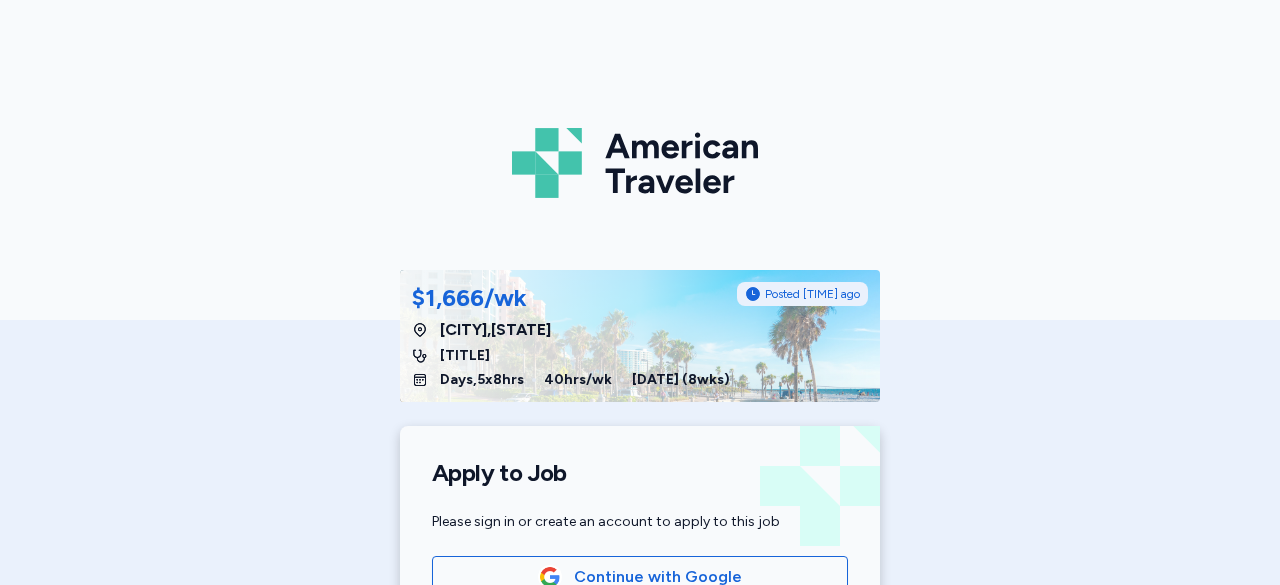 scroll, scrollTop: 0, scrollLeft: 0, axis: both 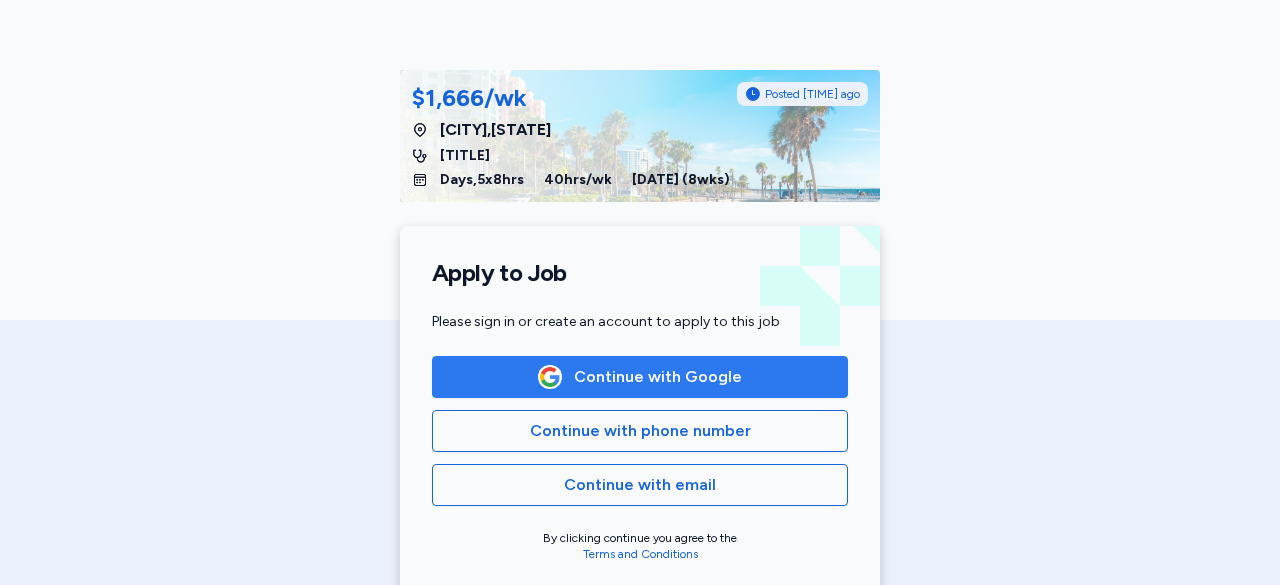 click on "Continue with Google" at bounding box center (658, 377) 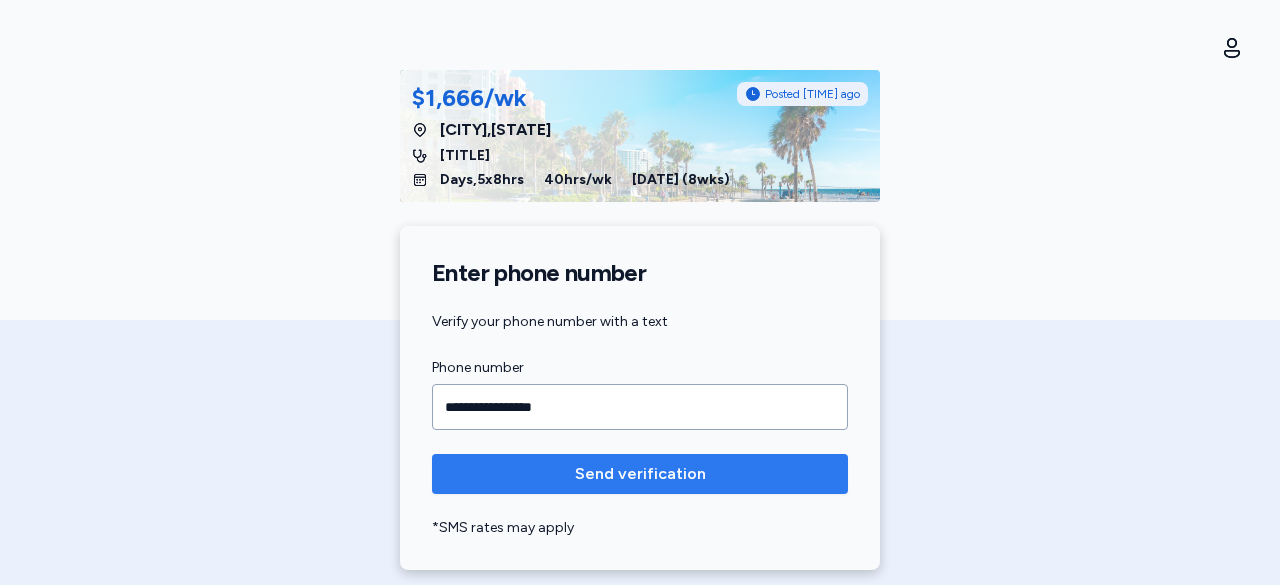 type on "**********" 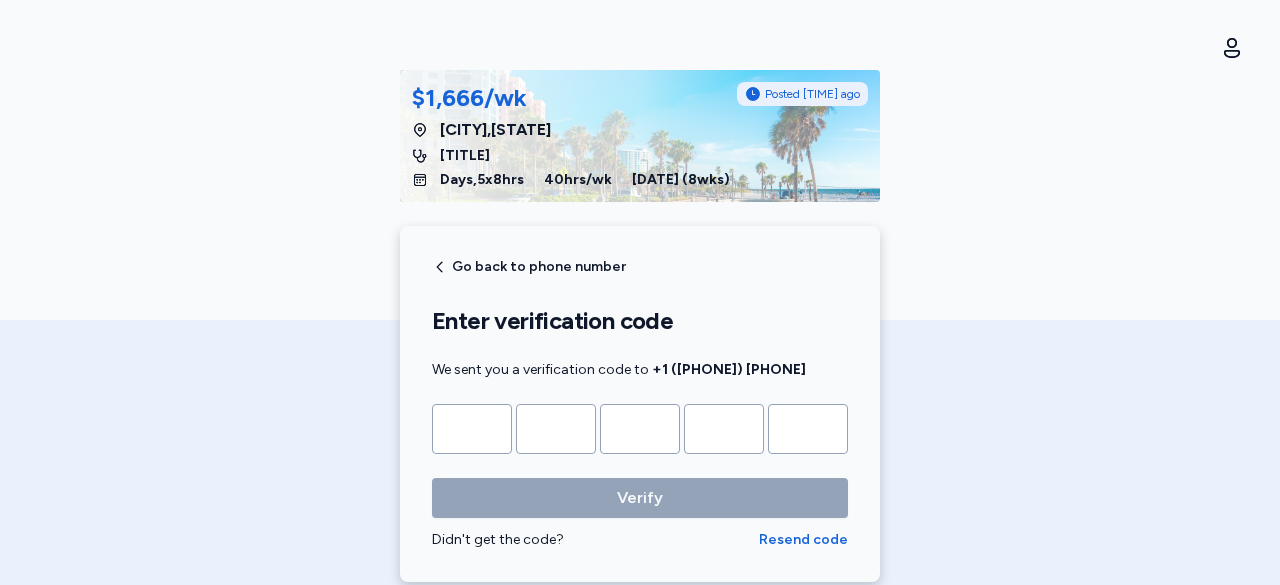 type on "*" 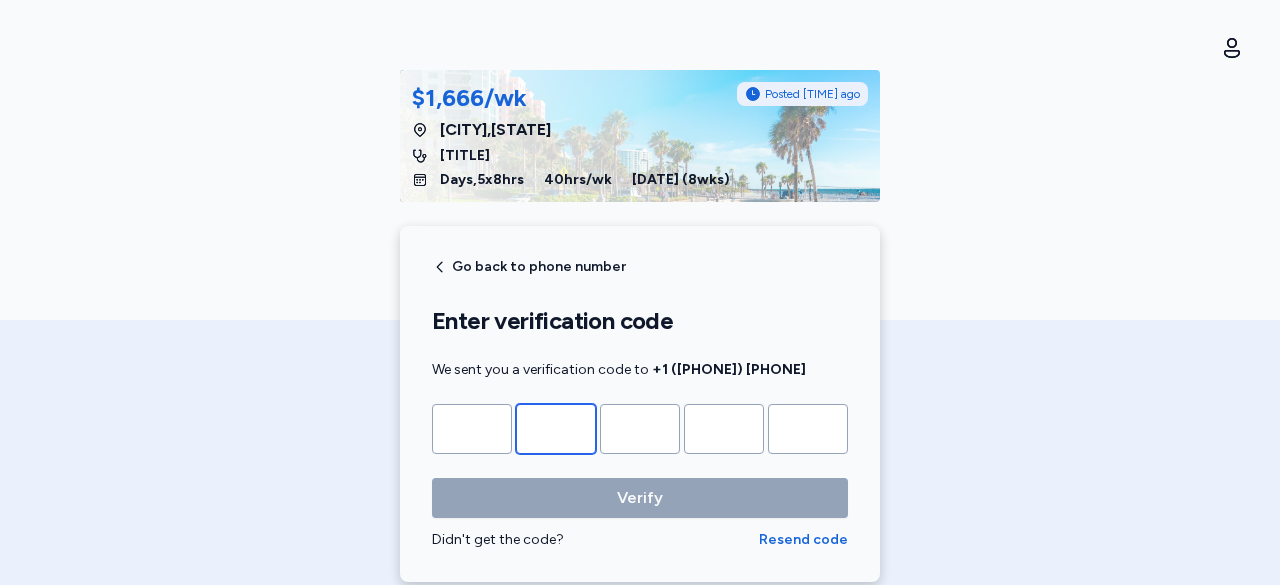 type on "*" 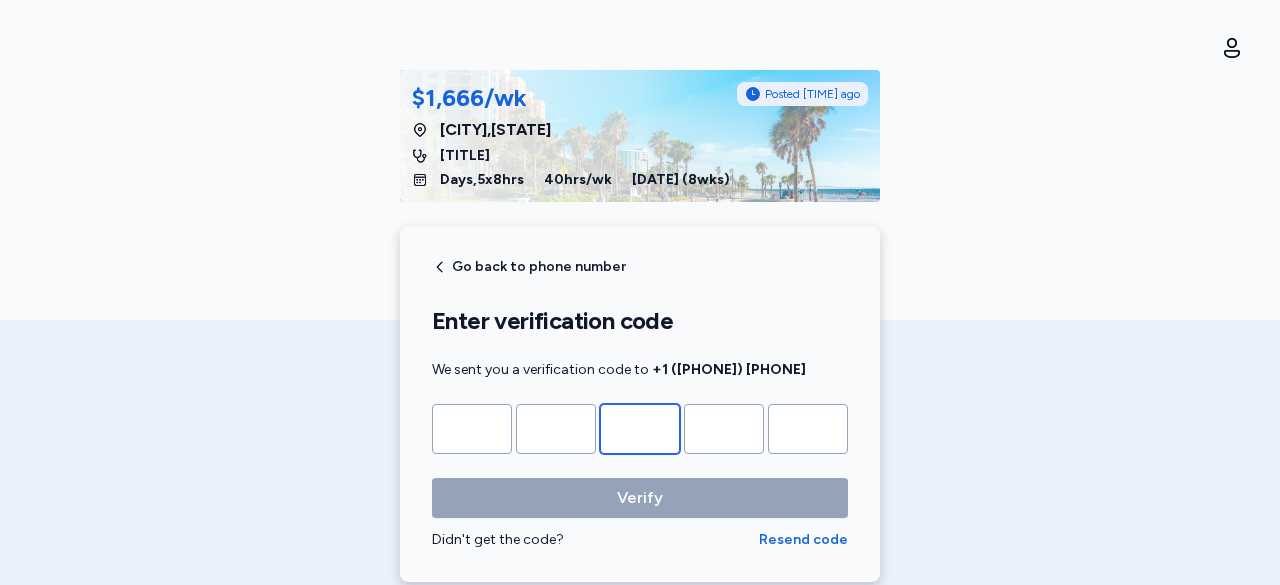 type on "*" 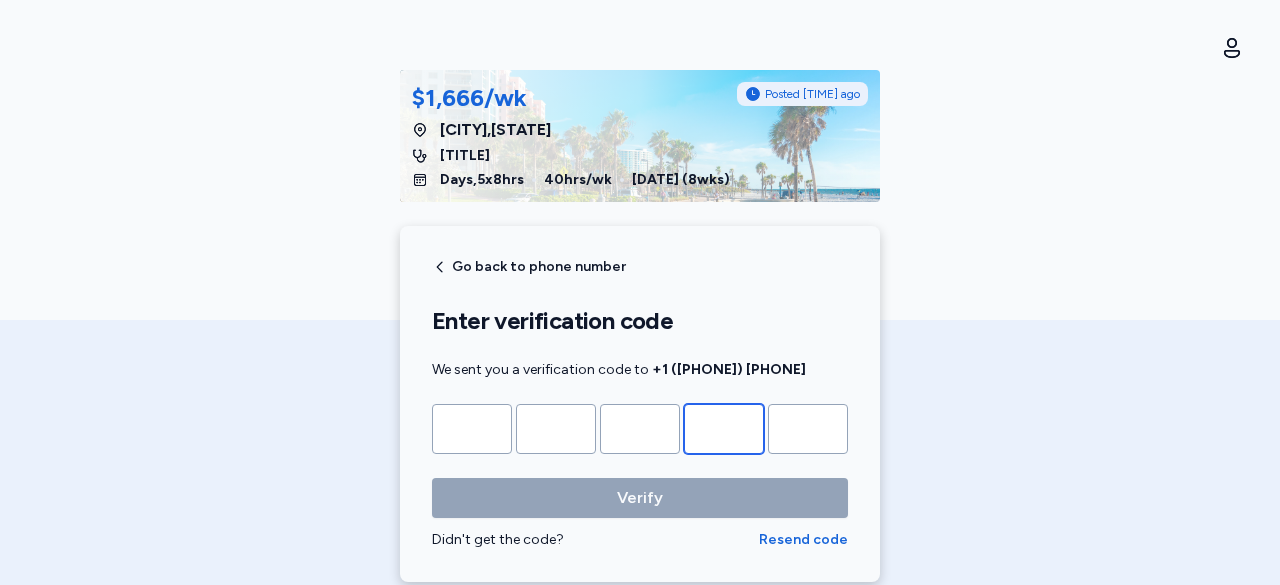type on "*" 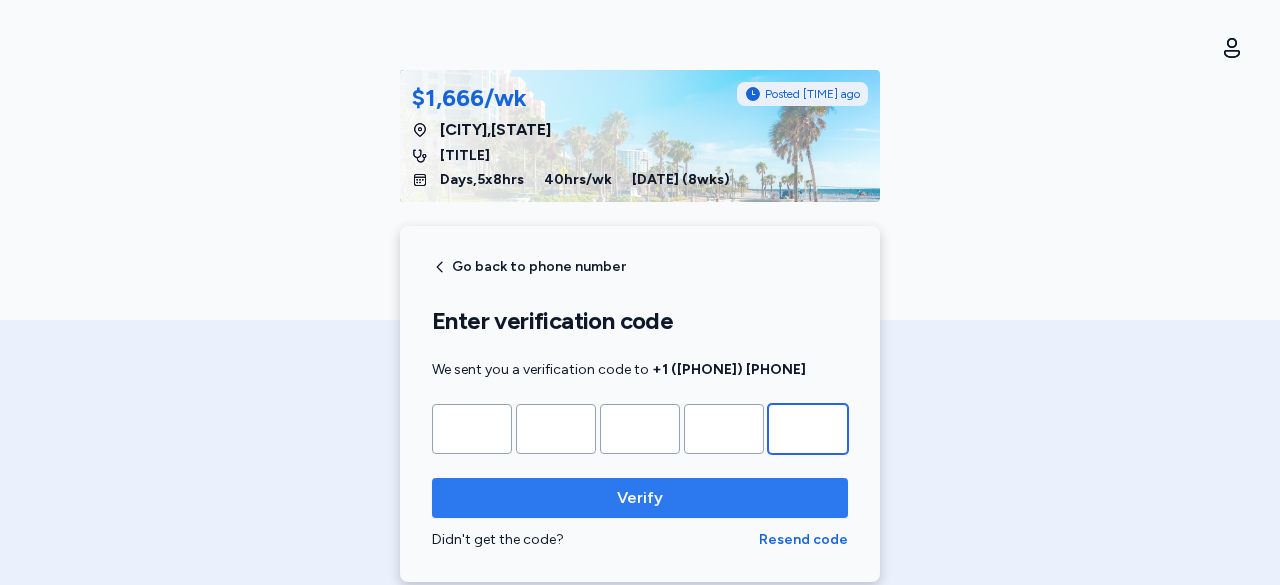 type on "*" 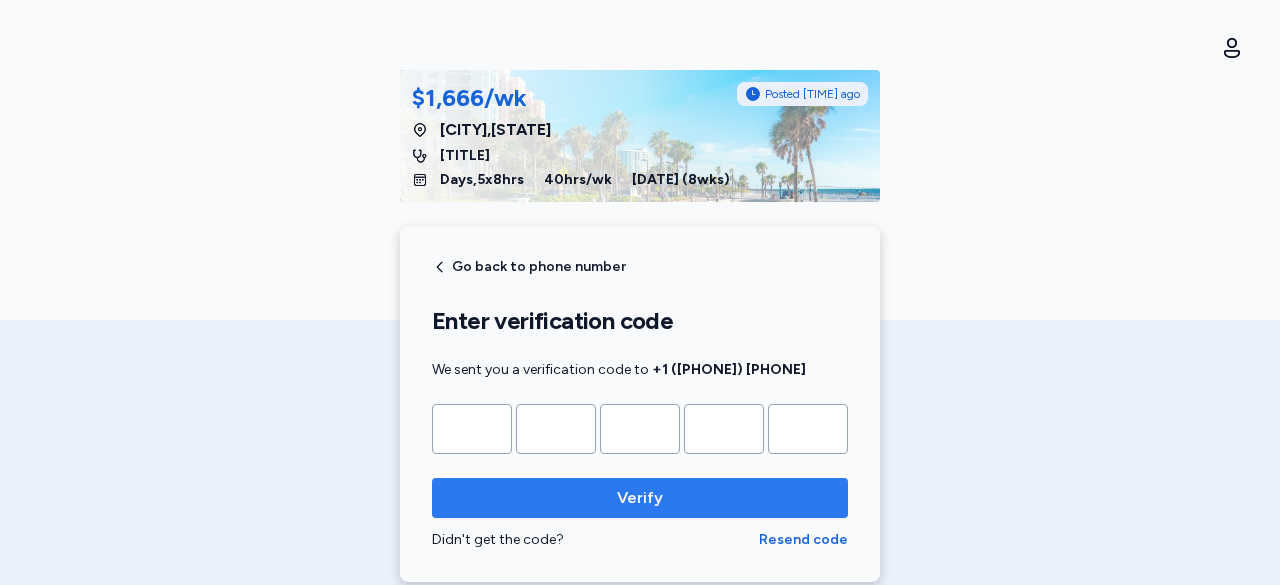 click on "Verify" at bounding box center (640, 498) 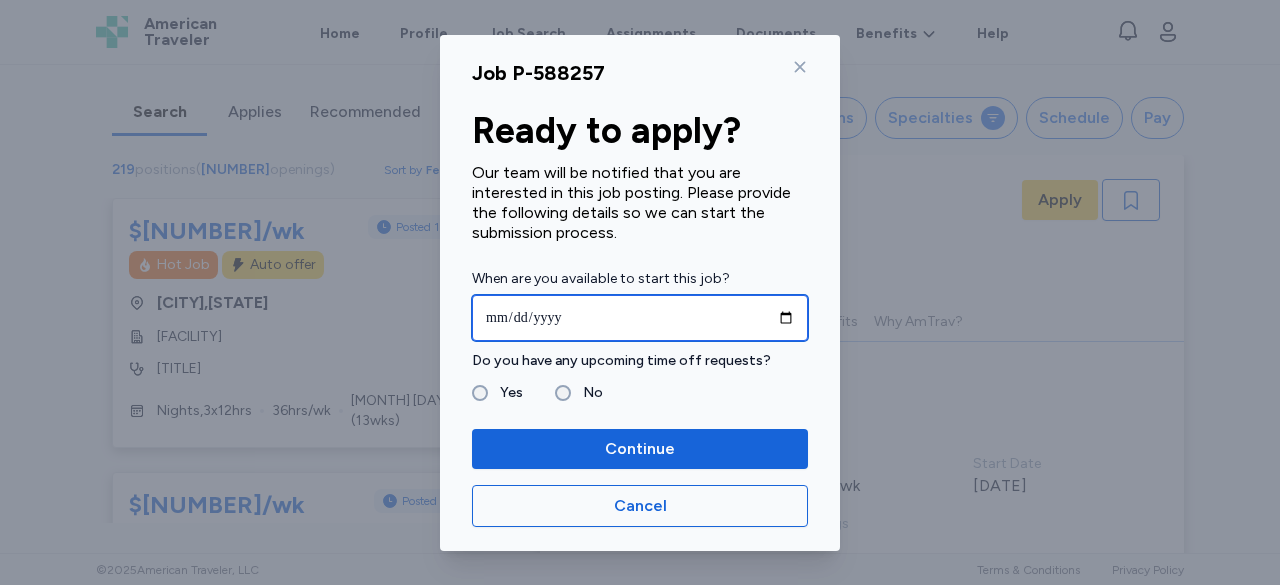 click at bounding box center [640, 318] 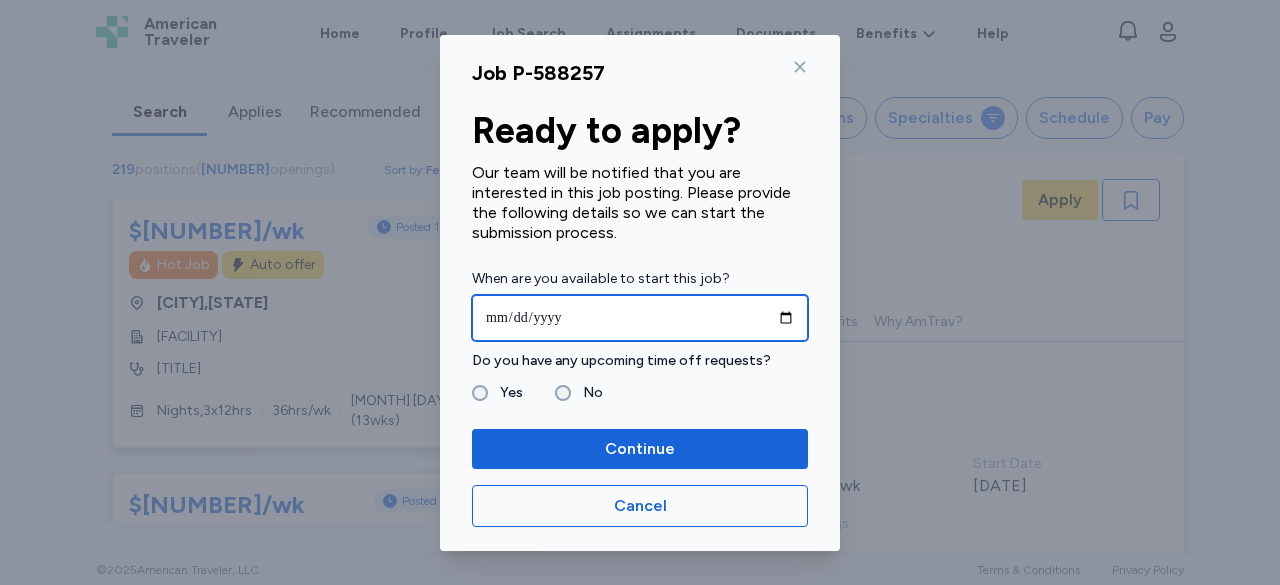 type on "**********" 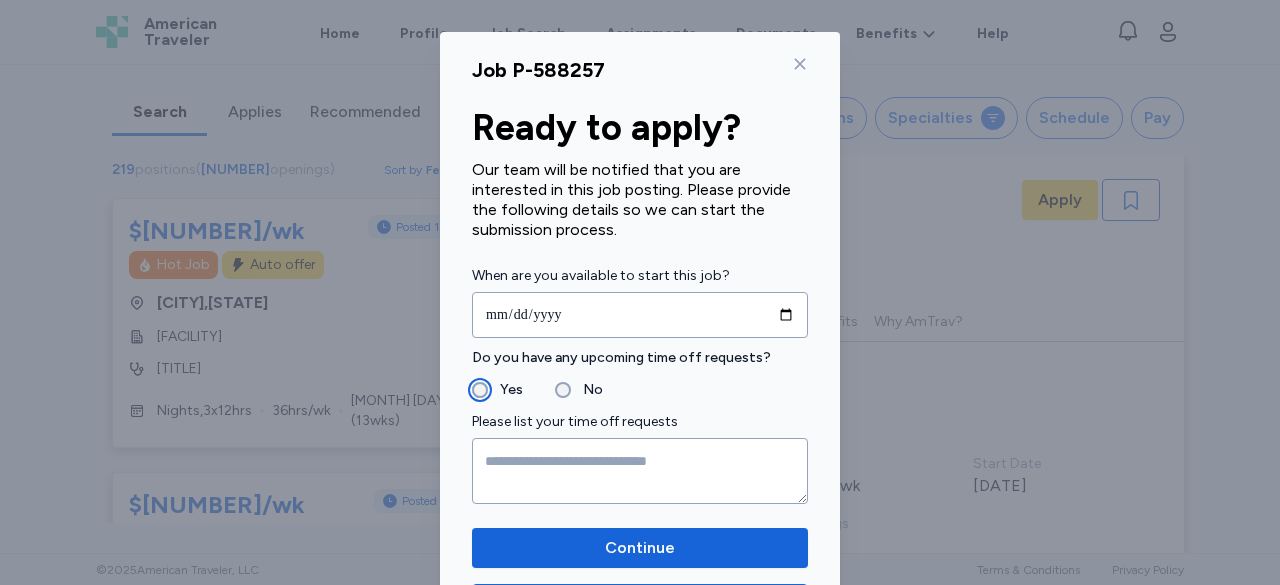 scroll, scrollTop: 94, scrollLeft: 0, axis: vertical 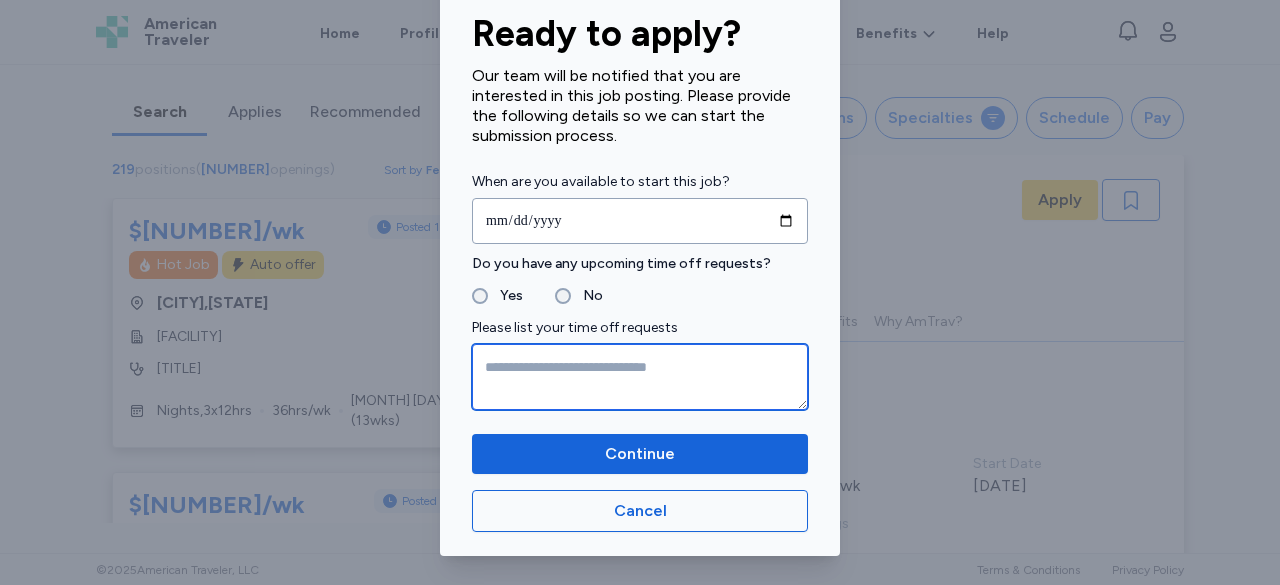 click at bounding box center [640, 377] 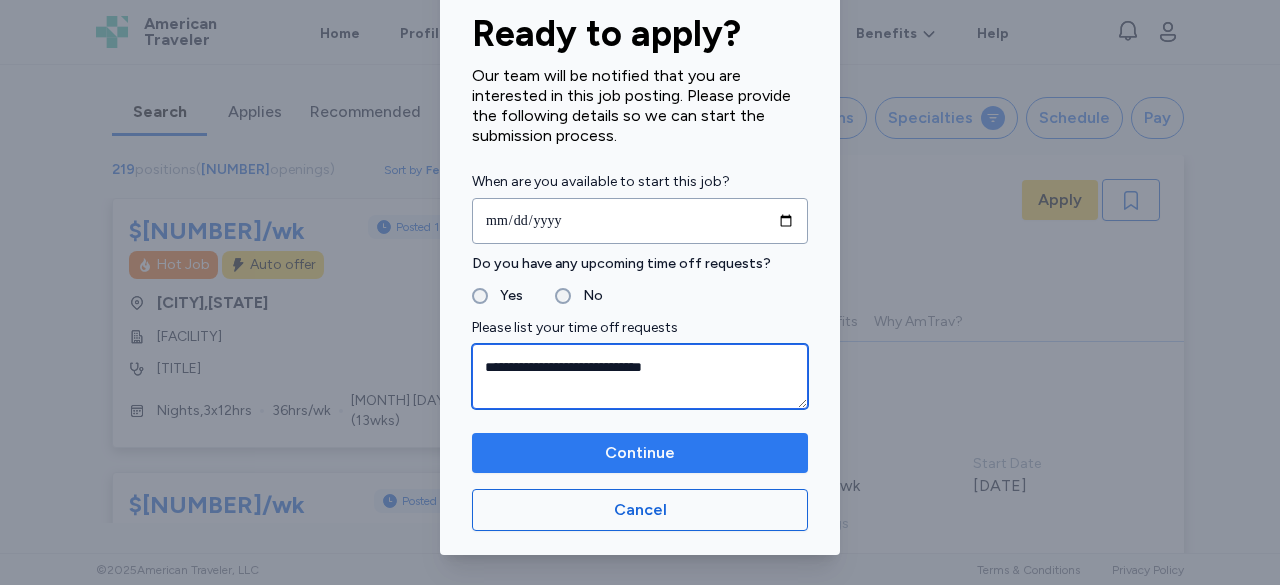 type on "**********" 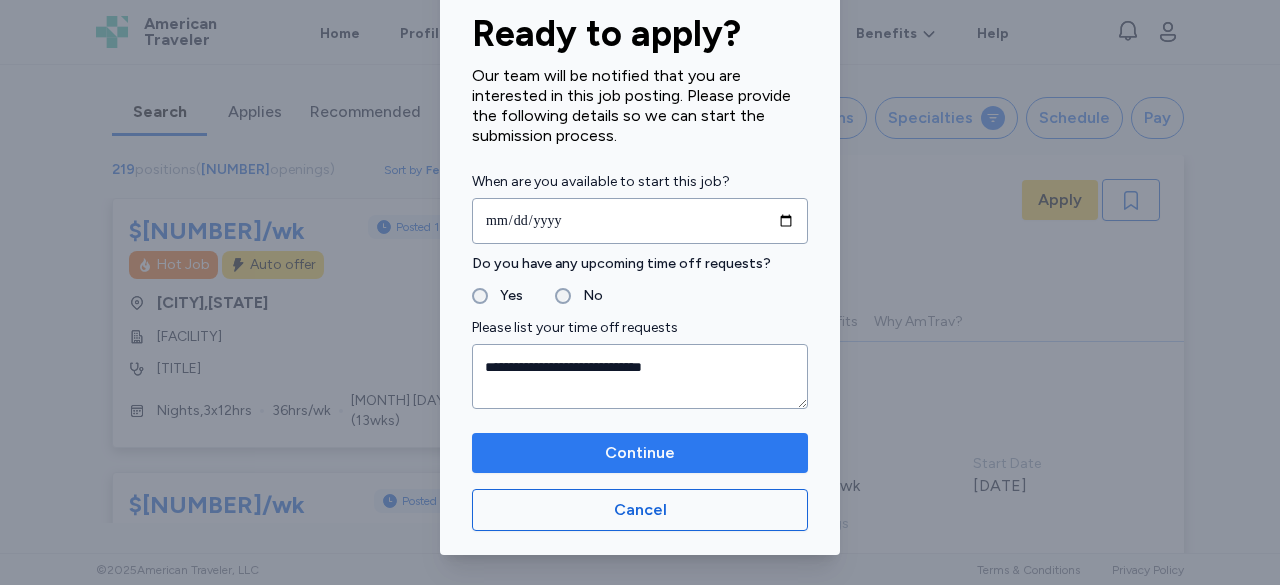 click on "Continue" at bounding box center (640, 453) 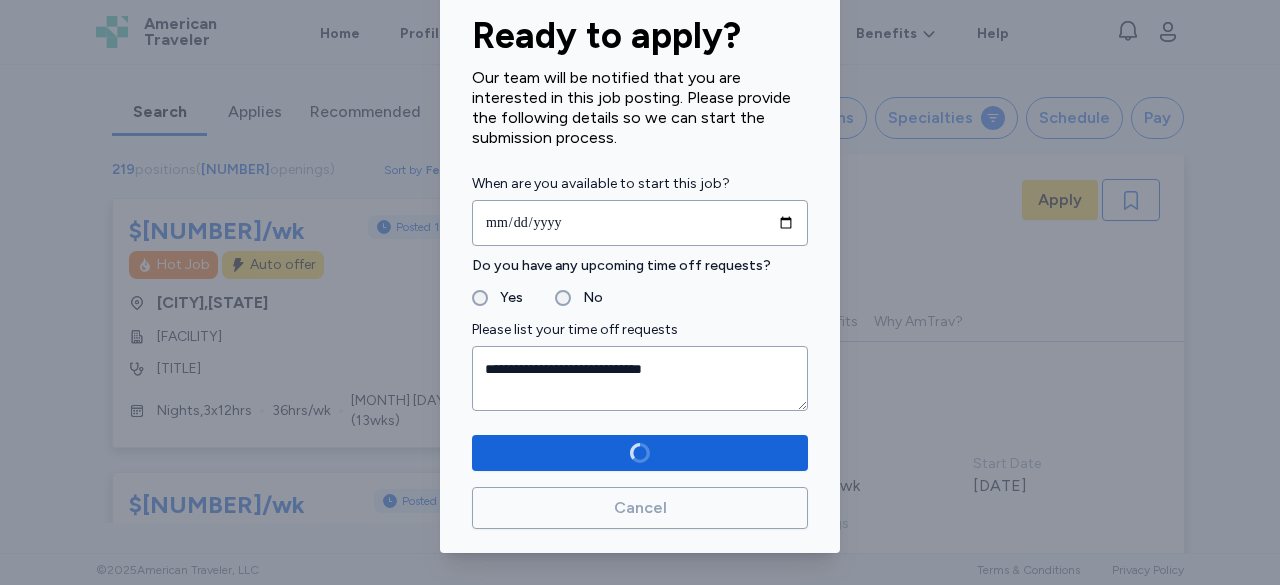 scroll, scrollTop: 90, scrollLeft: 0, axis: vertical 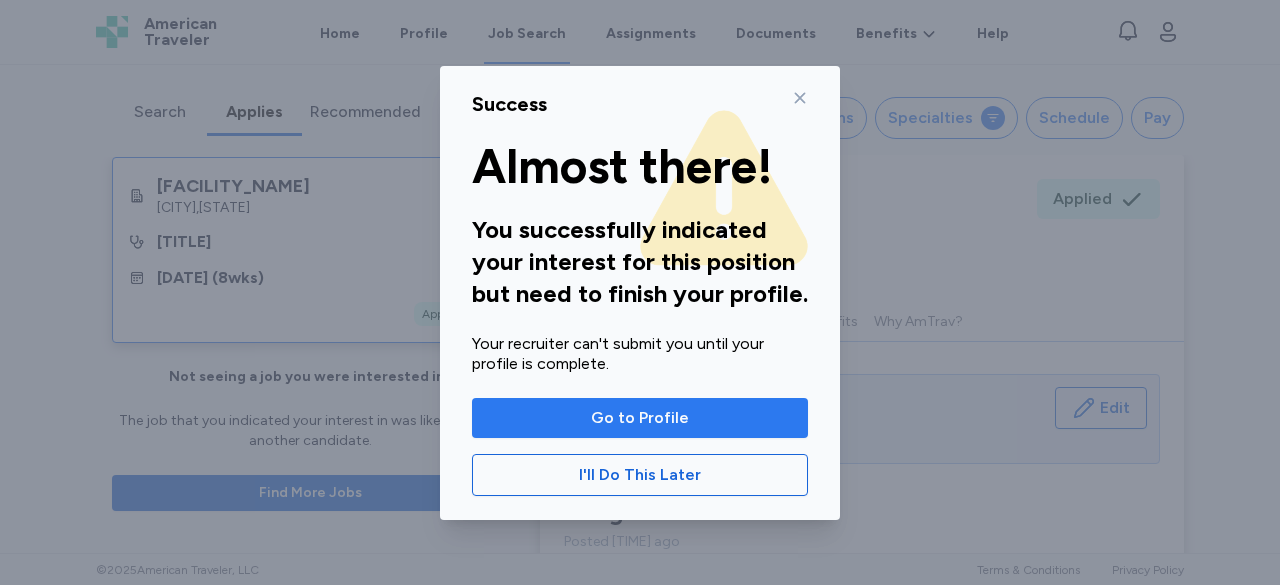 click on "Go to Profile" at bounding box center [640, 418] 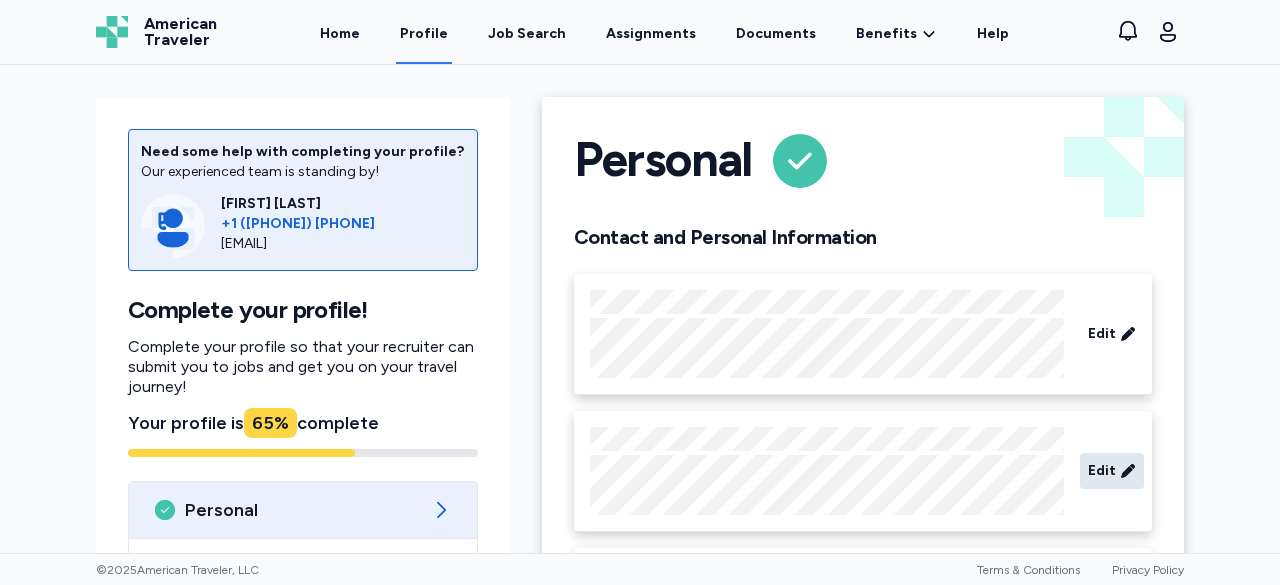 click 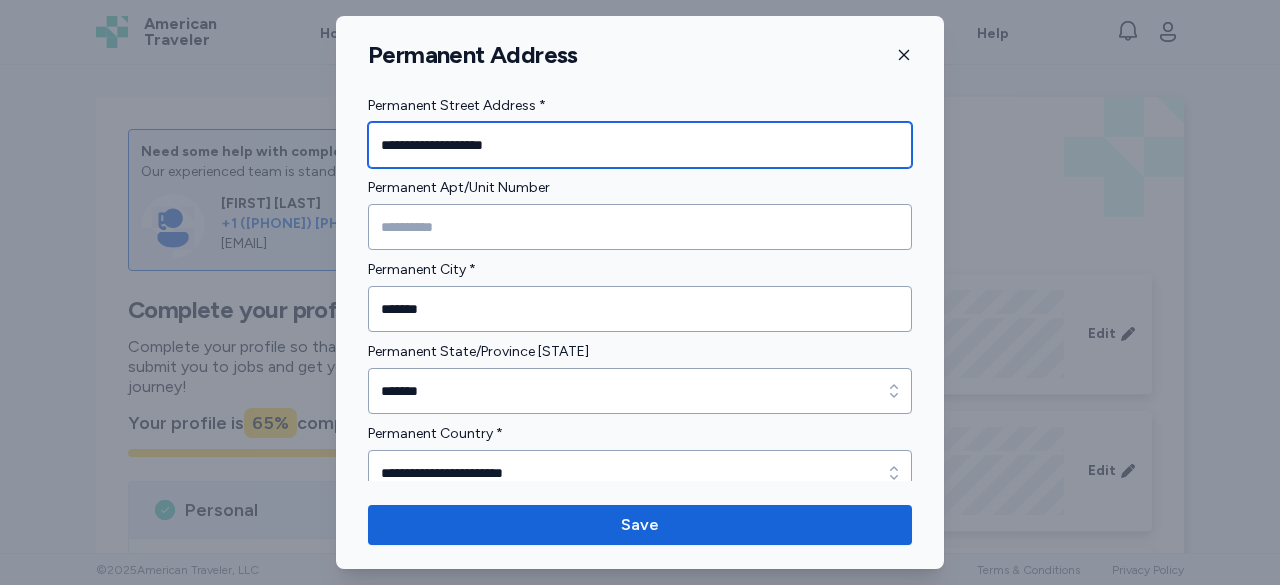 drag, startPoint x: 584, startPoint y: 145, endPoint x: 322, endPoint y: 165, distance: 262.76224 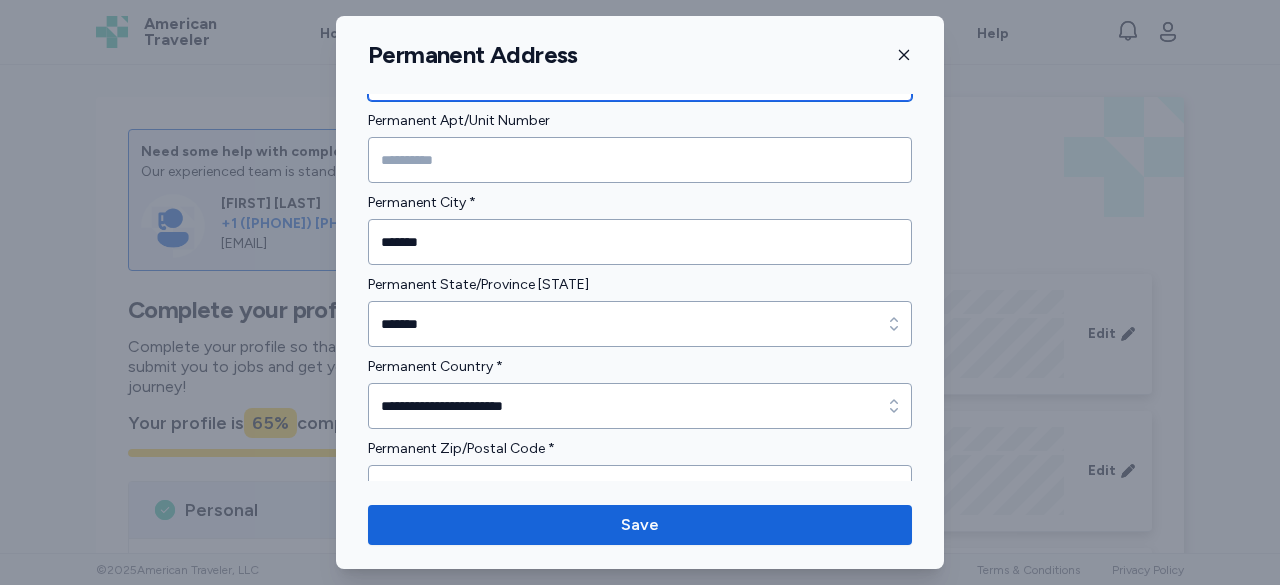 scroll, scrollTop: 98, scrollLeft: 0, axis: vertical 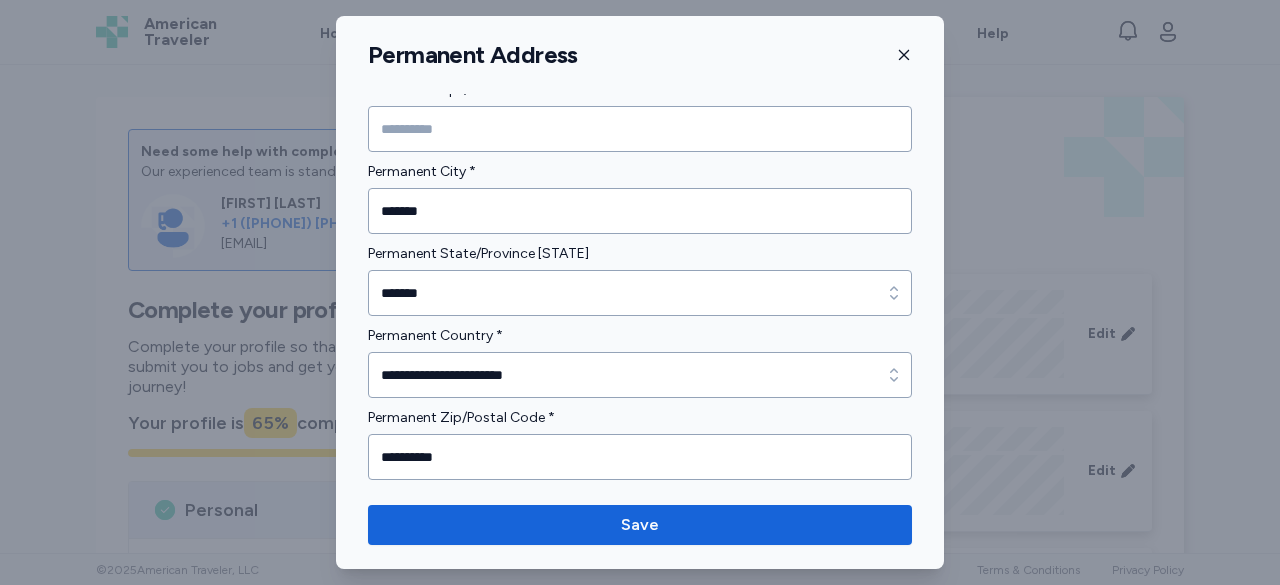 type on "**********" 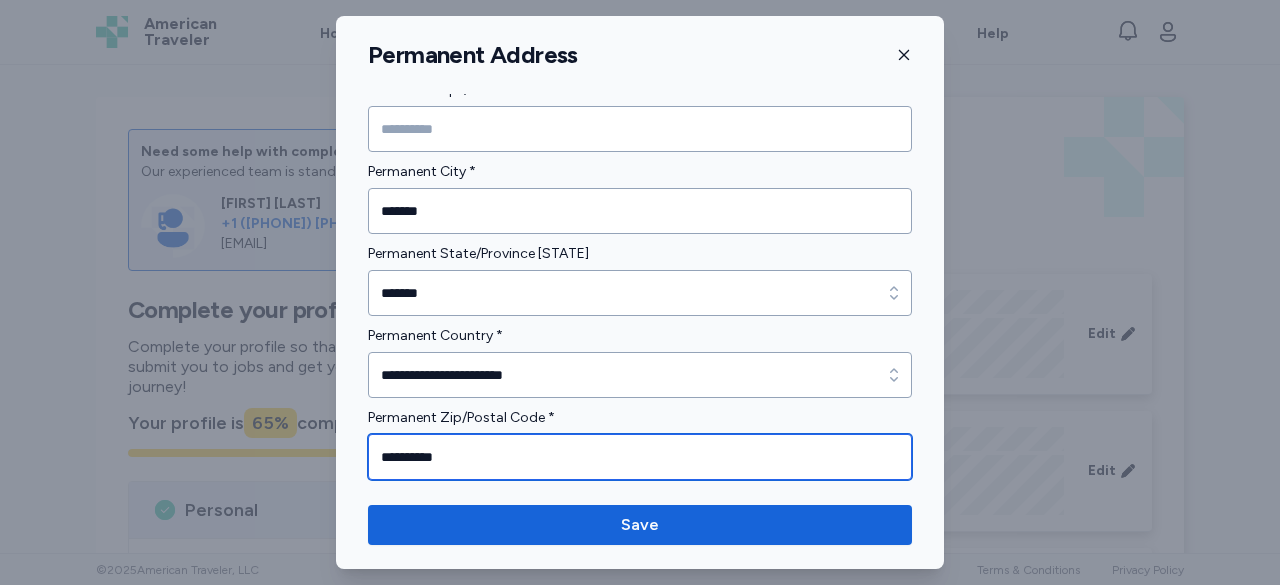 click on "**********" at bounding box center [640, 457] 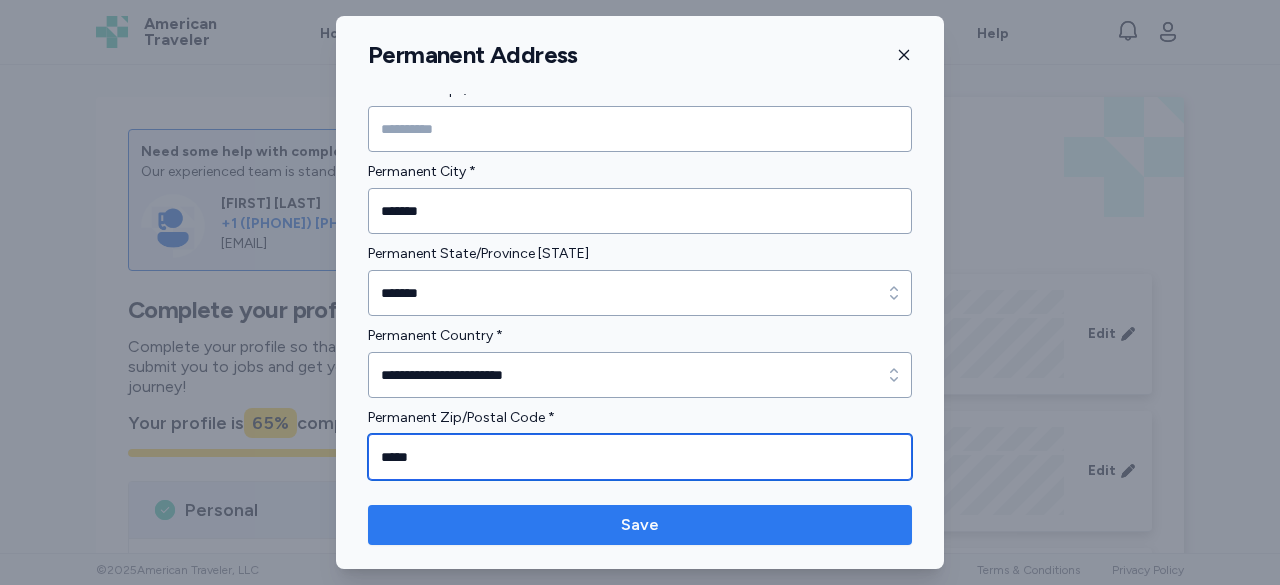 type on "*****" 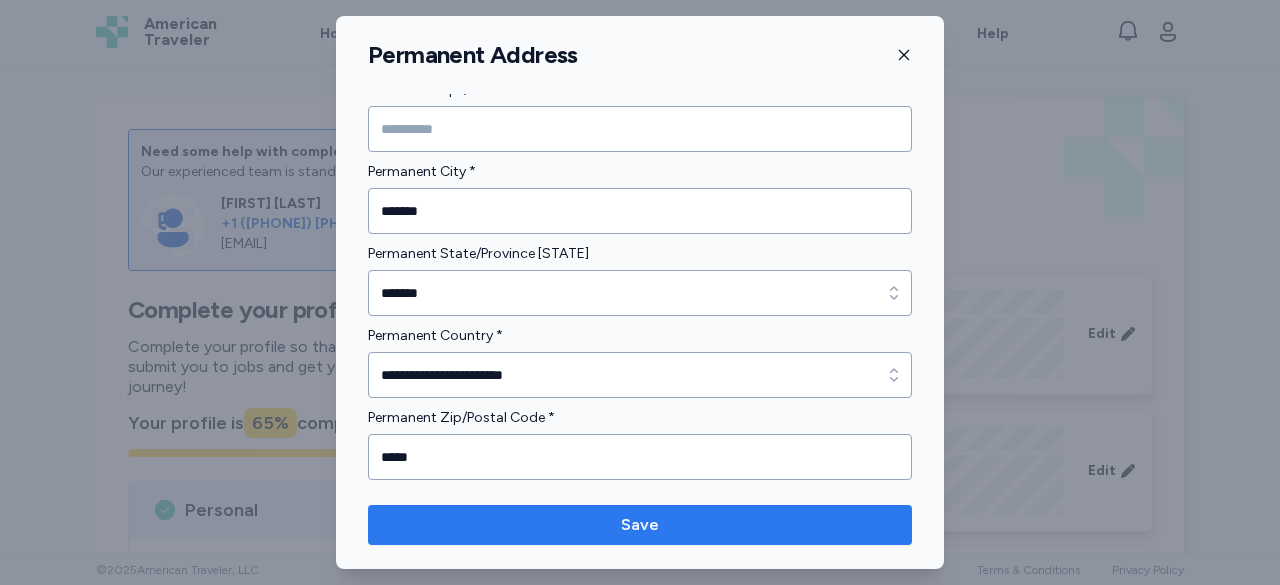 click on "Save" at bounding box center (640, 525) 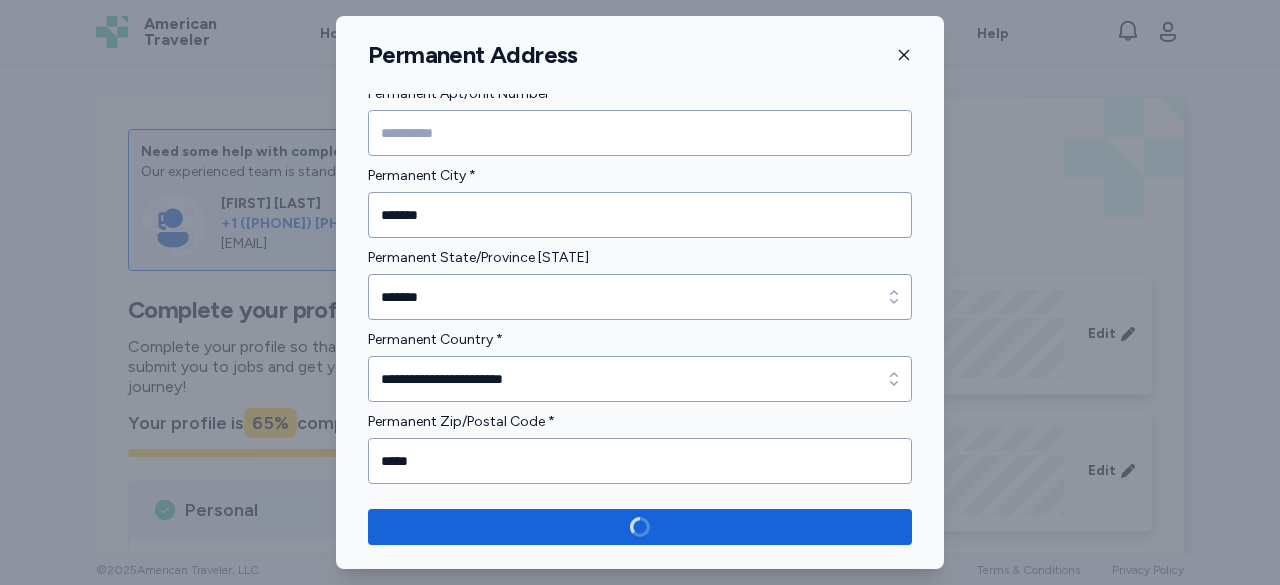 scroll, scrollTop: 98, scrollLeft: 0, axis: vertical 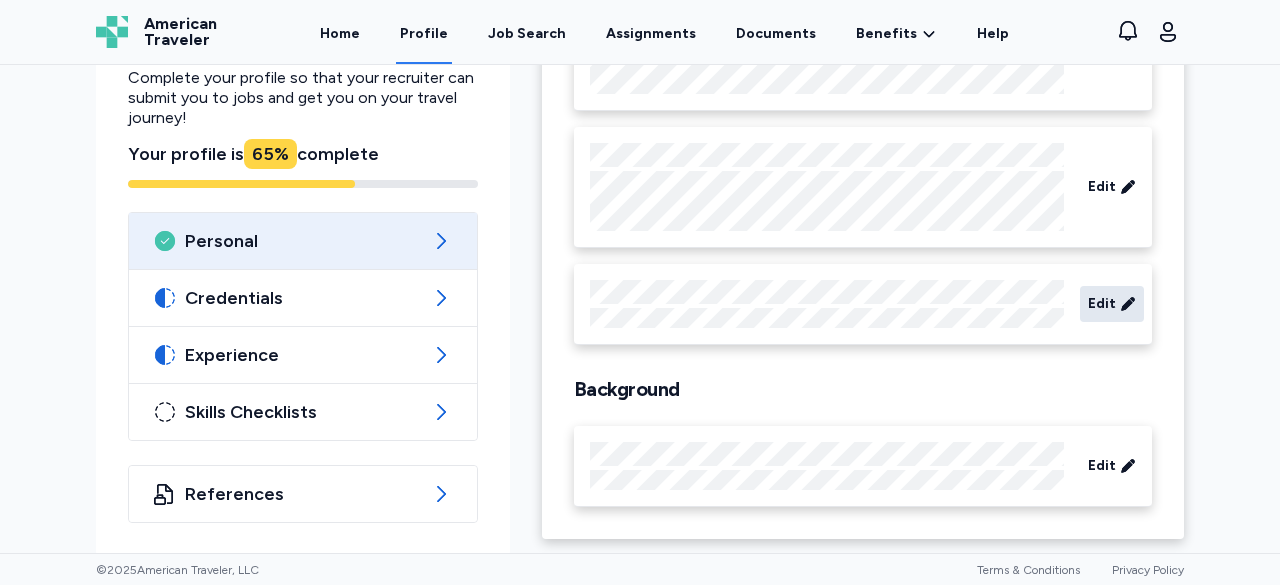 click on "Edit" at bounding box center (1102, 304) 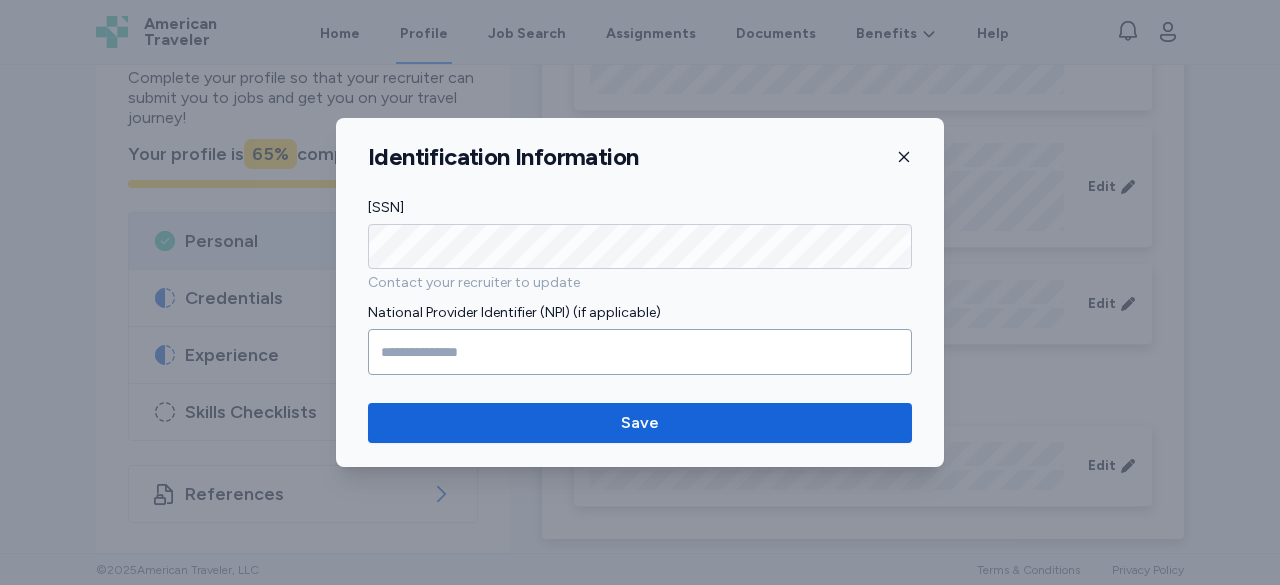 click 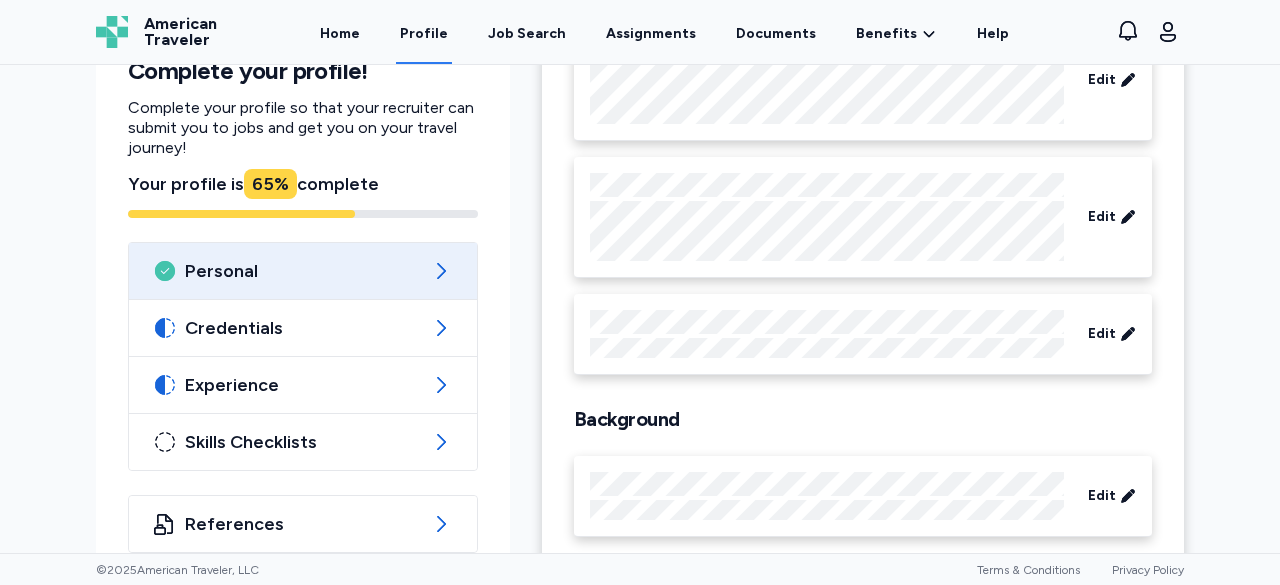 scroll, scrollTop: 284, scrollLeft: 0, axis: vertical 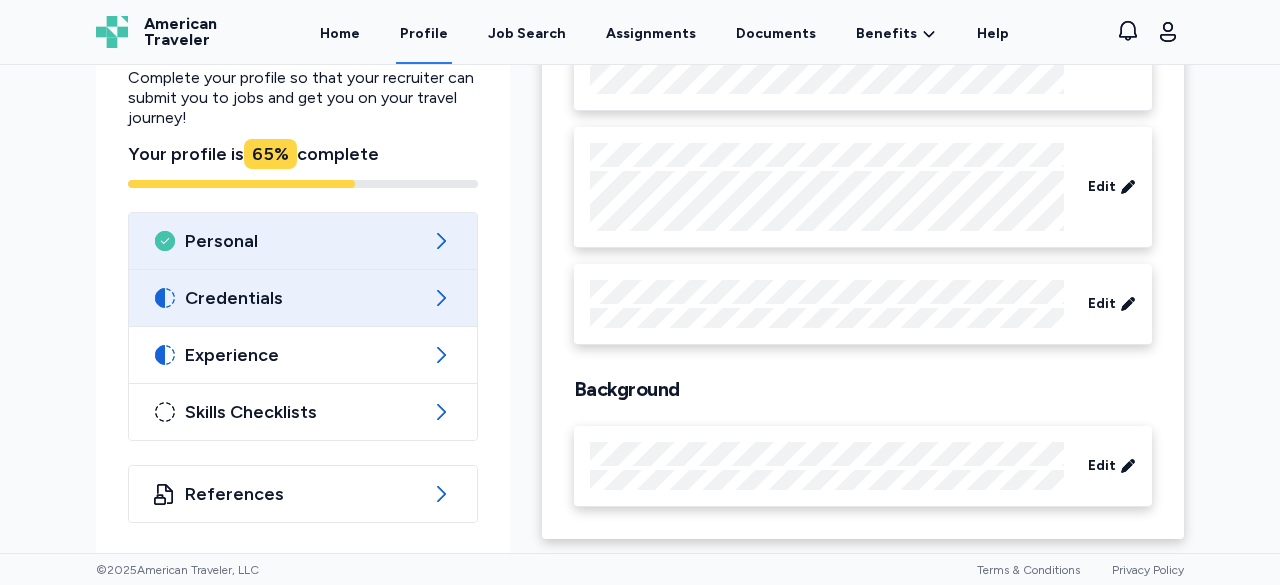 click on "Credentials" at bounding box center (303, 298) 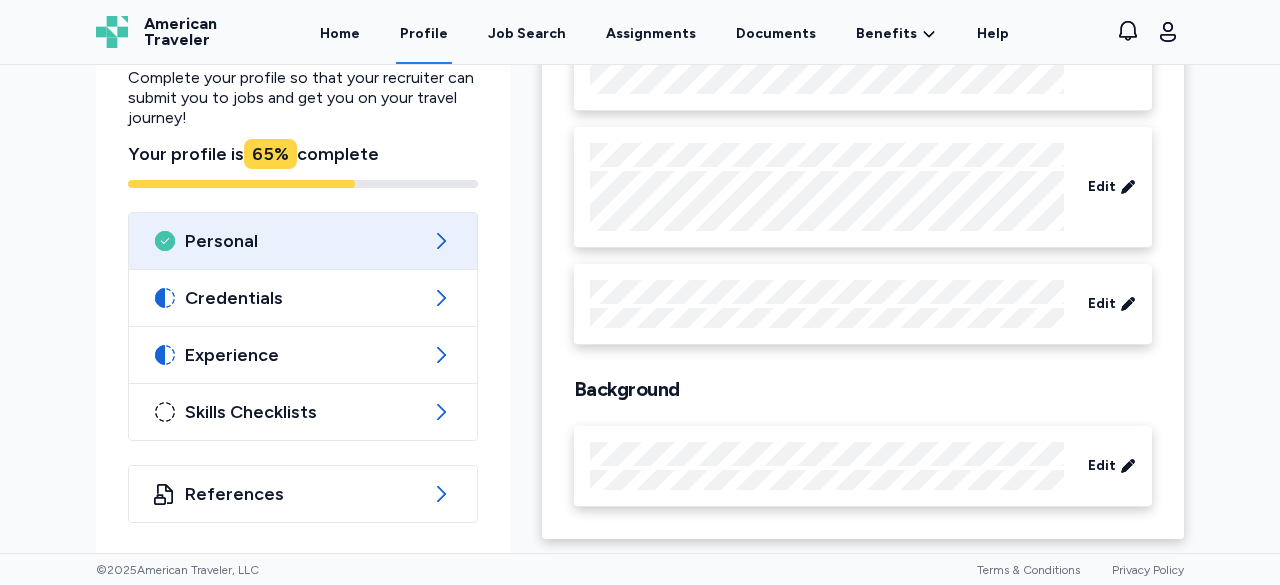 scroll, scrollTop: 0, scrollLeft: 0, axis: both 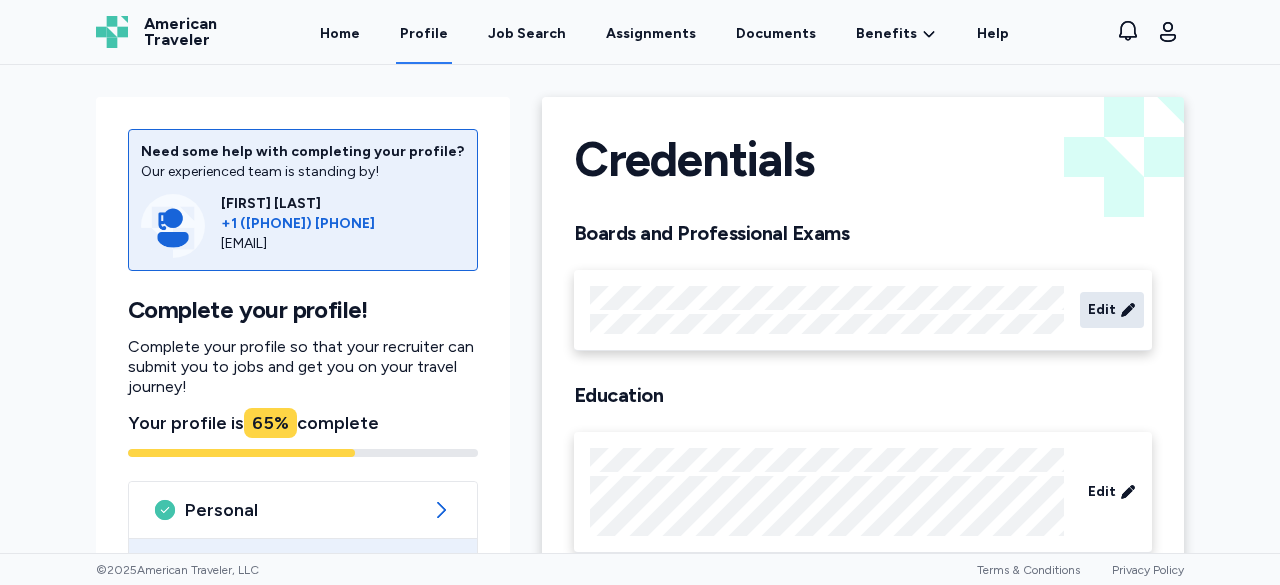 click on "Edit" at bounding box center [1102, 310] 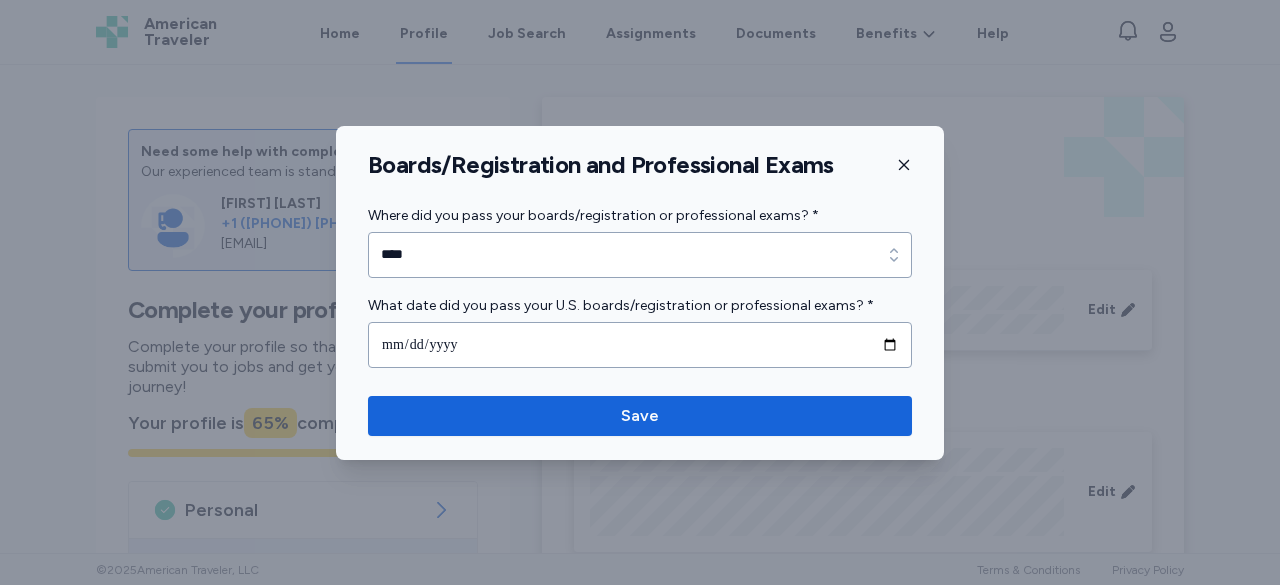 click at bounding box center (640, 292) 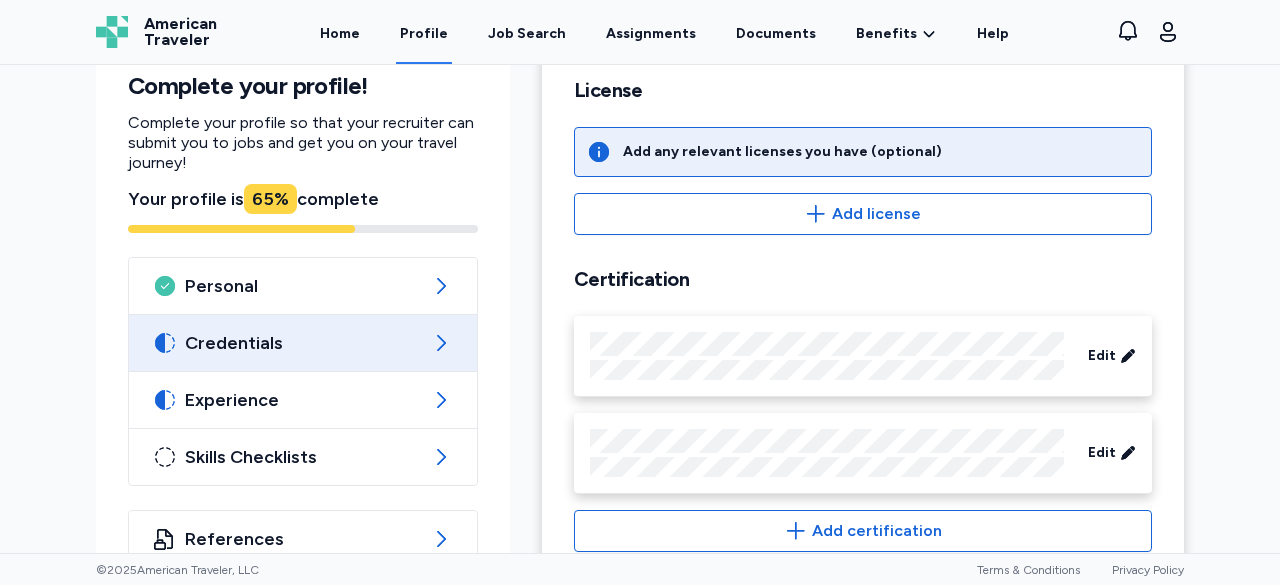 scroll, scrollTop: 1100, scrollLeft: 0, axis: vertical 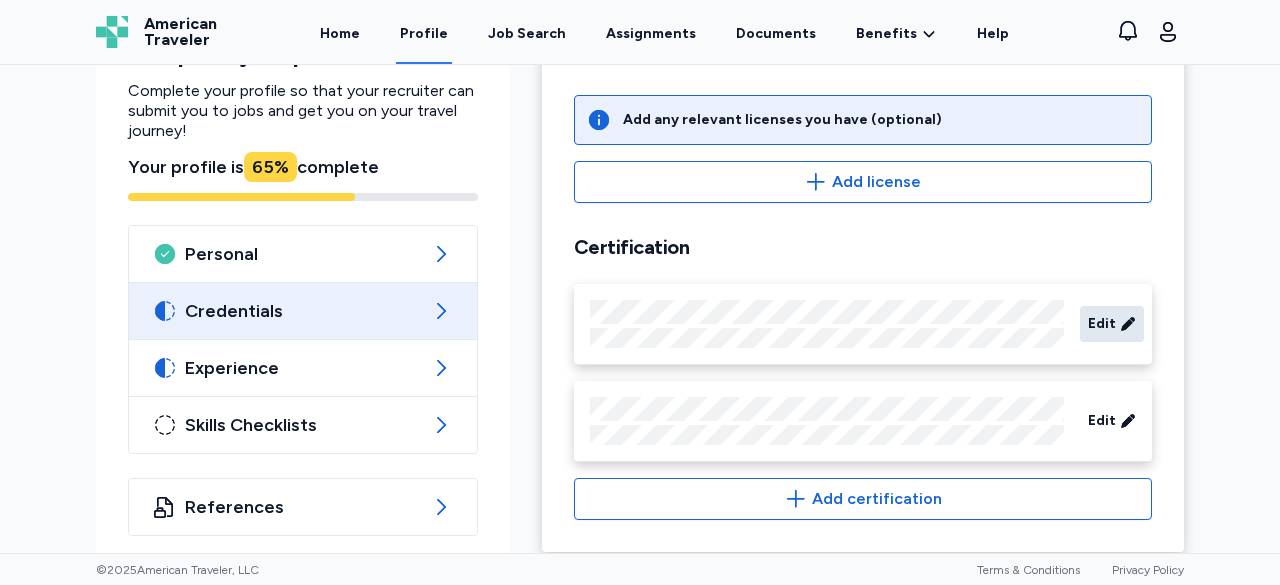 click on "Edit" at bounding box center (1112, 324) 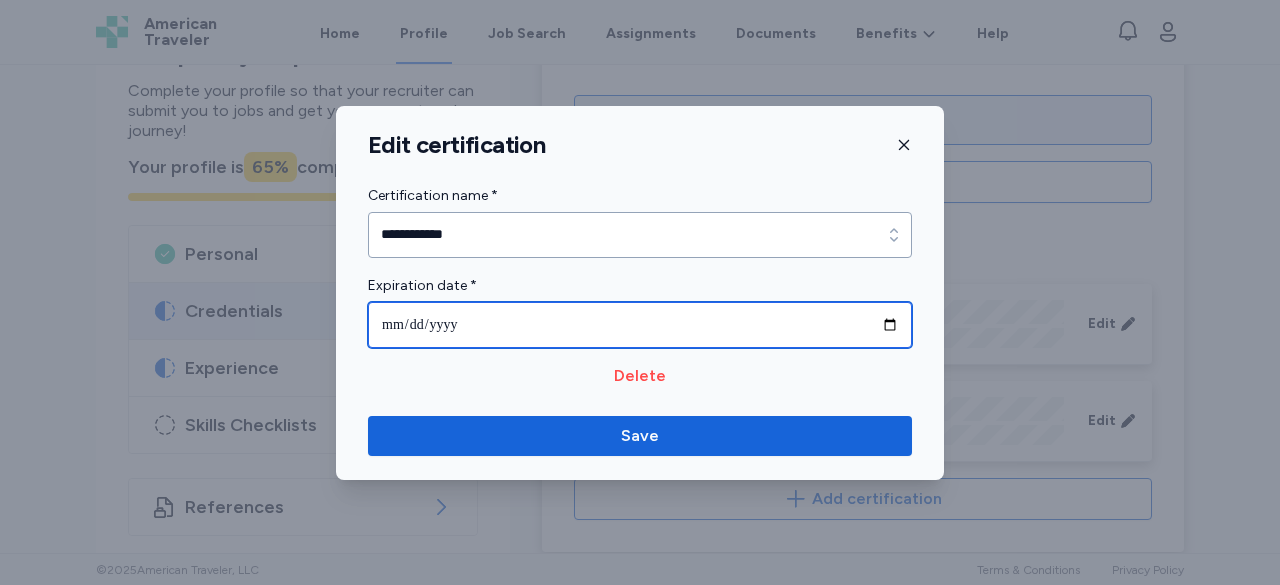 click on "**********" at bounding box center (640, 325) 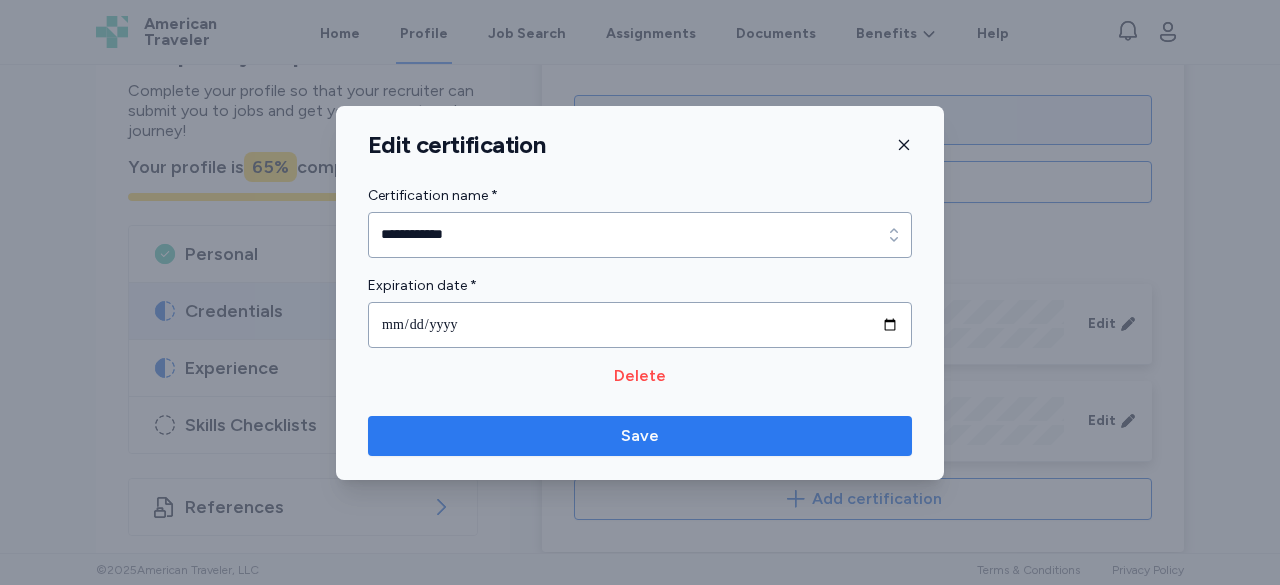 click on "Save" at bounding box center (640, 436) 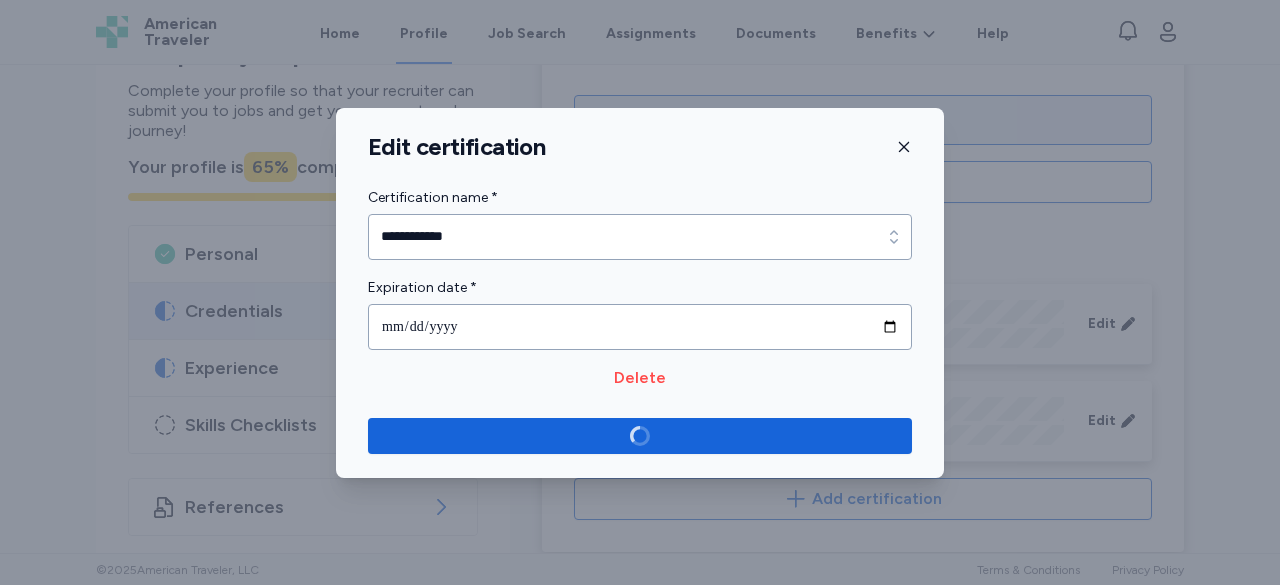 scroll, scrollTop: 1104, scrollLeft: 0, axis: vertical 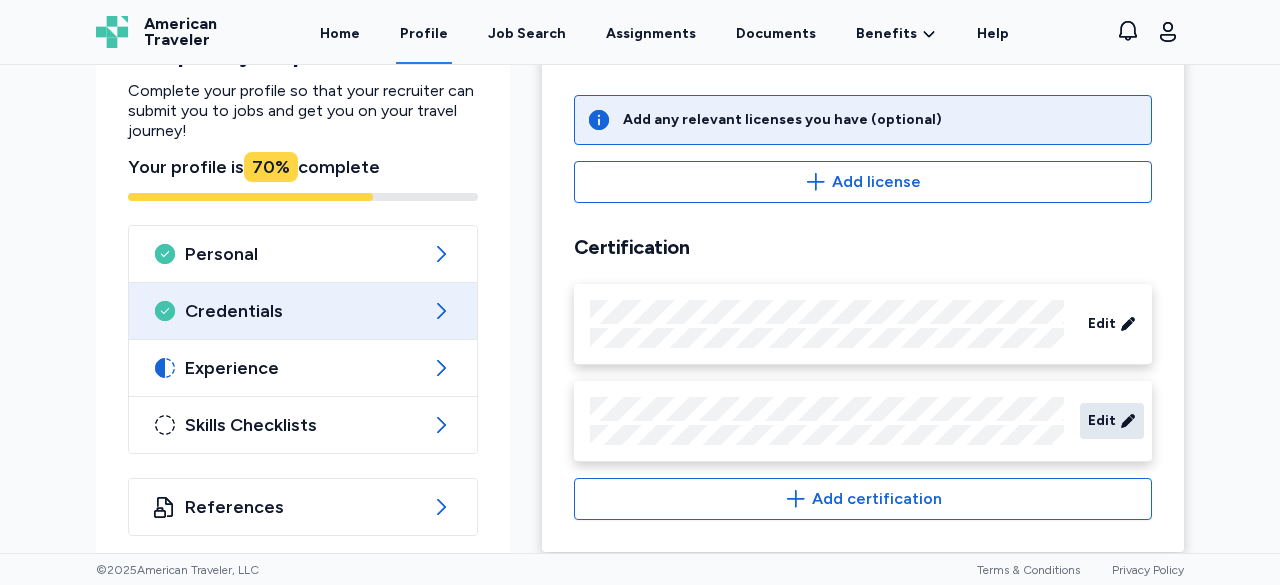 click 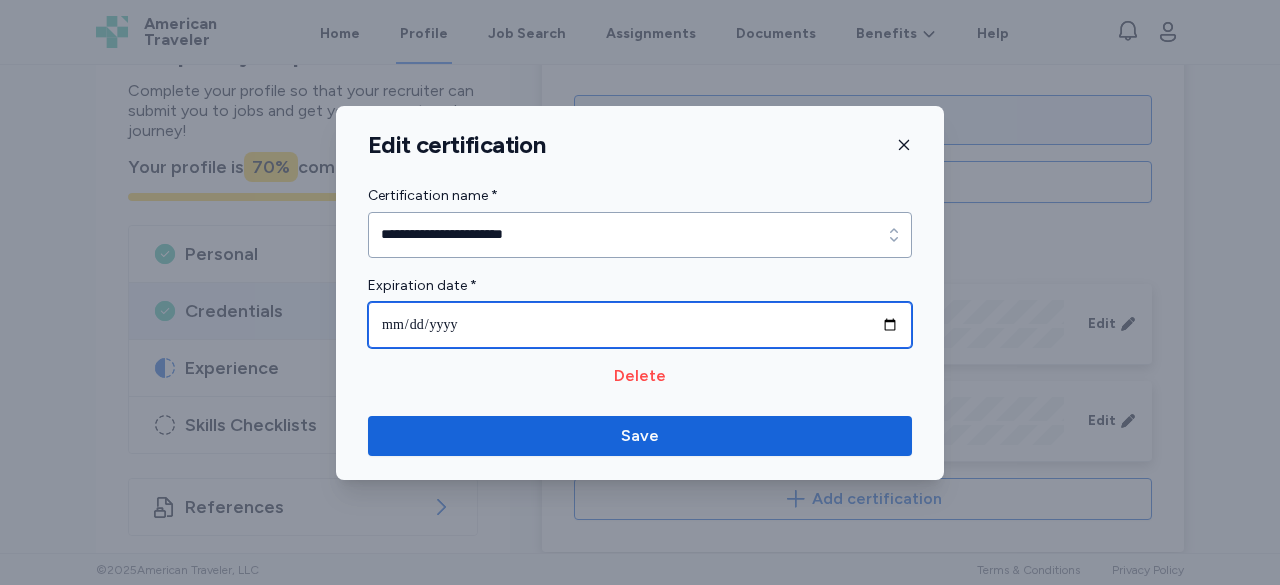 click on "**********" at bounding box center (640, 325) 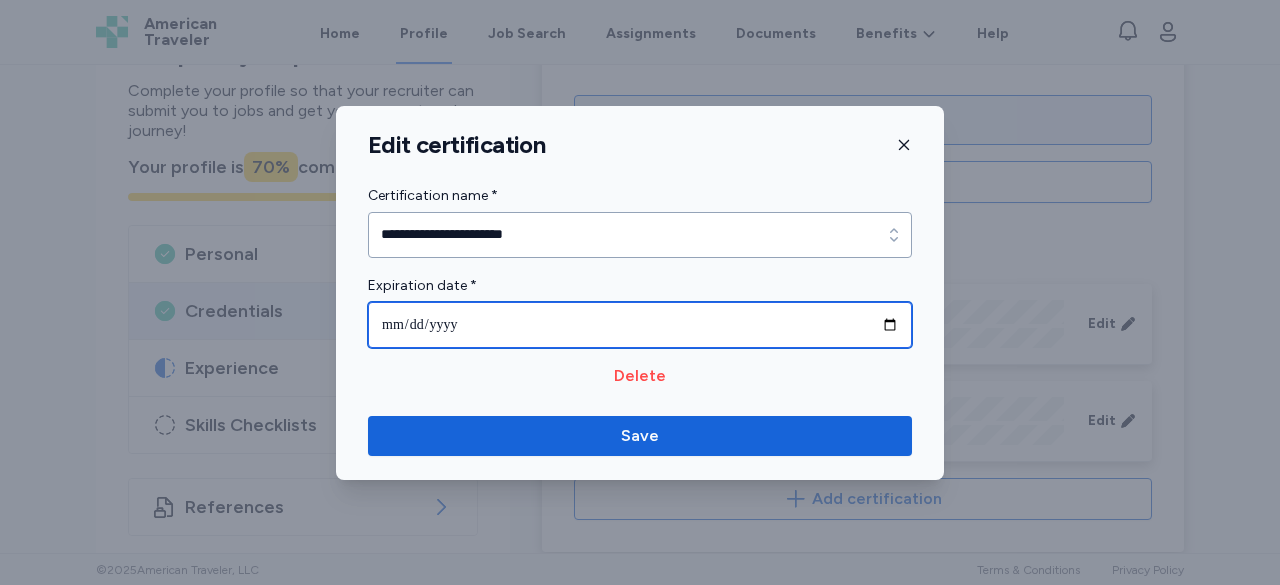 click on "**********" at bounding box center [640, 325] 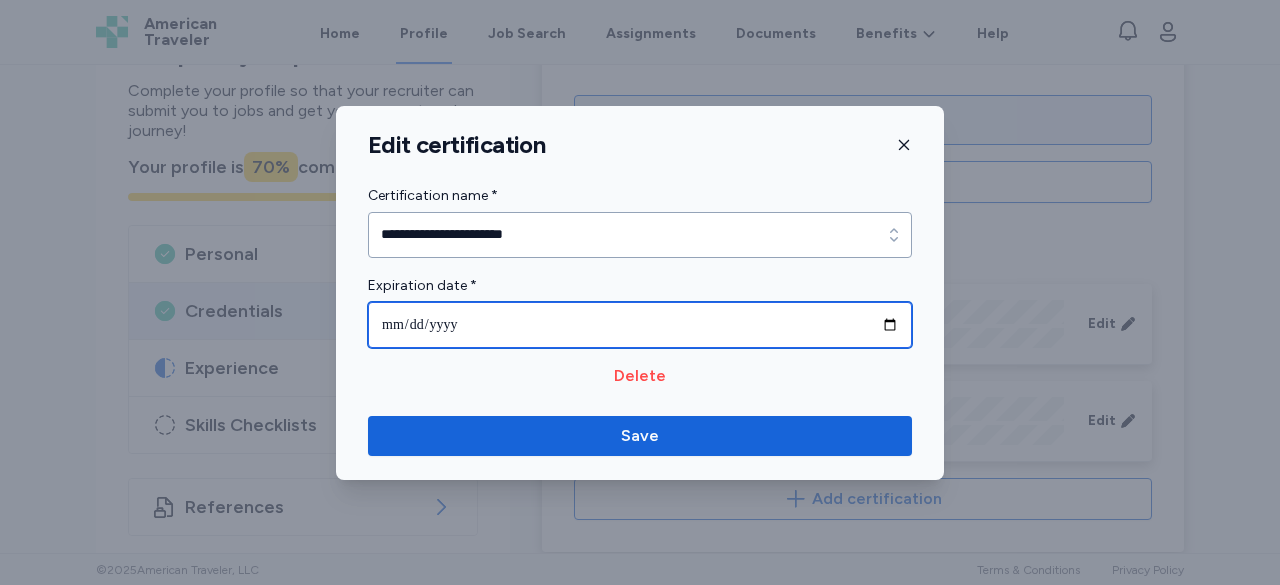 type on "**********" 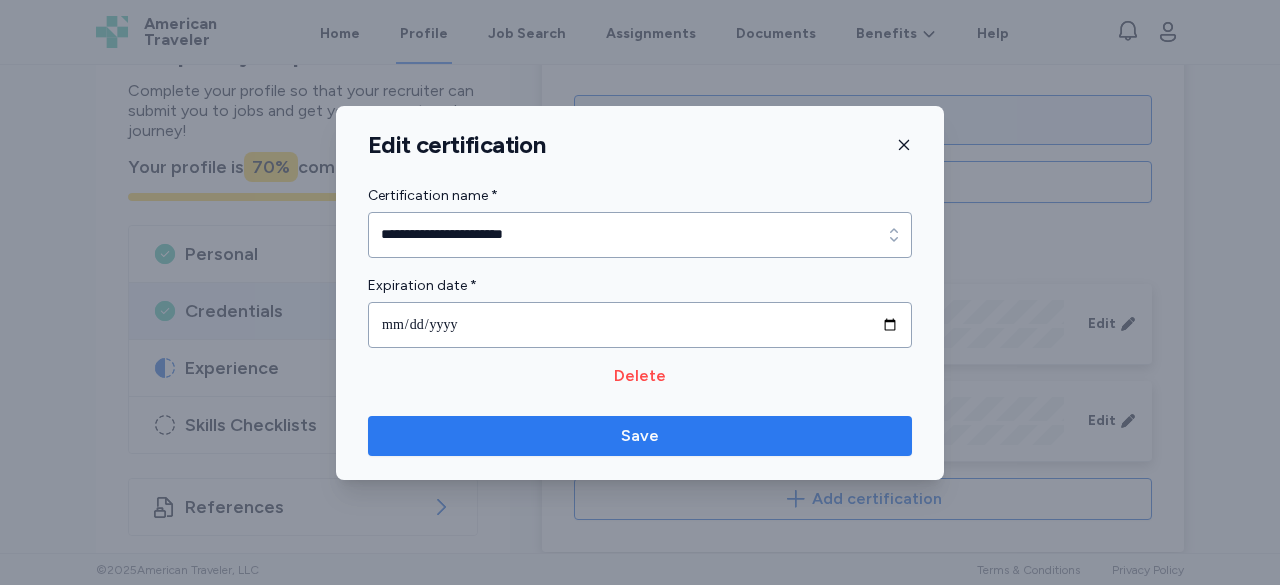 click on "Save" at bounding box center (640, 436) 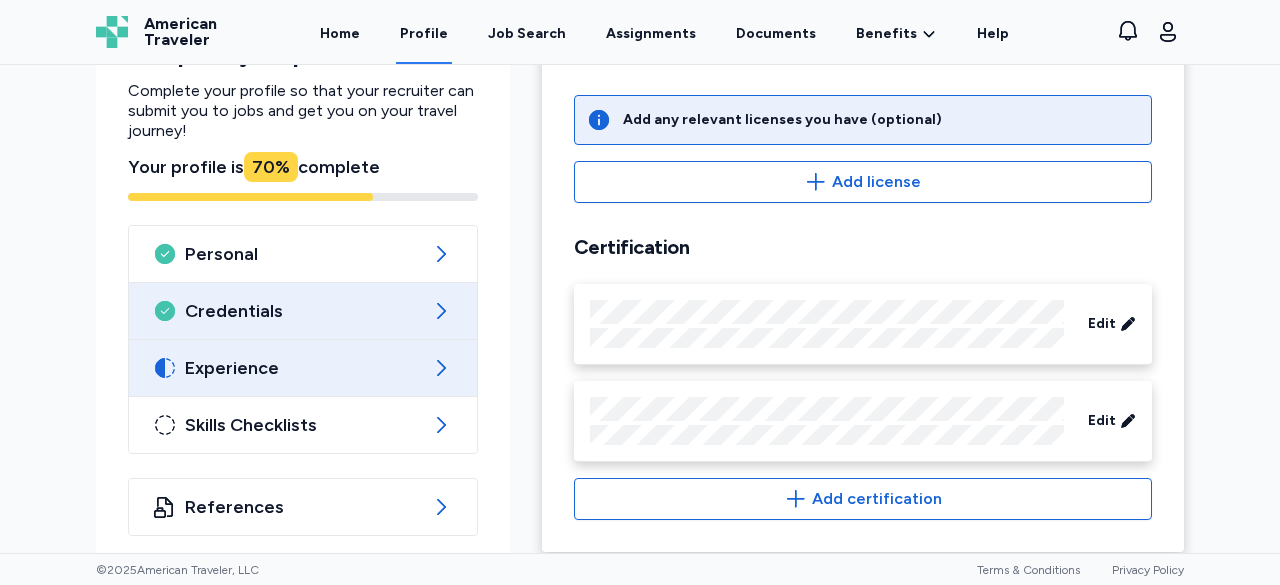click on "Experience" at bounding box center (303, 368) 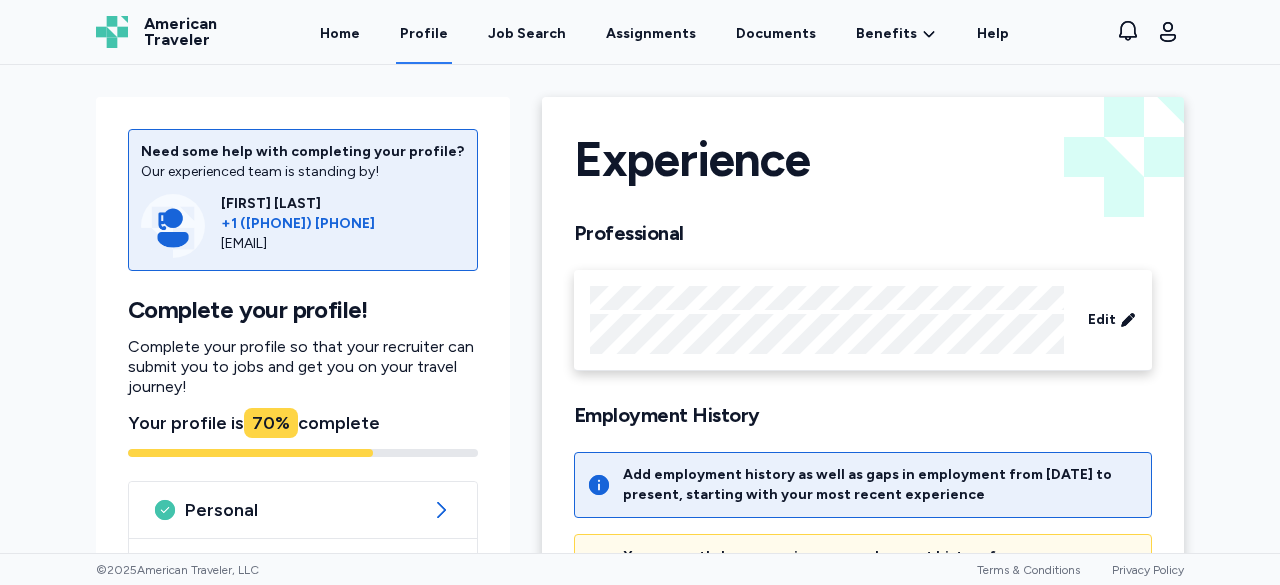 scroll, scrollTop: 100, scrollLeft: 0, axis: vertical 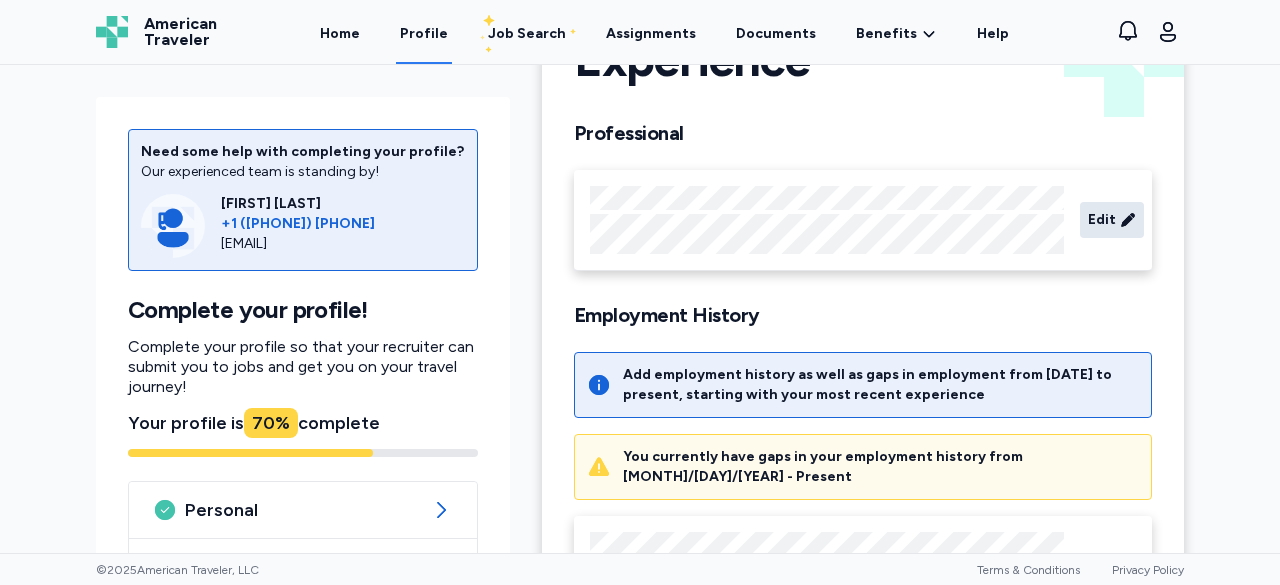 click 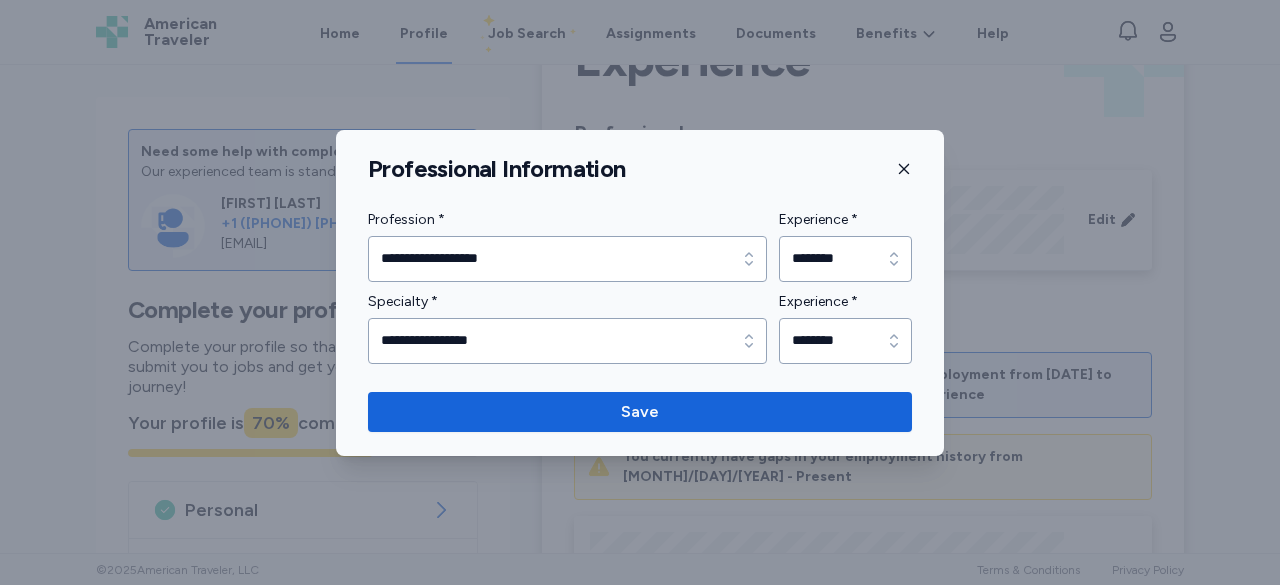 click at bounding box center [640, 292] 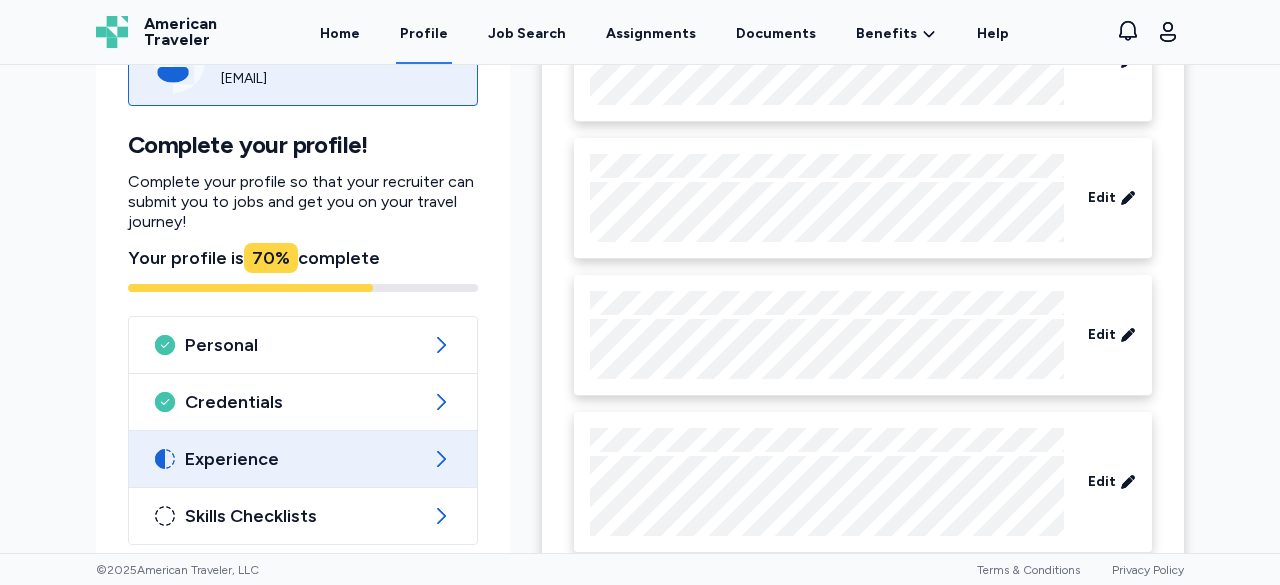 scroll, scrollTop: 2784, scrollLeft: 0, axis: vertical 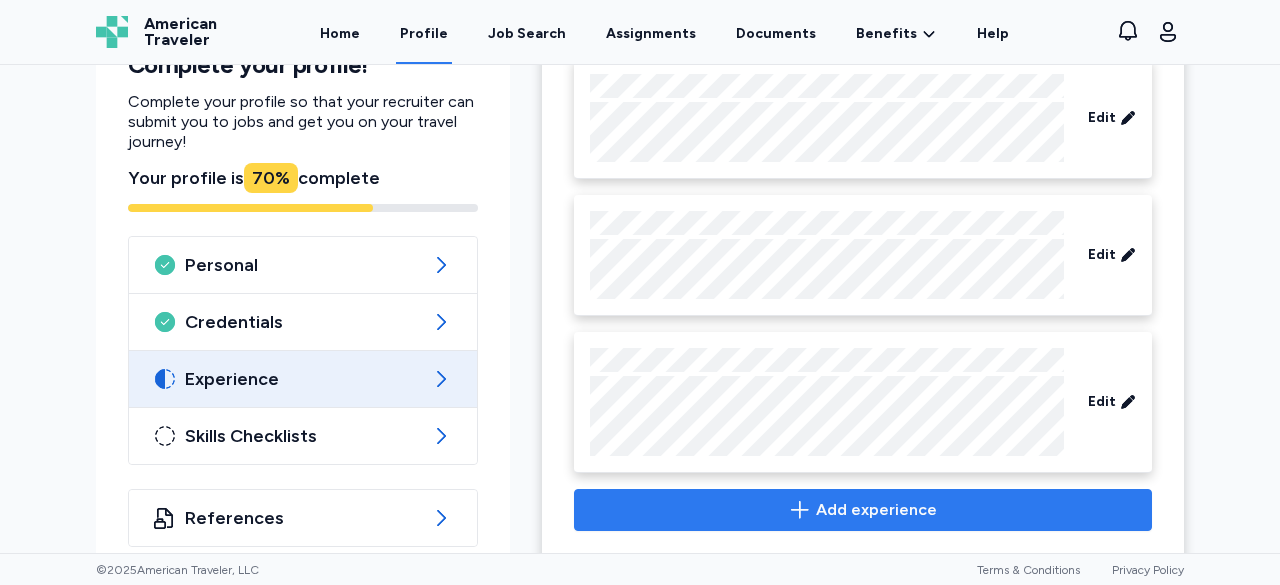 click on "Add experience" at bounding box center [876, 510] 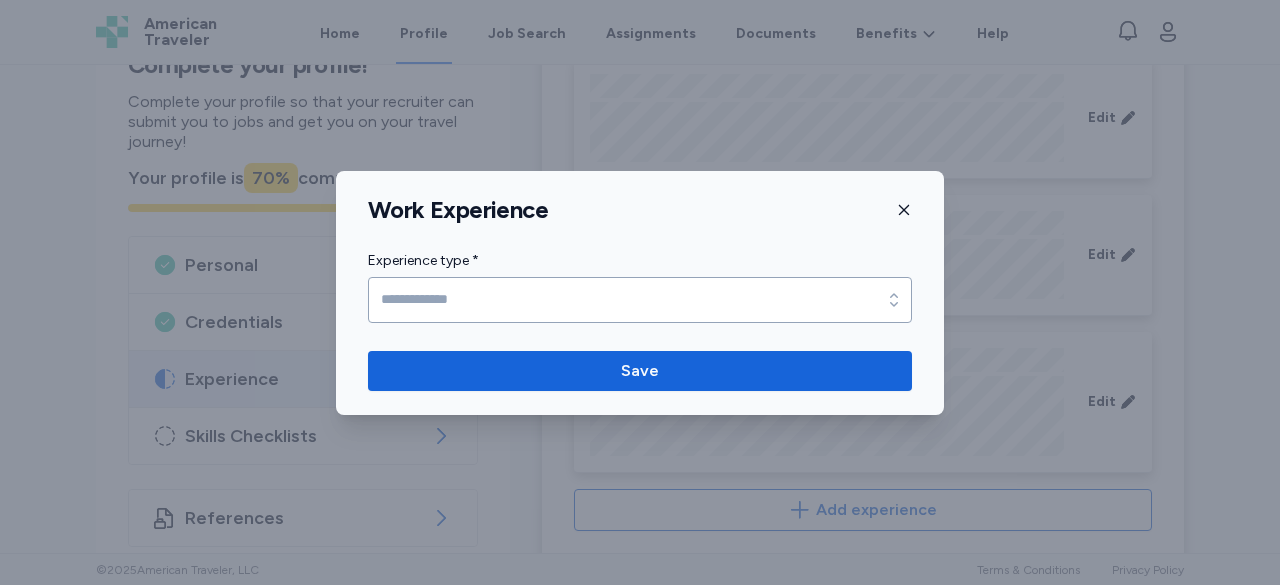 click 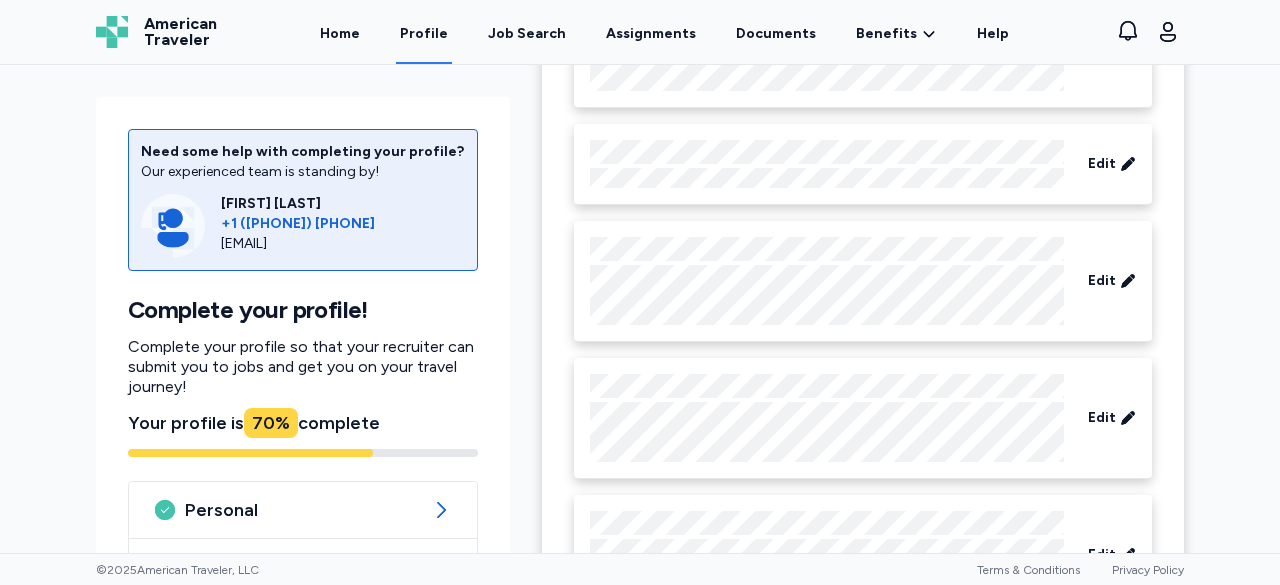 scroll, scrollTop: 2784, scrollLeft: 0, axis: vertical 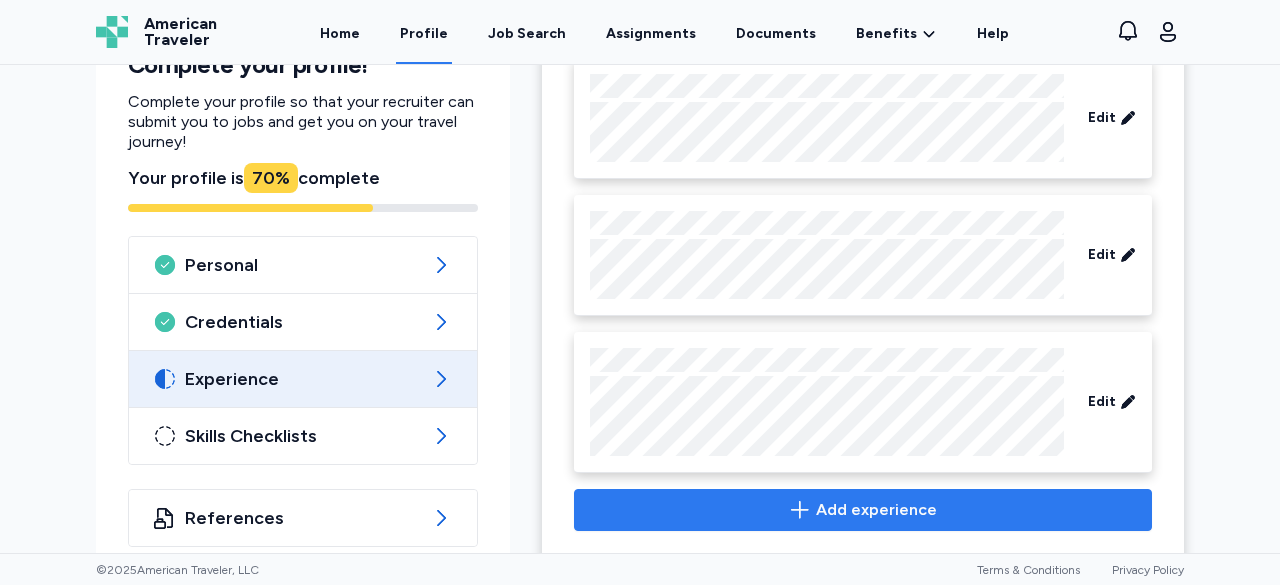 click on "Add experience" at bounding box center (876, 510) 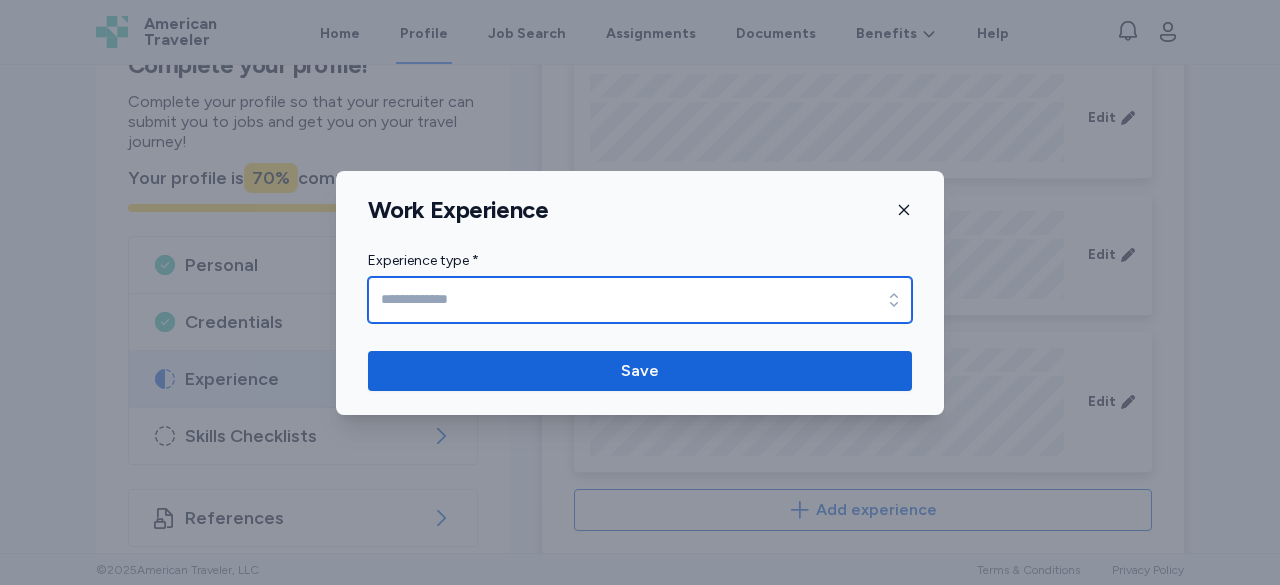 click on "Experience type *" at bounding box center (640, 300) 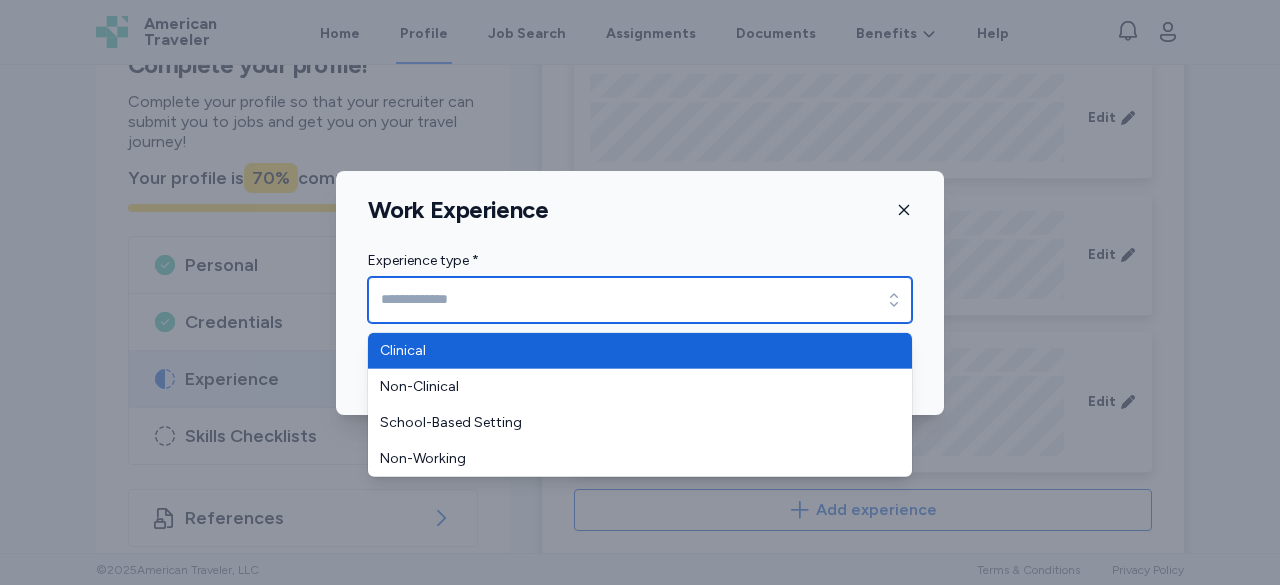 type on "********" 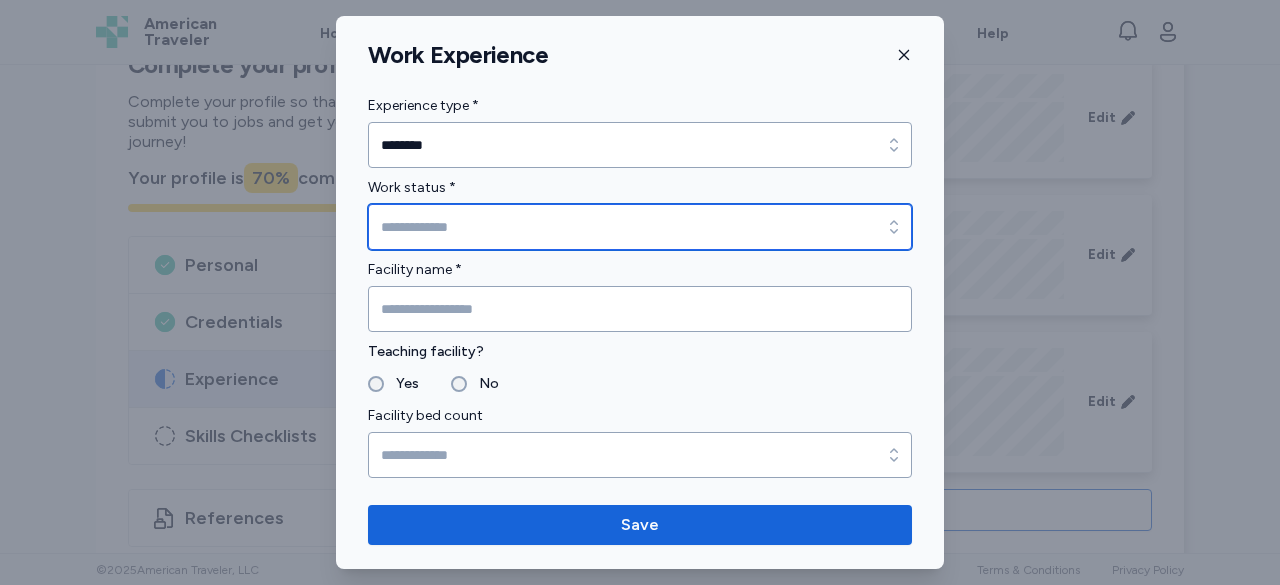 click on "Work status *" at bounding box center [640, 227] 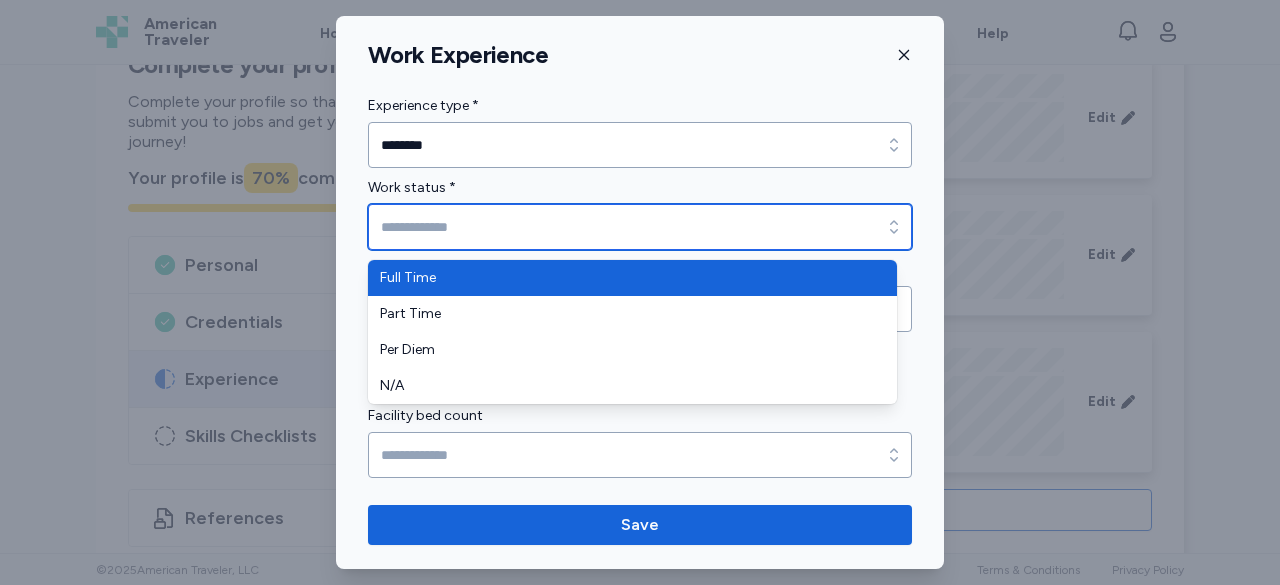 type on "*********" 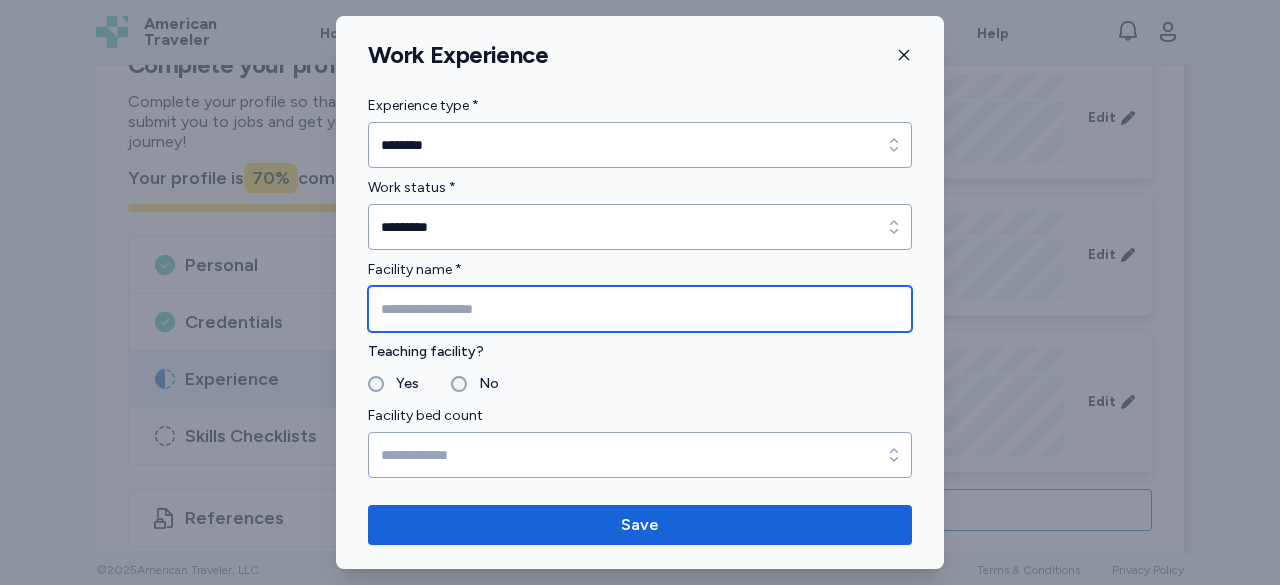click at bounding box center (640, 309) 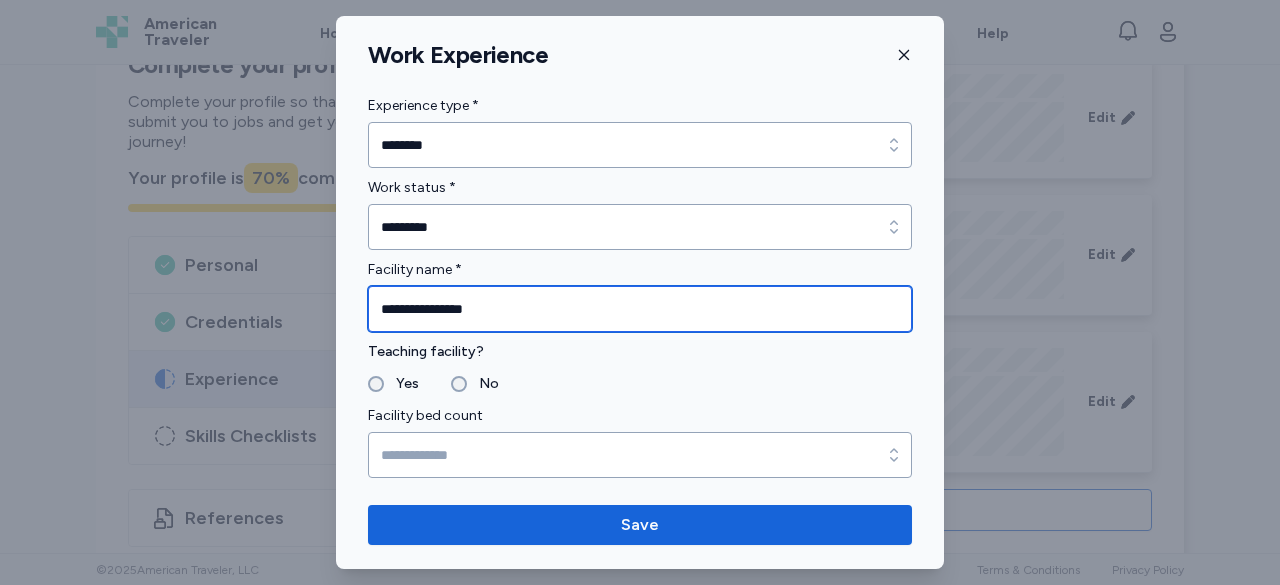type on "**********" 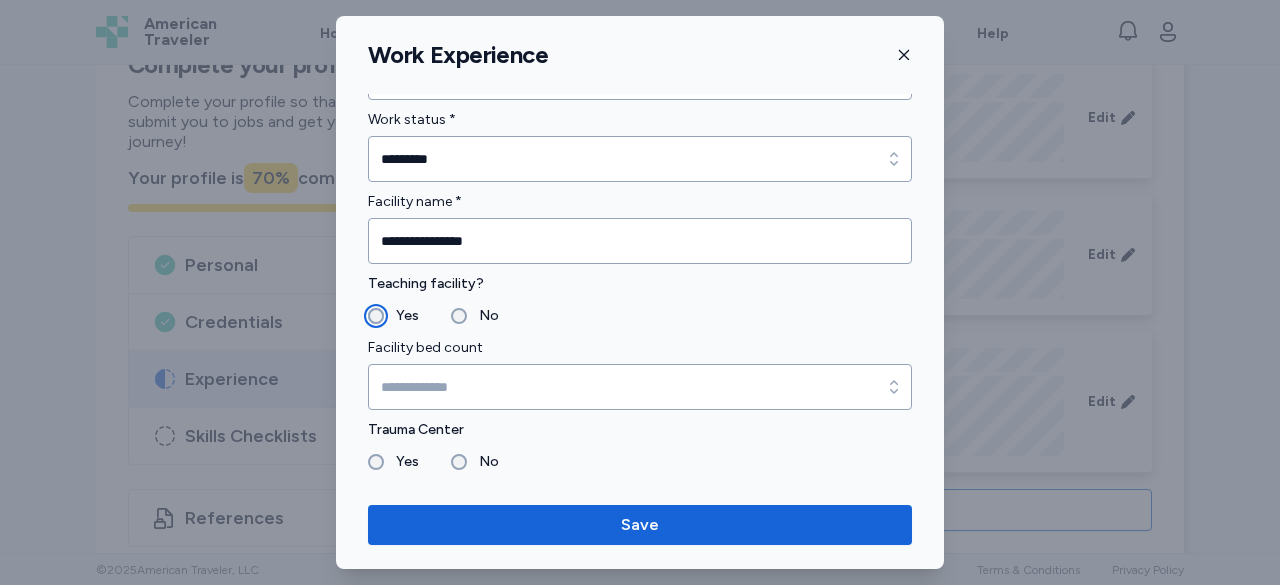 scroll, scrollTop: 100, scrollLeft: 0, axis: vertical 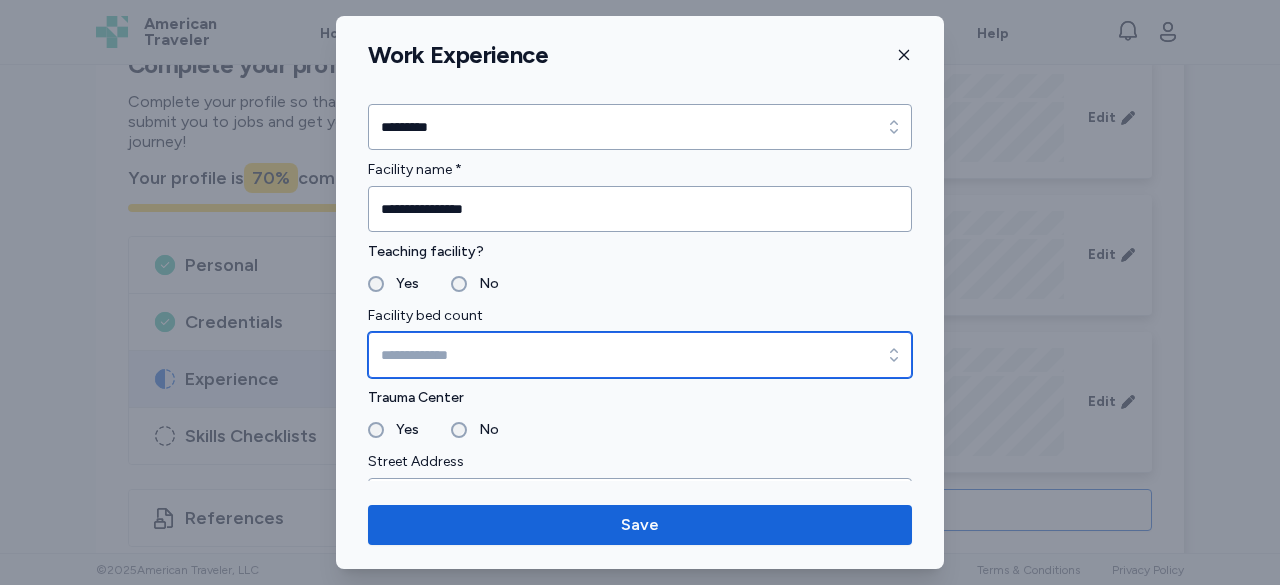 click on "Facility bed count" at bounding box center [640, 355] 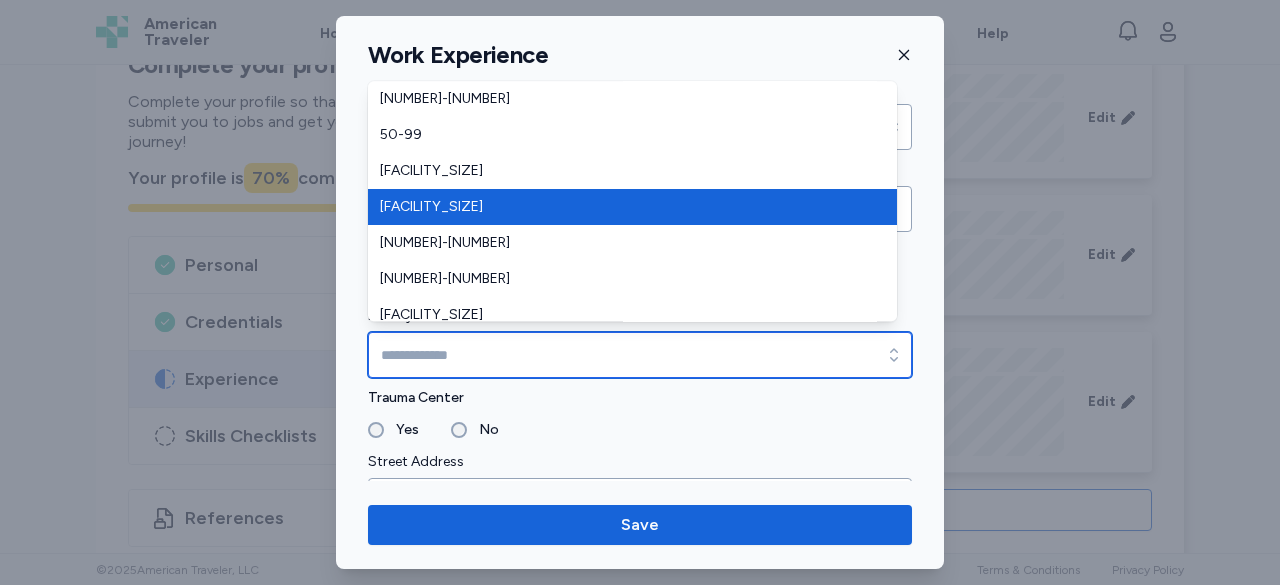 type on "*******" 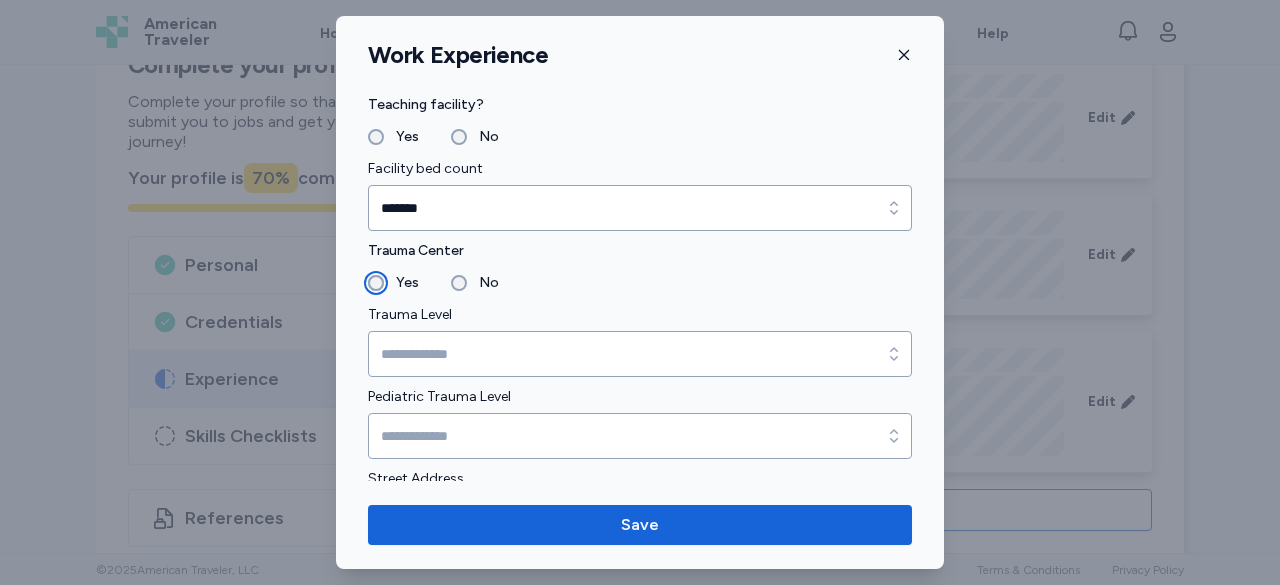 scroll, scrollTop: 300, scrollLeft: 0, axis: vertical 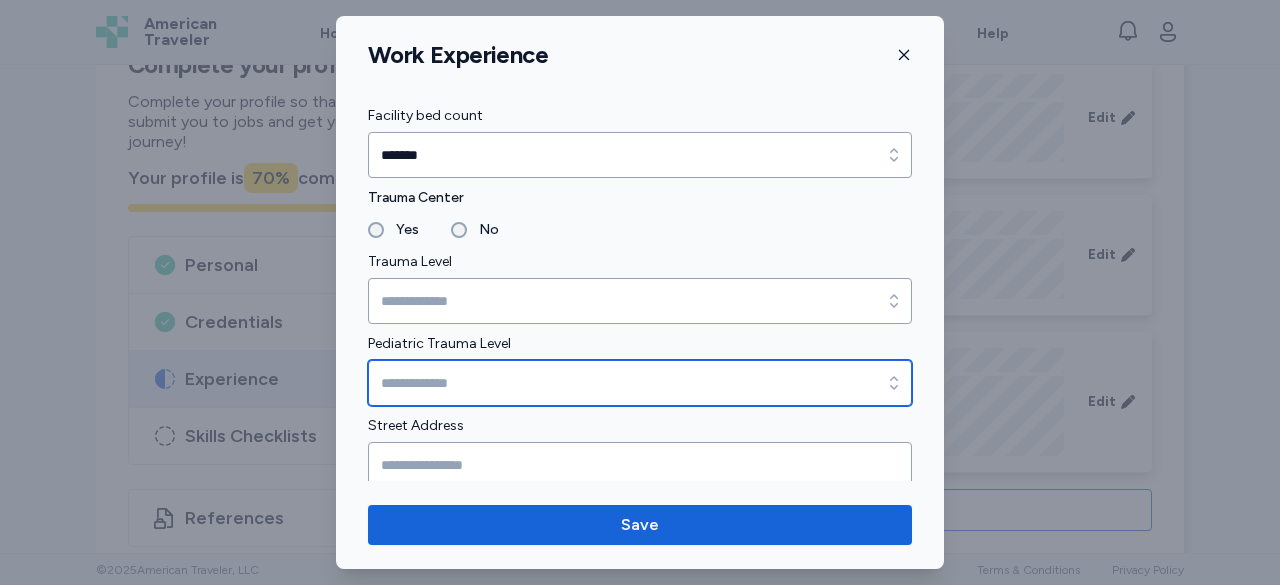 click on "Pediatric Trauma Level" at bounding box center [640, 383] 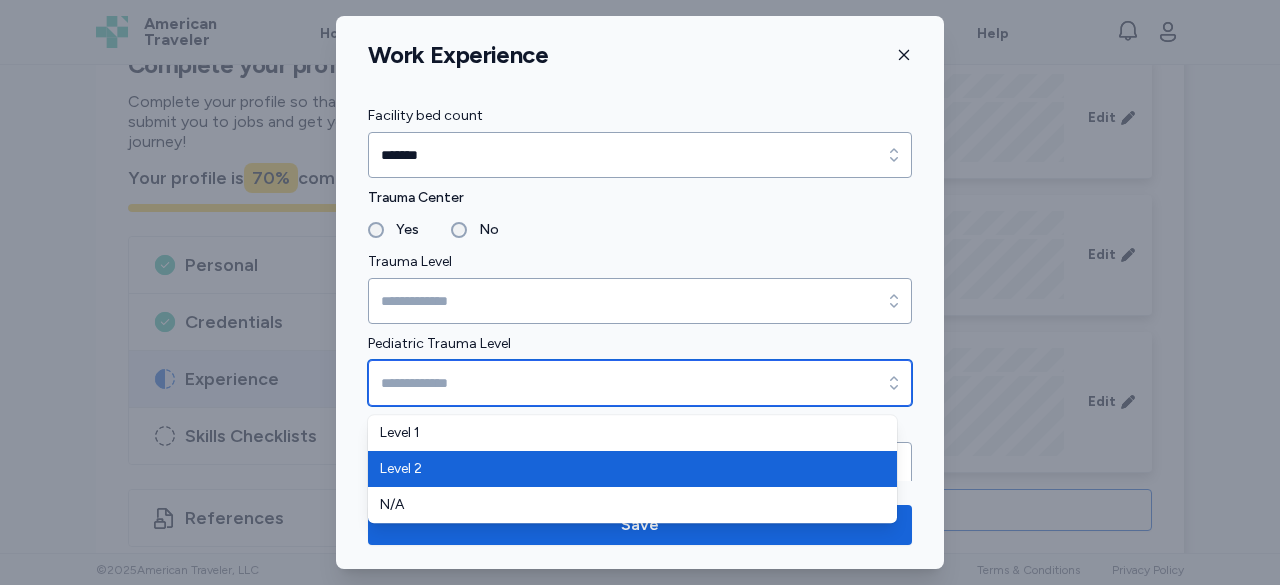 type on "*******" 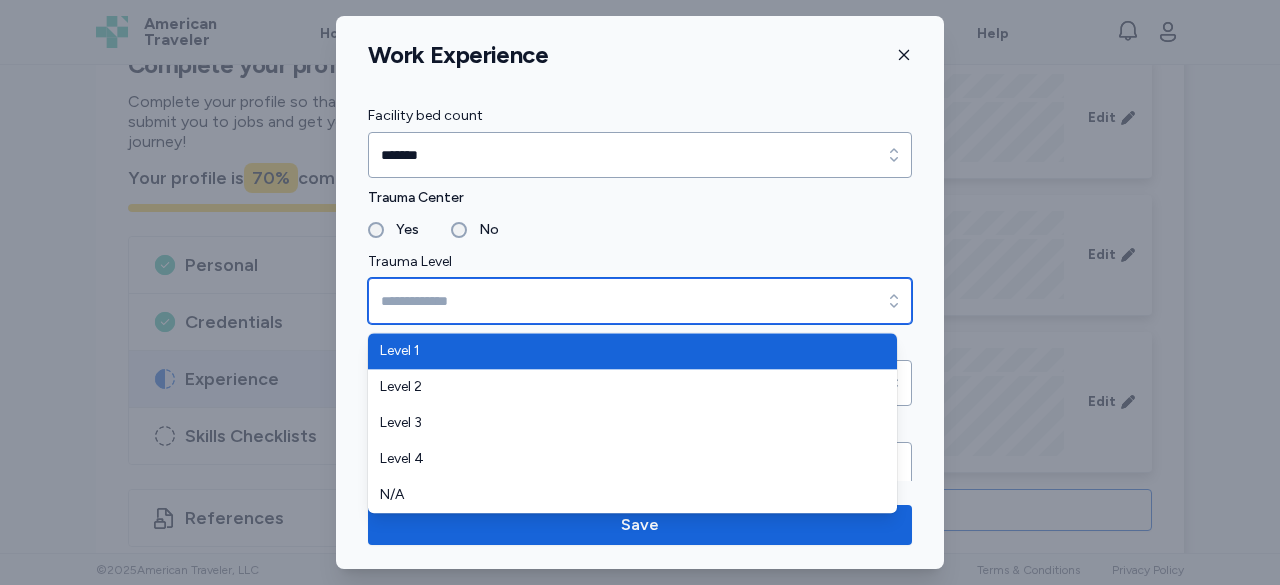 click on "Trauma Level" at bounding box center [640, 301] 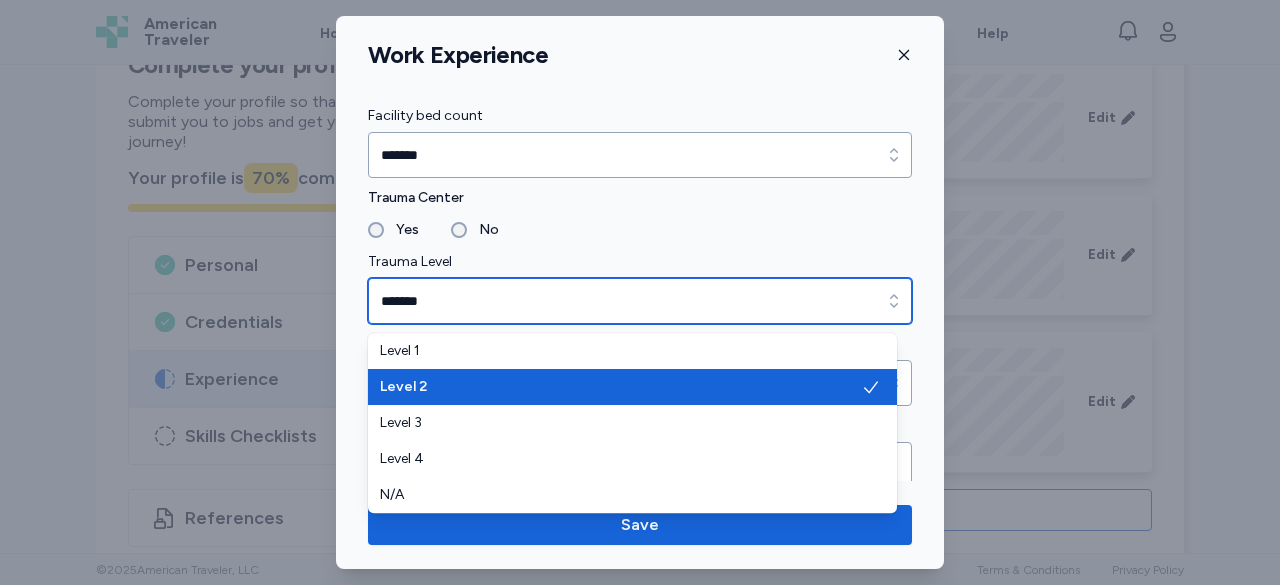 type on "*******" 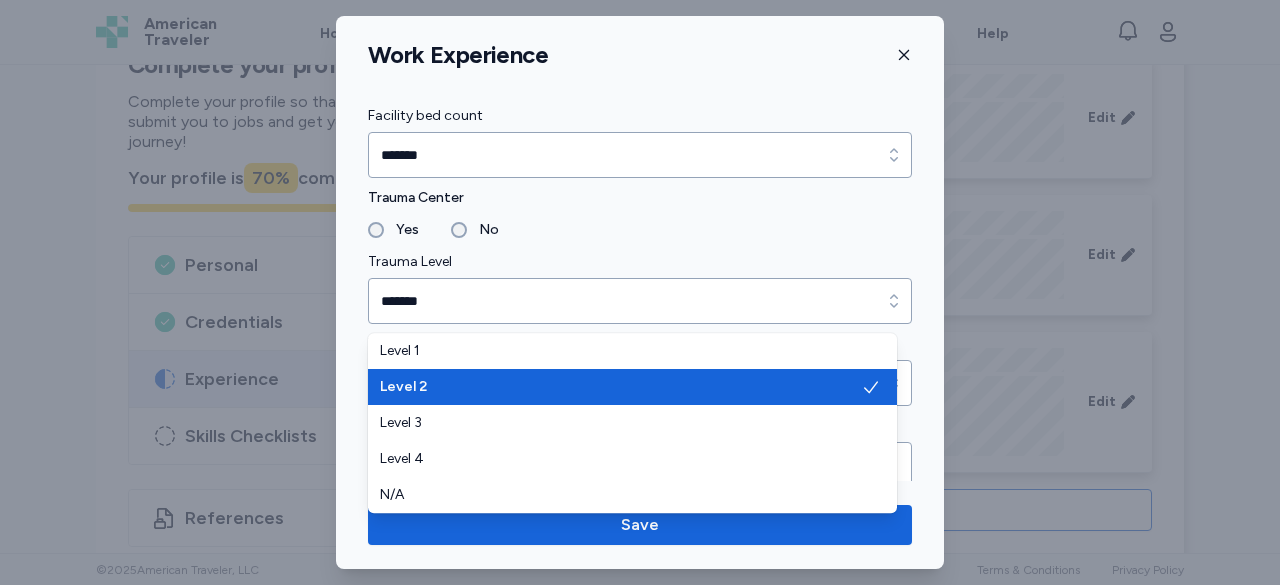 click on "Street Address City [CITY] State/Province [STATE] State/Province [STATE] Country [COUNTRY] Country [COUNTRY] Zip/ Postal Code Employment start date Are you presently employed at this job? Yes No EMR Technology used EMR Technology used Specialty unit worked in Position/Title Charge experience Yes No Number of unit beds Number of unit beds Nurse patient ratio Nurse patient ratio Shift worked Shift worked Hours per shift Shifts per week May we contact this employer? Yes No Is this a travel assignment? Yes No Reference Please fill in if this is one of your two most recent clinical experiences. If you have additional references for this work history, please message your recruiter directly . Supervisor name Supervisor title Supervisor phone number" at bounding box center [640, 1111] 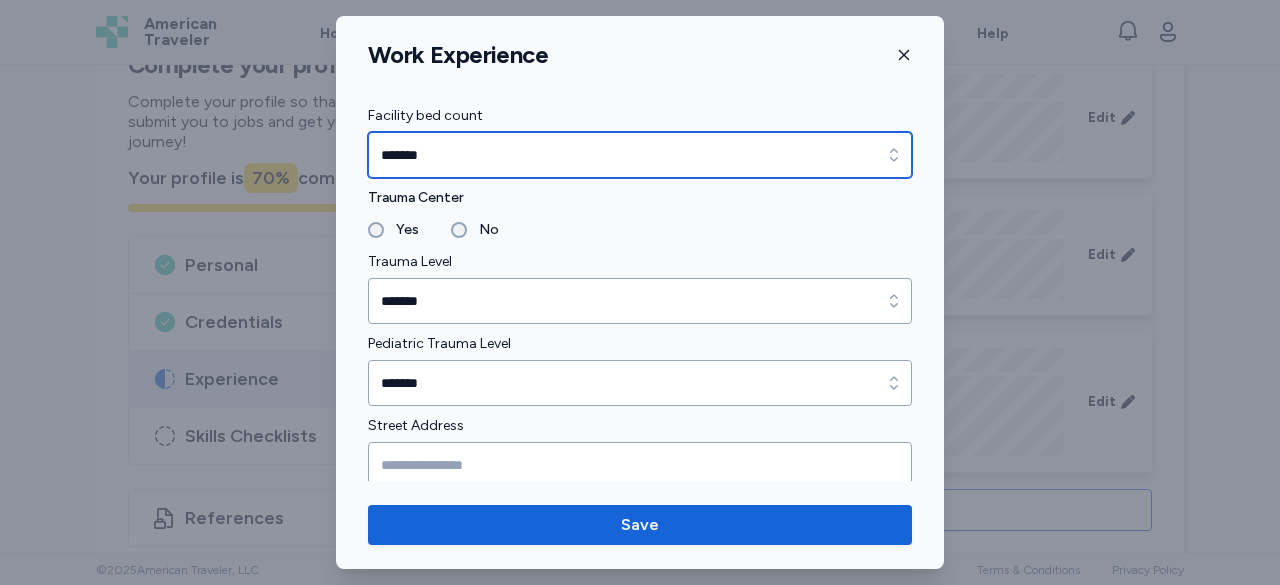 click on "*******" at bounding box center (640, 155) 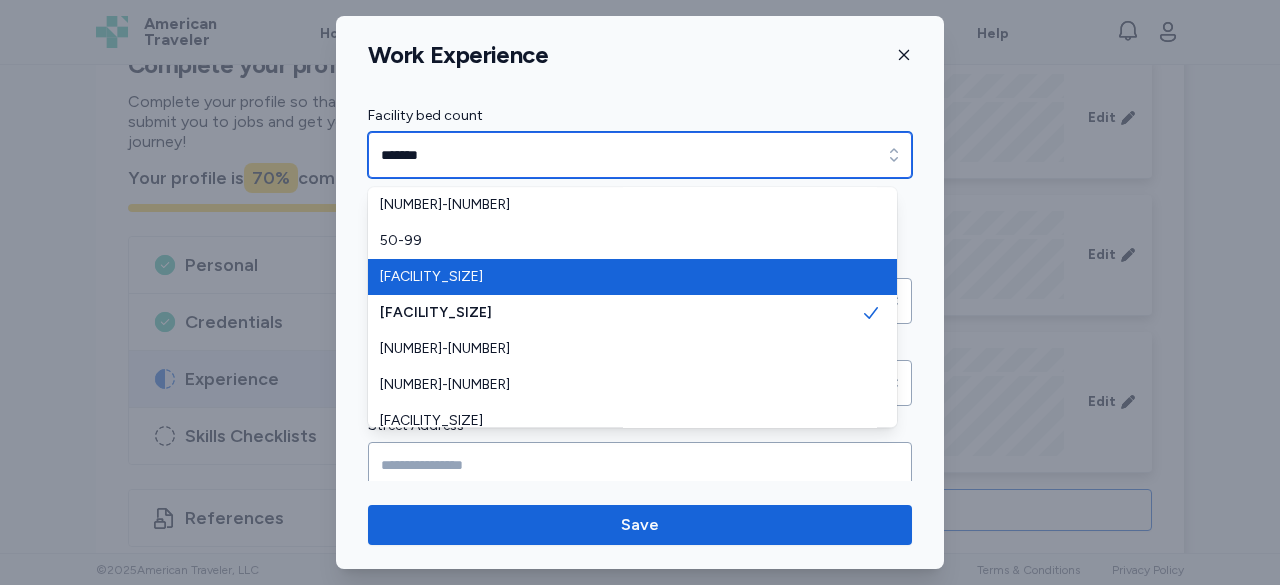 type on "*******" 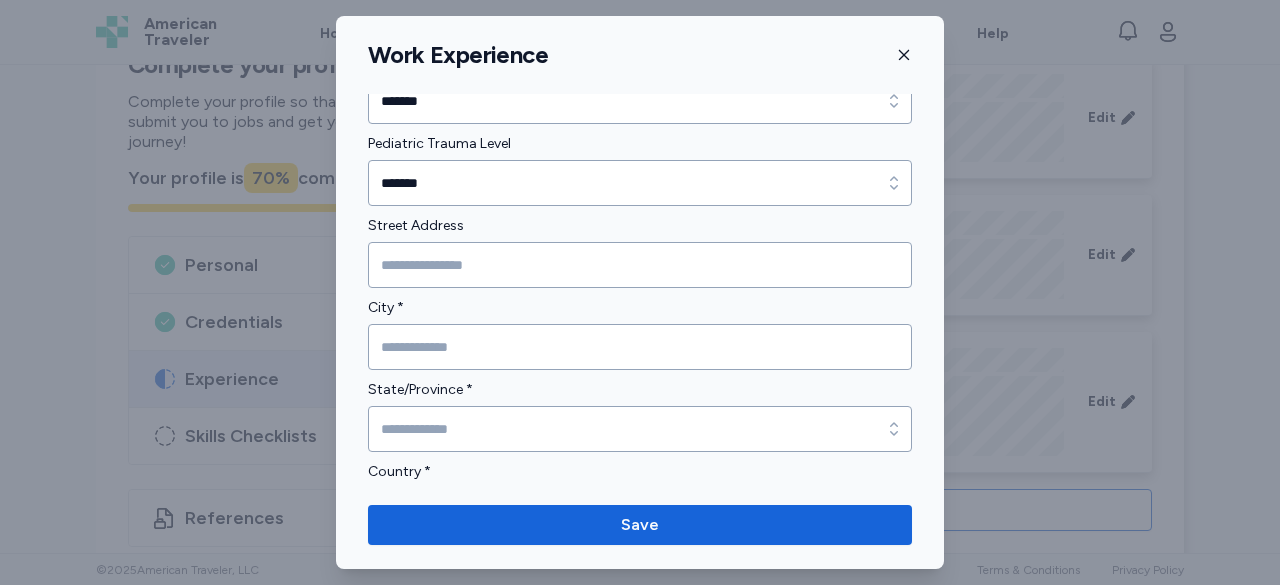 scroll, scrollTop: 400, scrollLeft: 0, axis: vertical 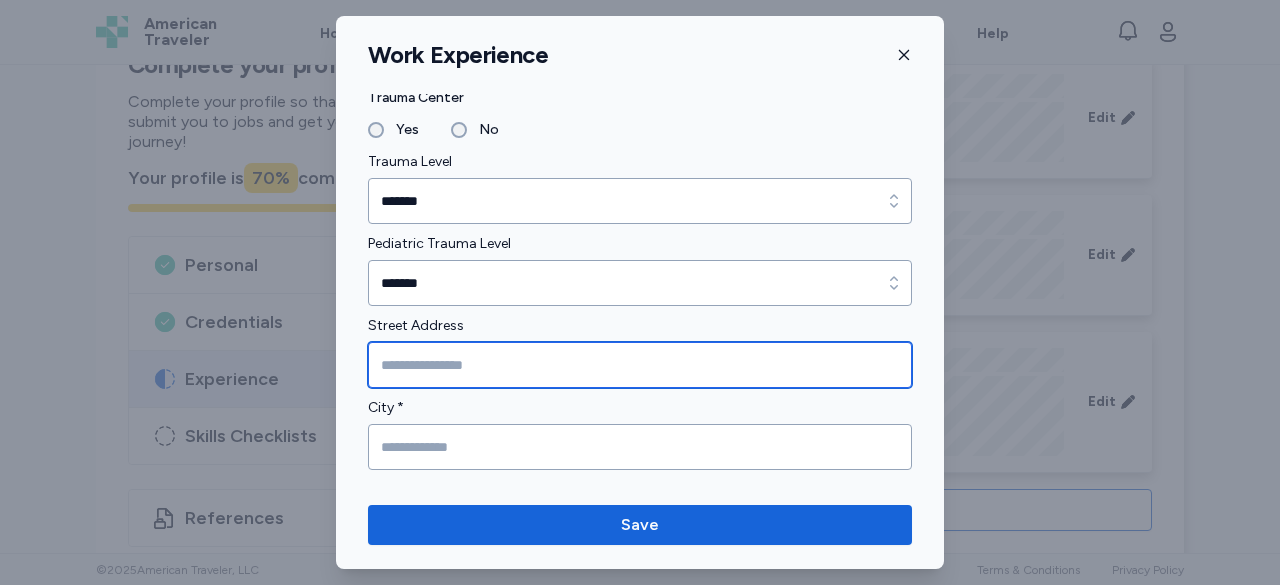 click at bounding box center [640, 365] 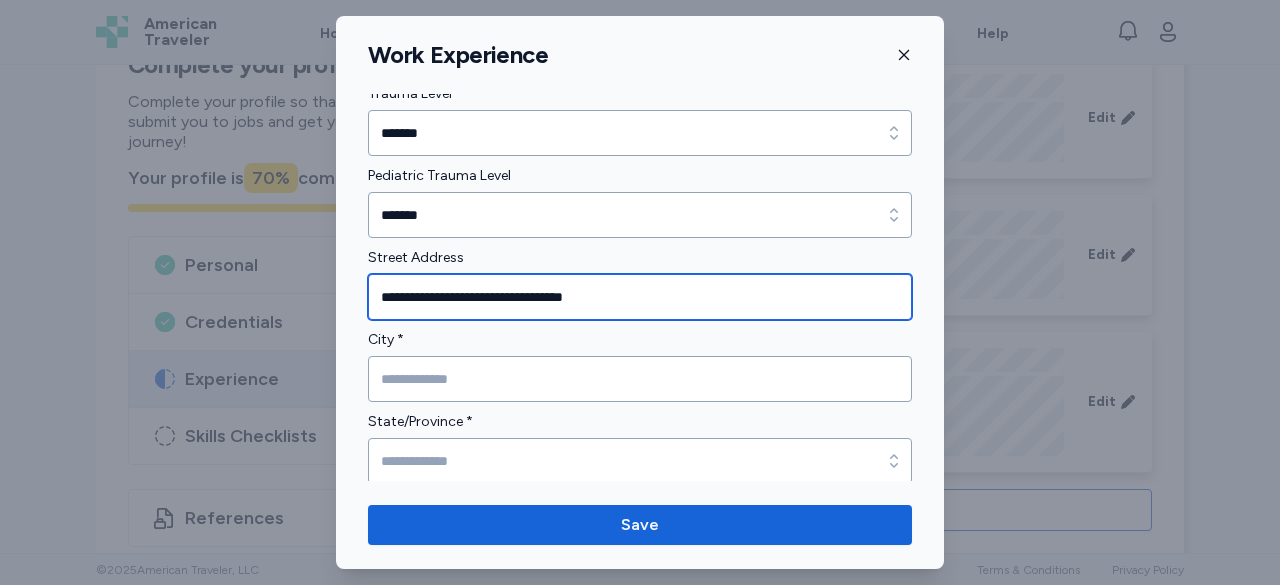 scroll, scrollTop: 500, scrollLeft: 0, axis: vertical 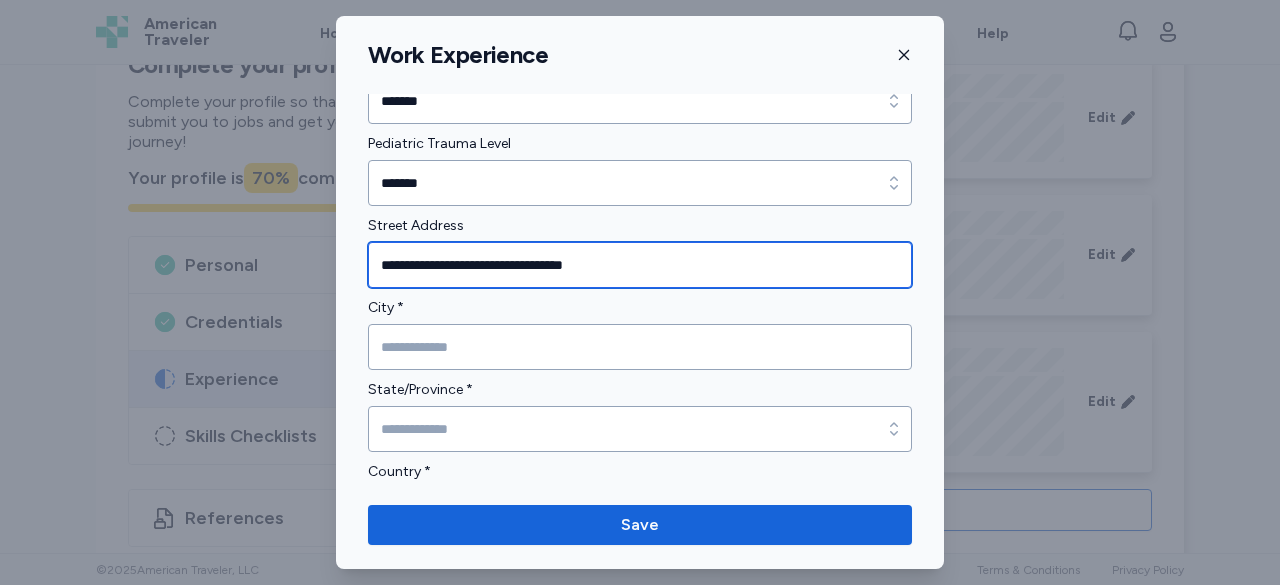 type on "**********" 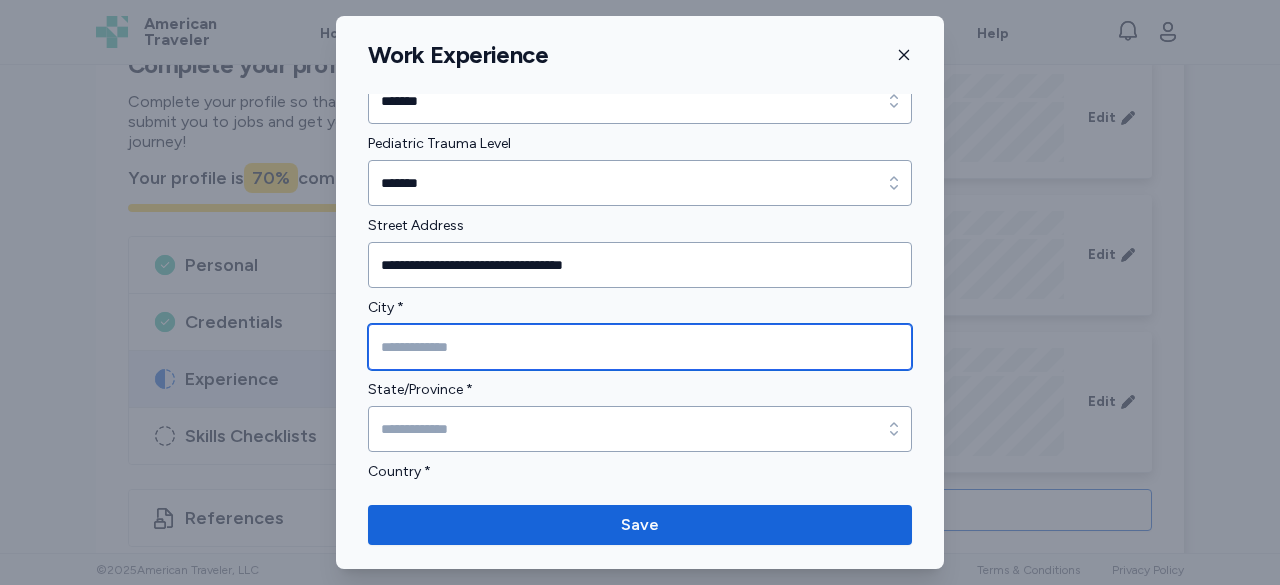 click at bounding box center [640, 347] 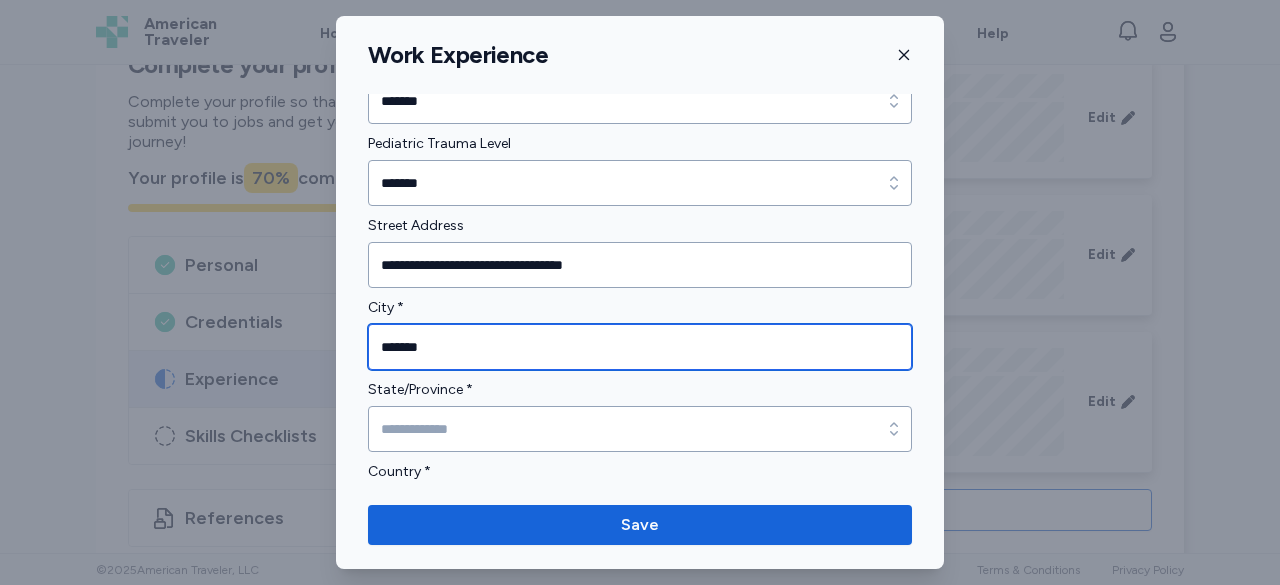 type on "*******" 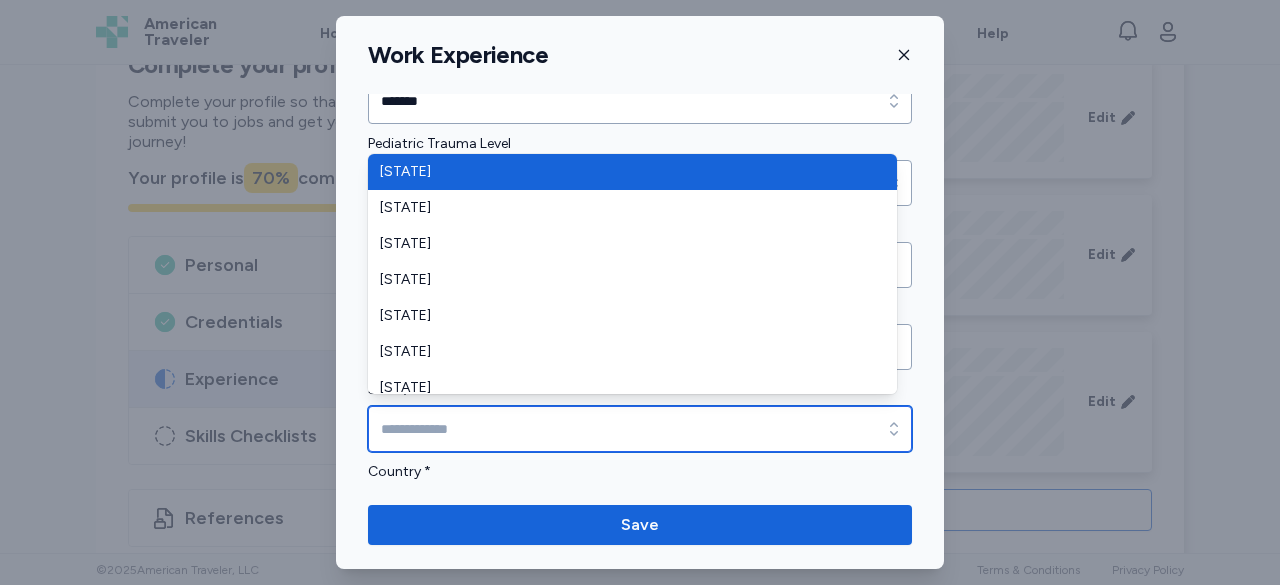click on "State/Province *" at bounding box center [640, 429] 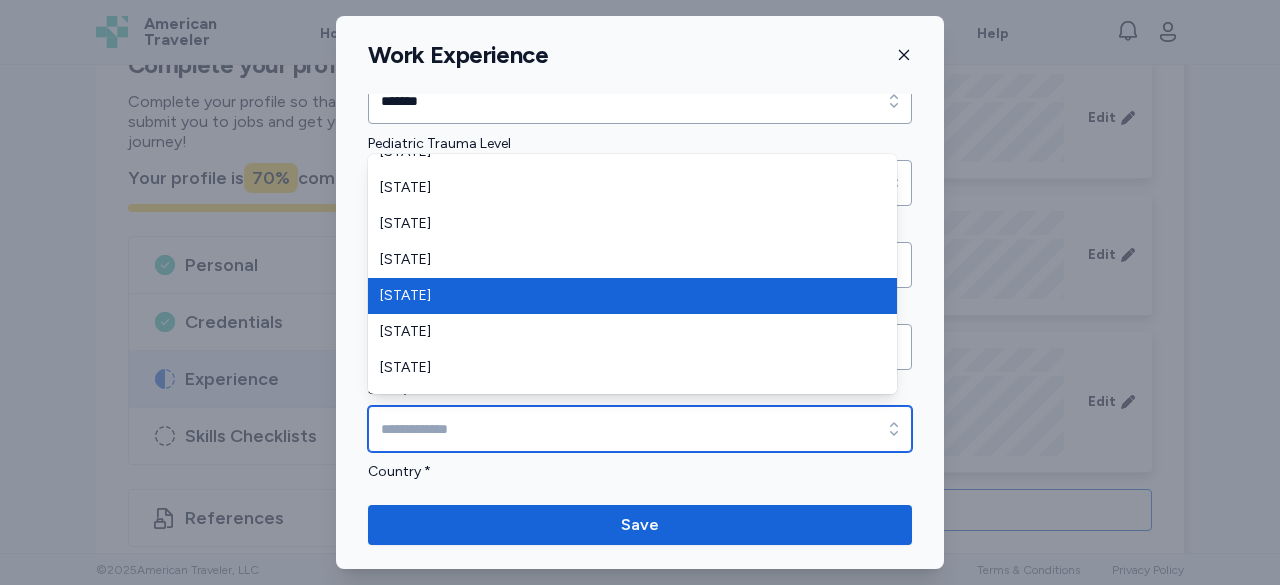 scroll, scrollTop: 200, scrollLeft: 0, axis: vertical 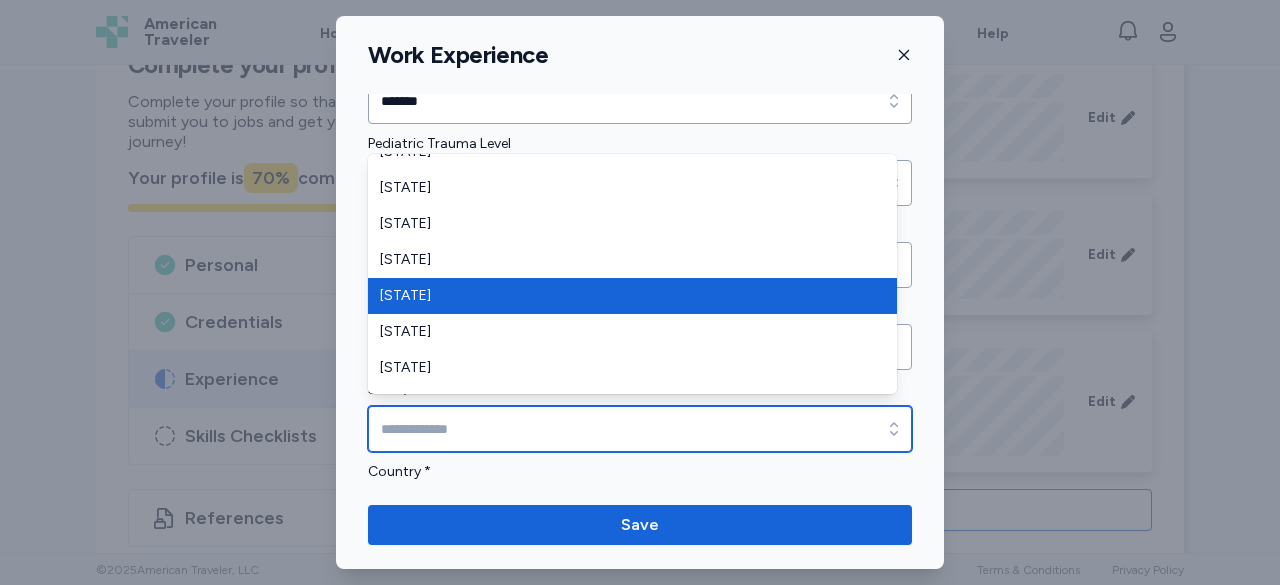 type on "*******" 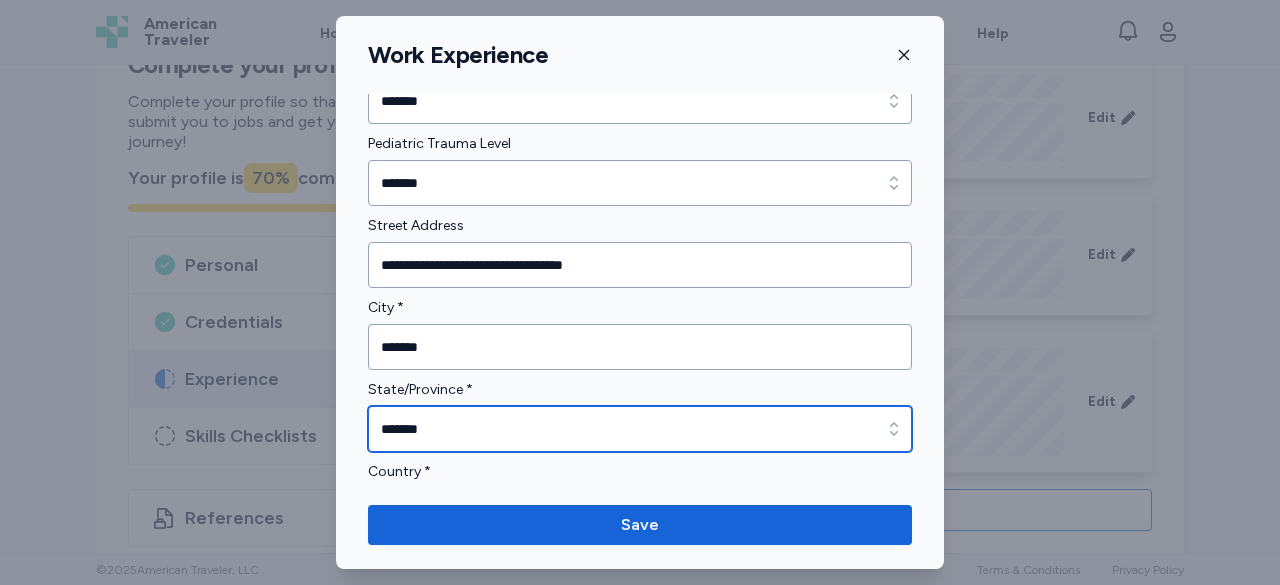 scroll, scrollTop: 600, scrollLeft: 0, axis: vertical 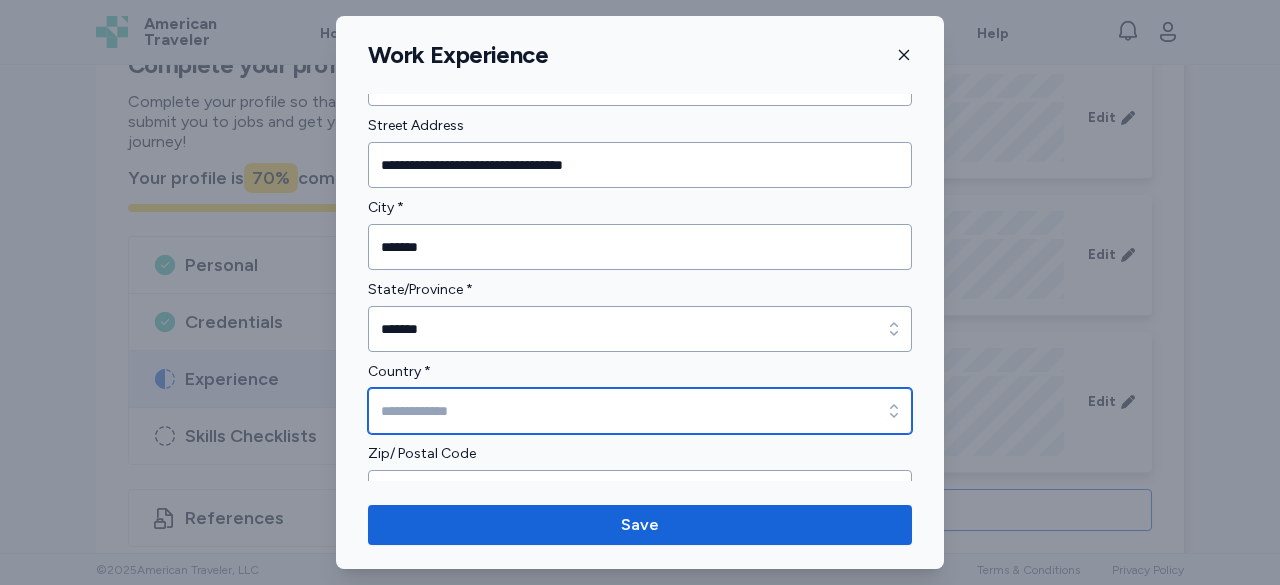 click on "Country *" at bounding box center (640, 411) 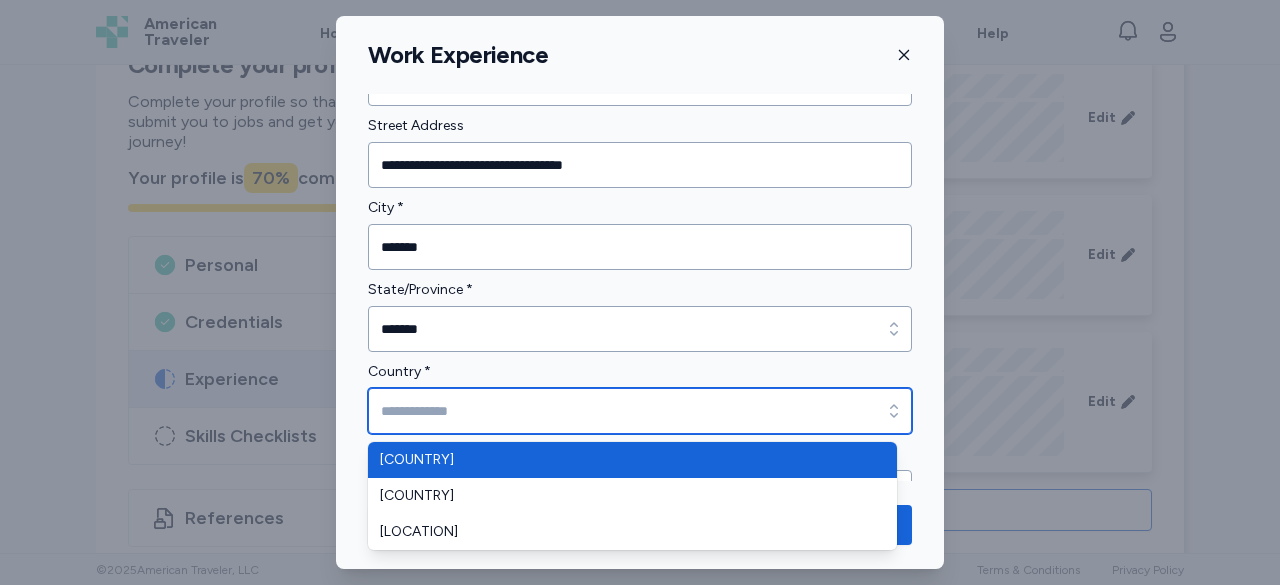 type on "**********" 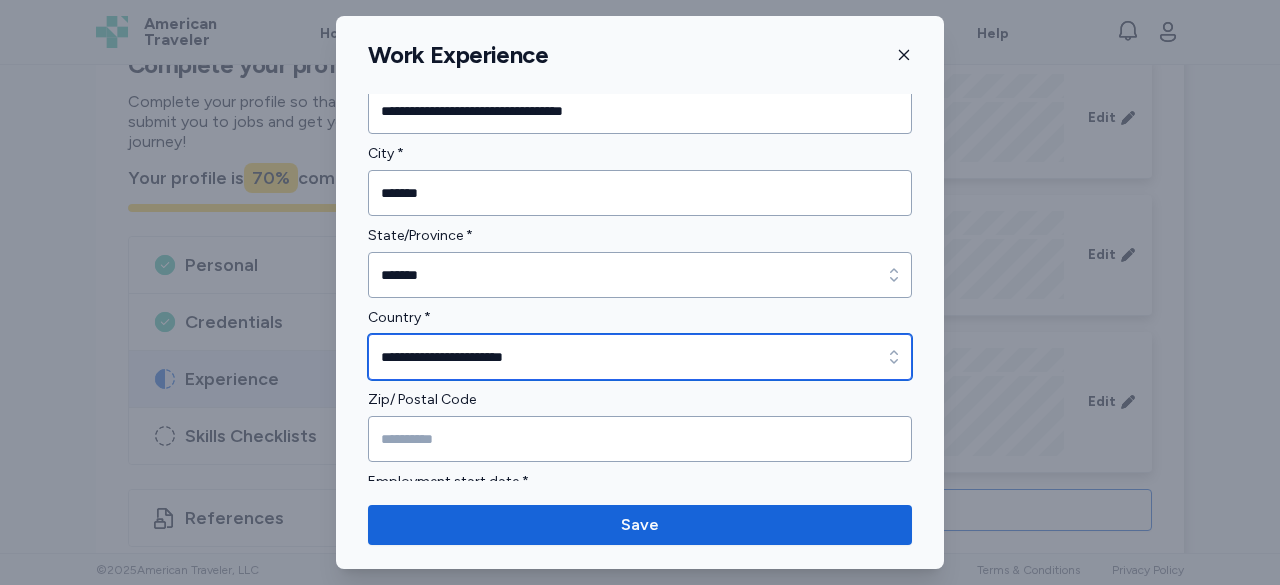 scroll, scrollTop: 700, scrollLeft: 0, axis: vertical 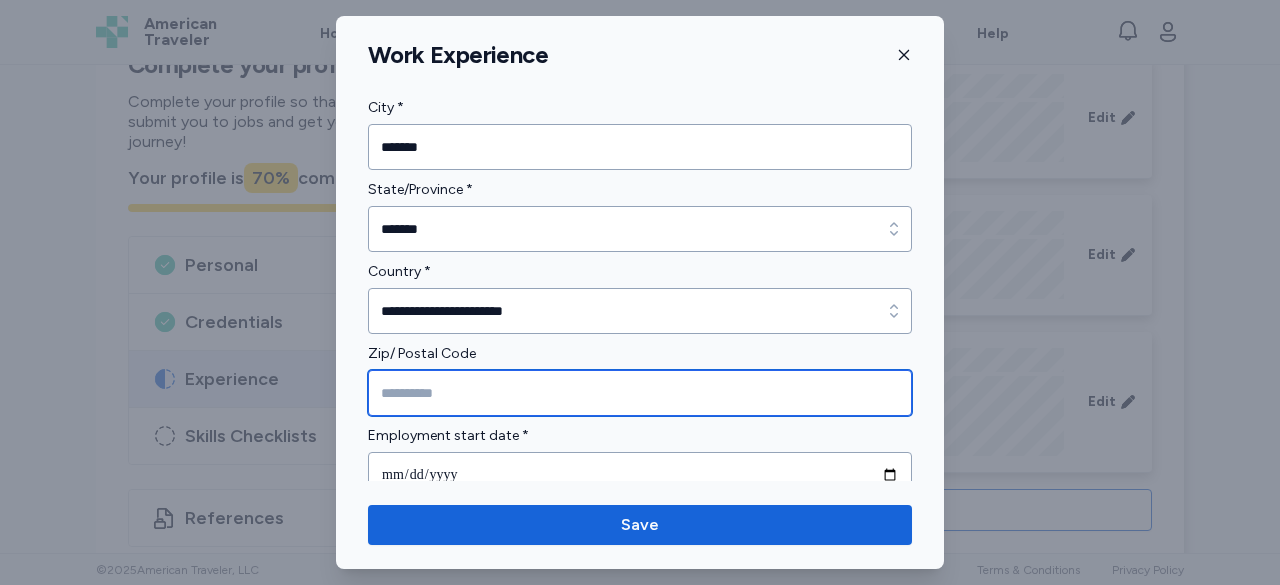 click at bounding box center [640, 393] 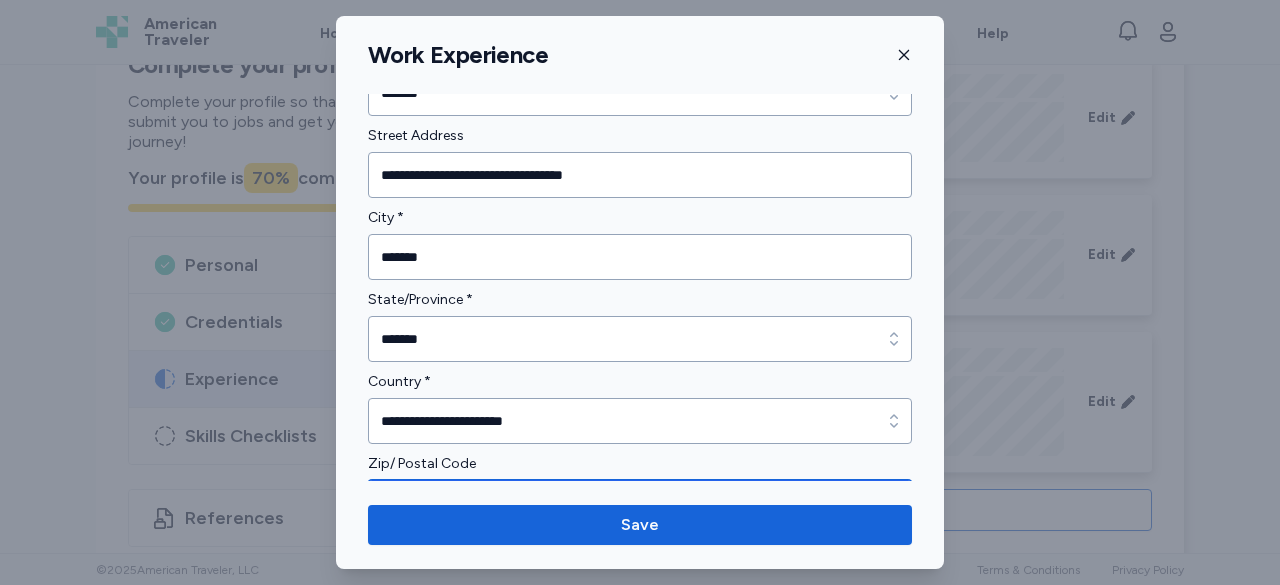 scroll, scrollTop: 400, scrollLeft: 0, axis: vertical 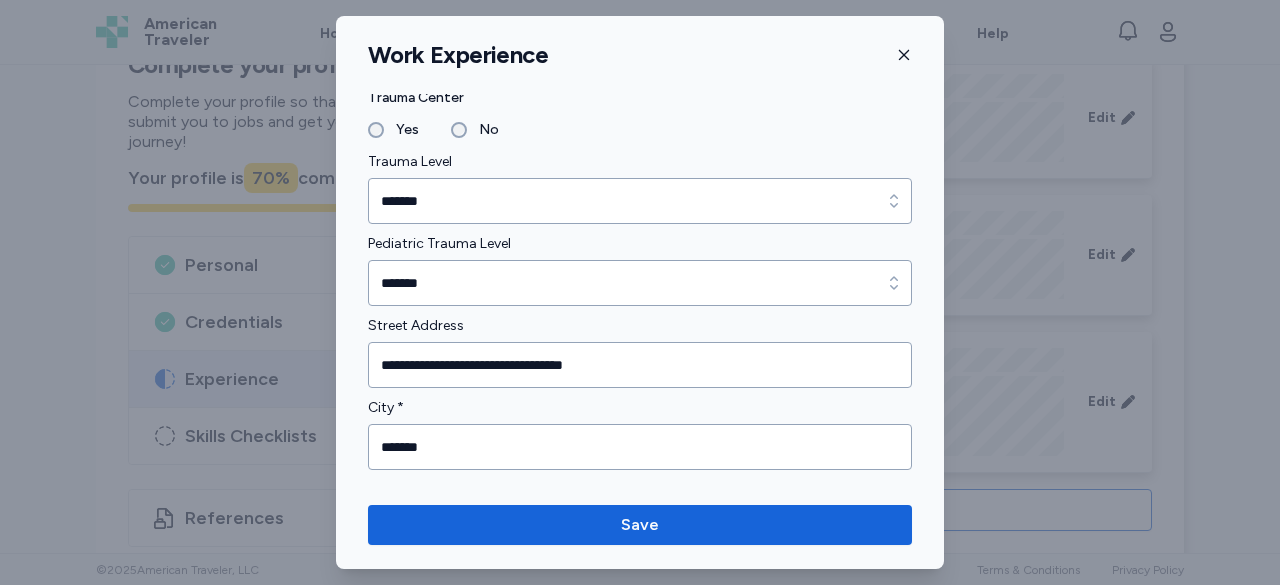 type on "*****" 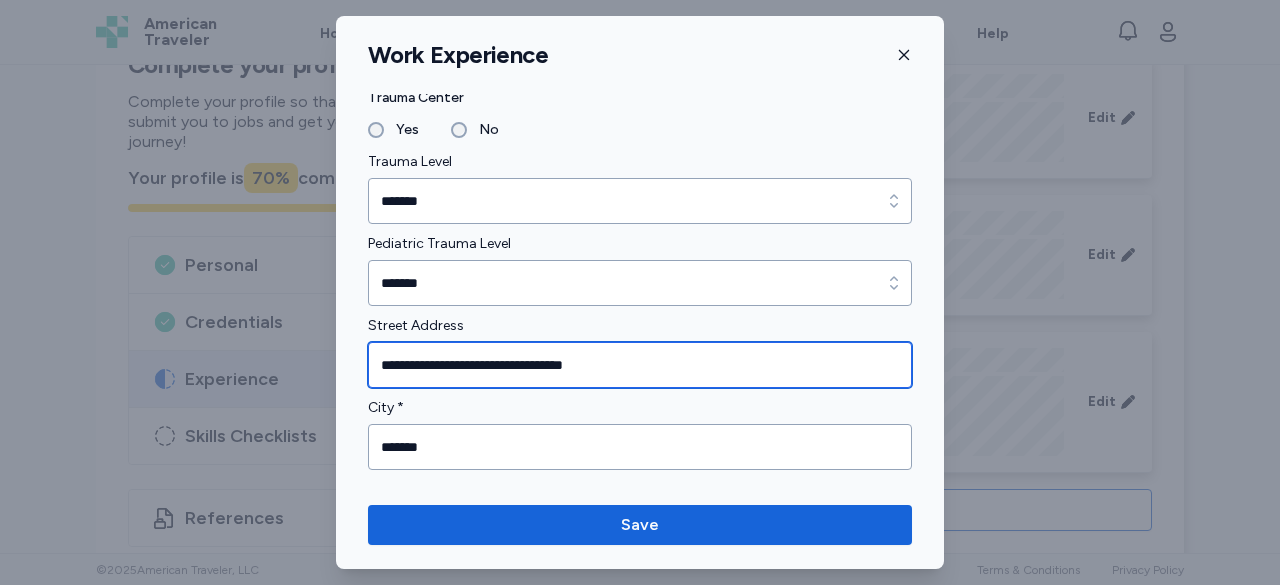 drag, startPoint x: 498, startPoint y: 367, endPoint x: 804, endPoint y: 397, distance: 307.46707 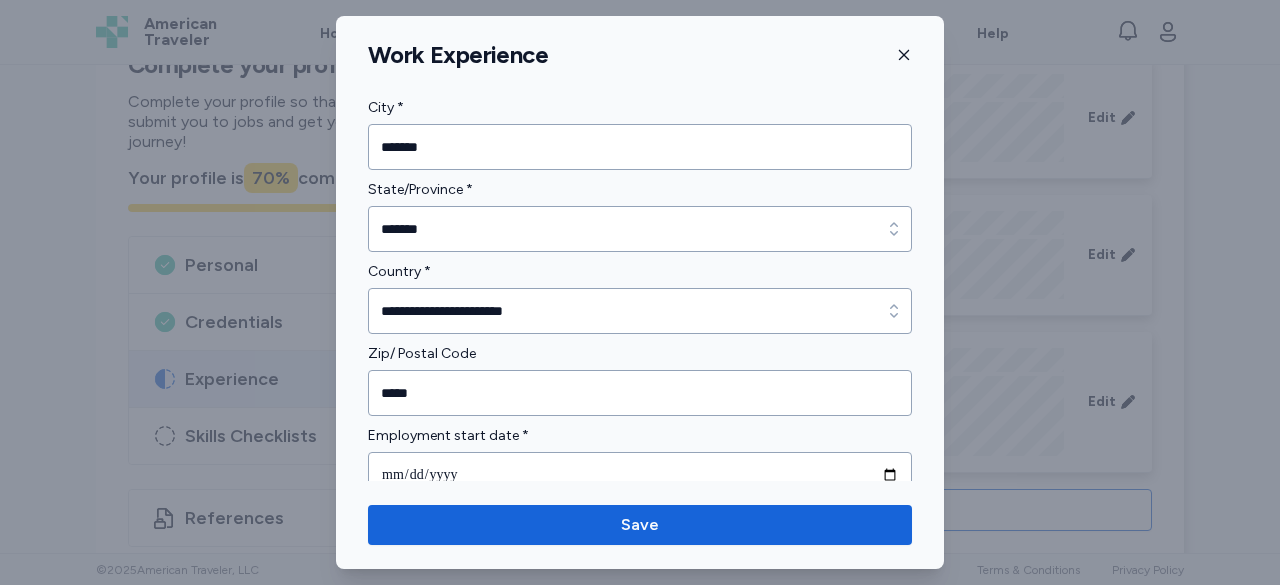 scroll, scrollTop: 900, scrollLeft: 0, axis: vertical 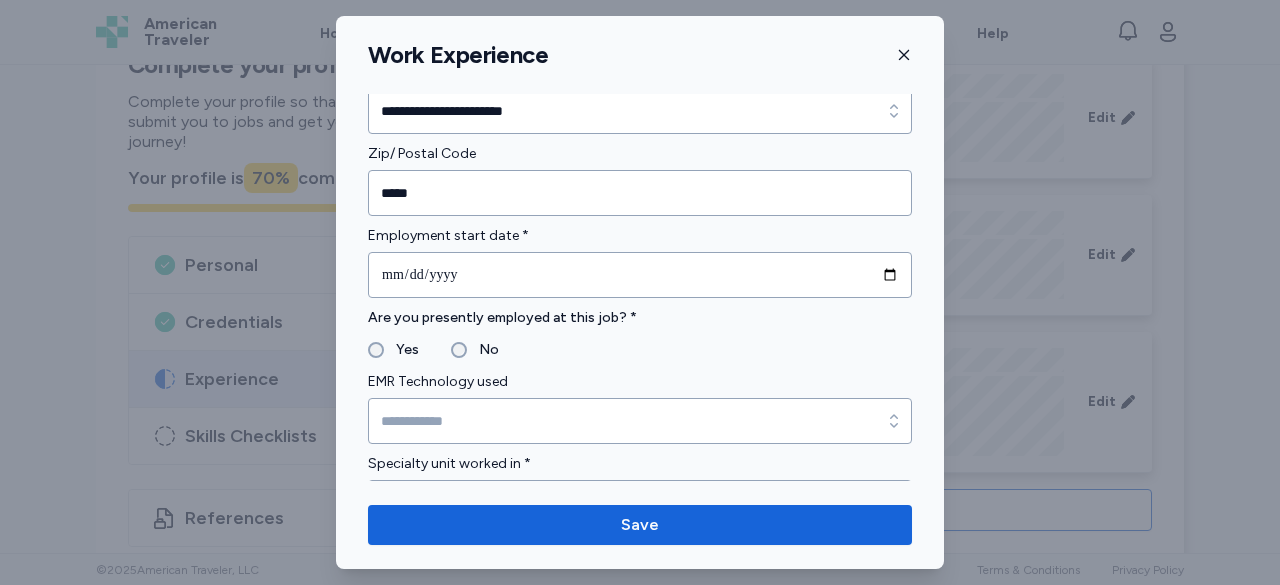 type on "**********" 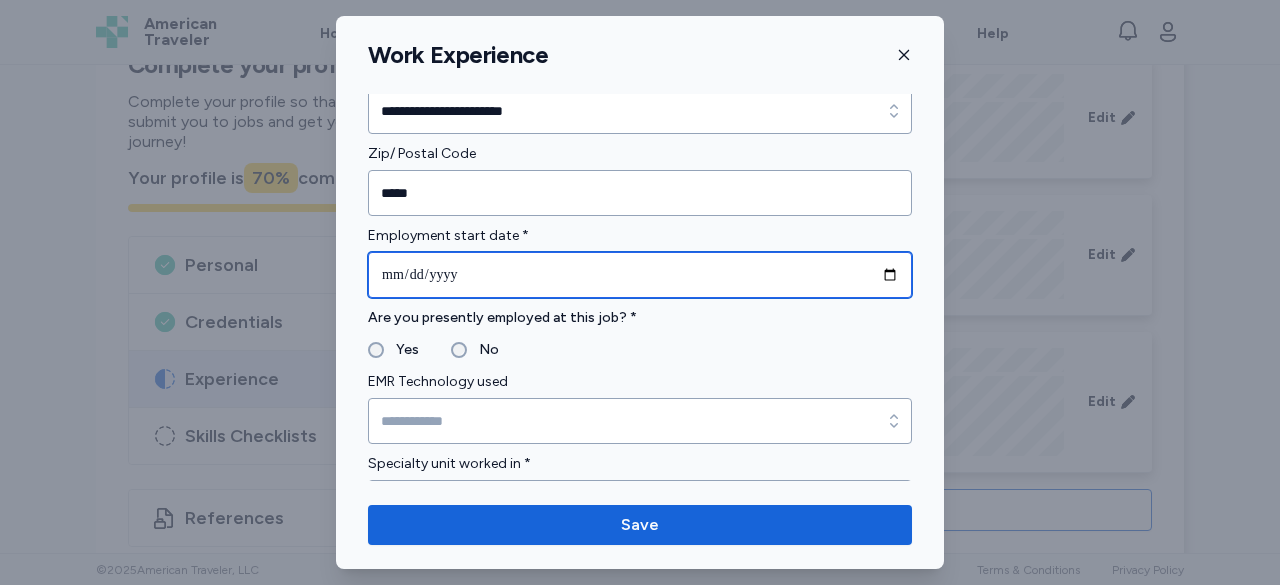 click at bounding box center (640, 275) 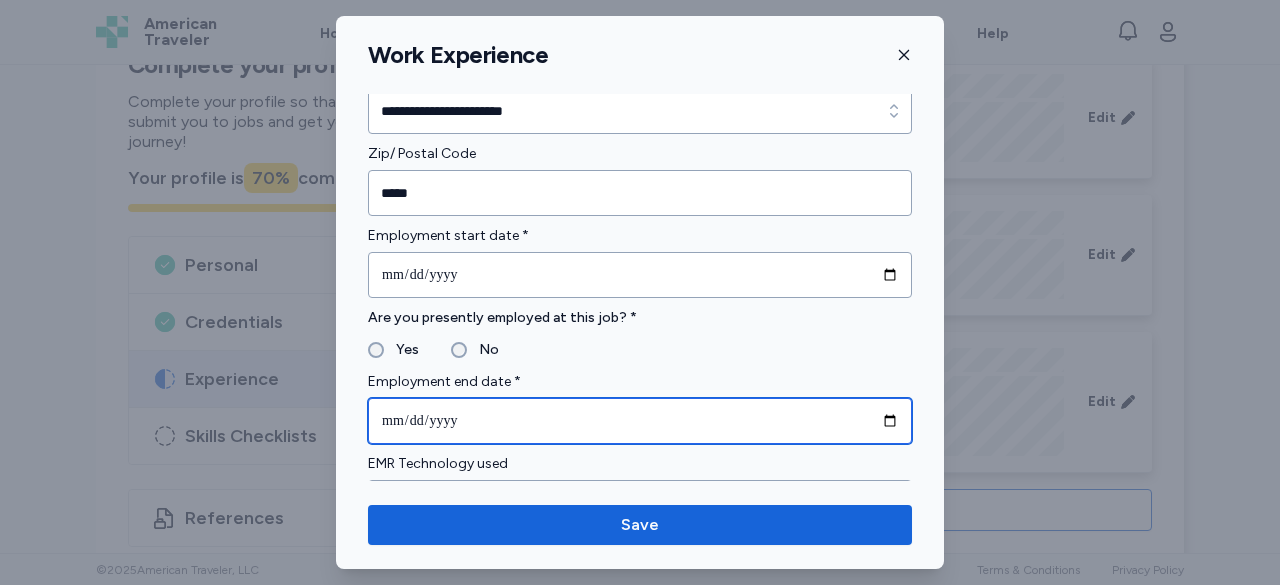 click at bounding box center (640, 421) 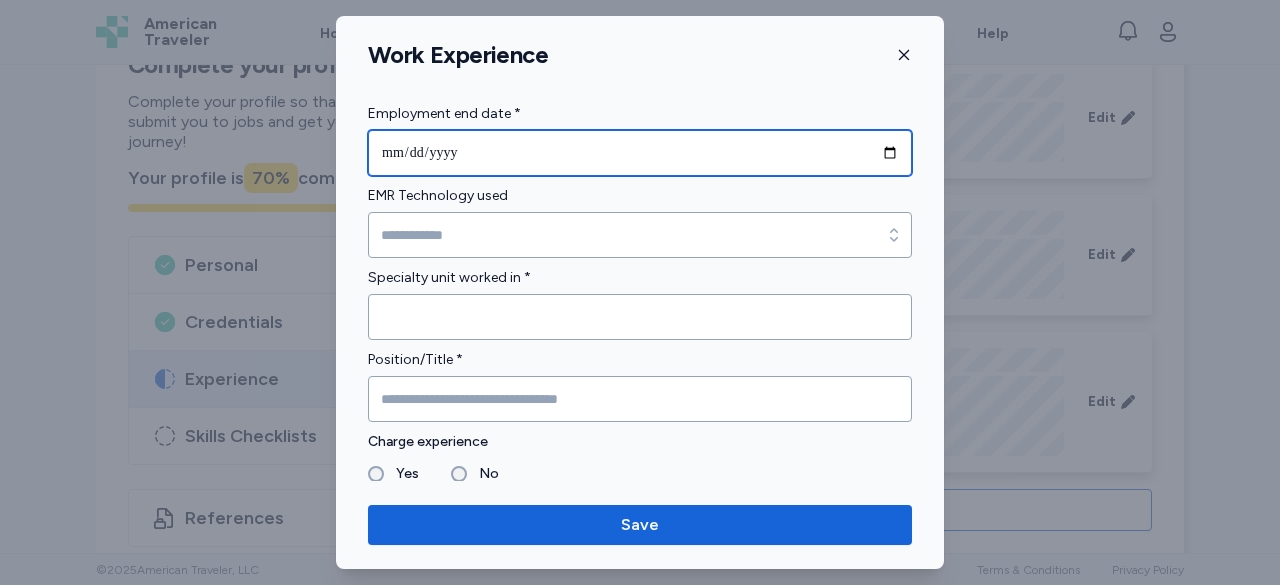 scroll, scrollTop: 1200, scrollLeft: 0, axis: vertical 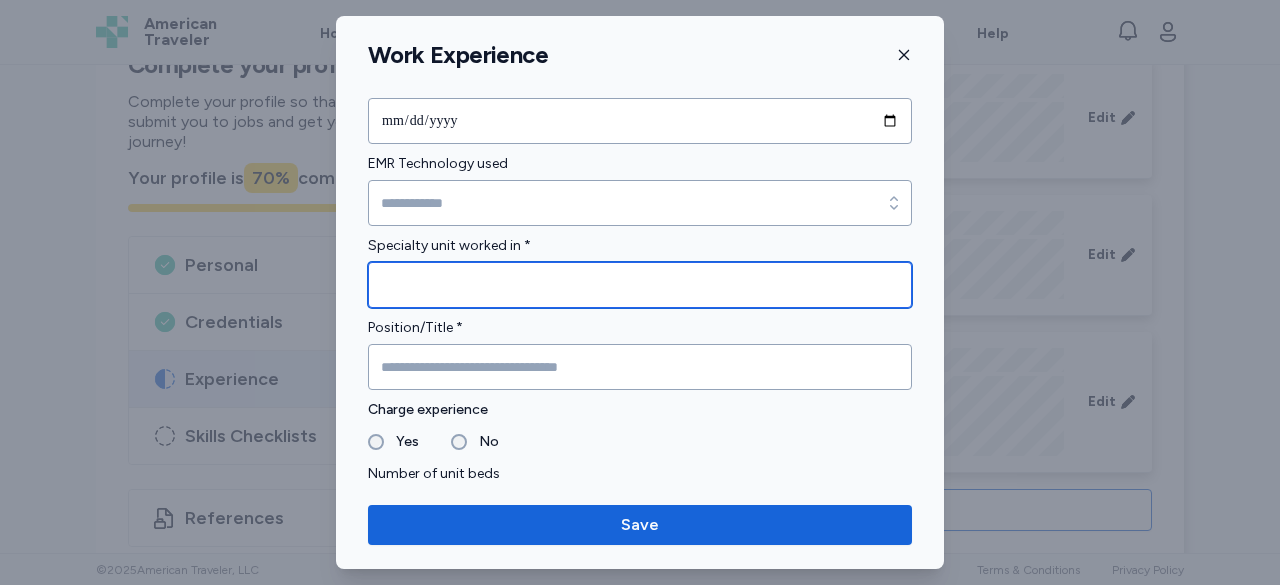 click at bounding box center [640, 285] 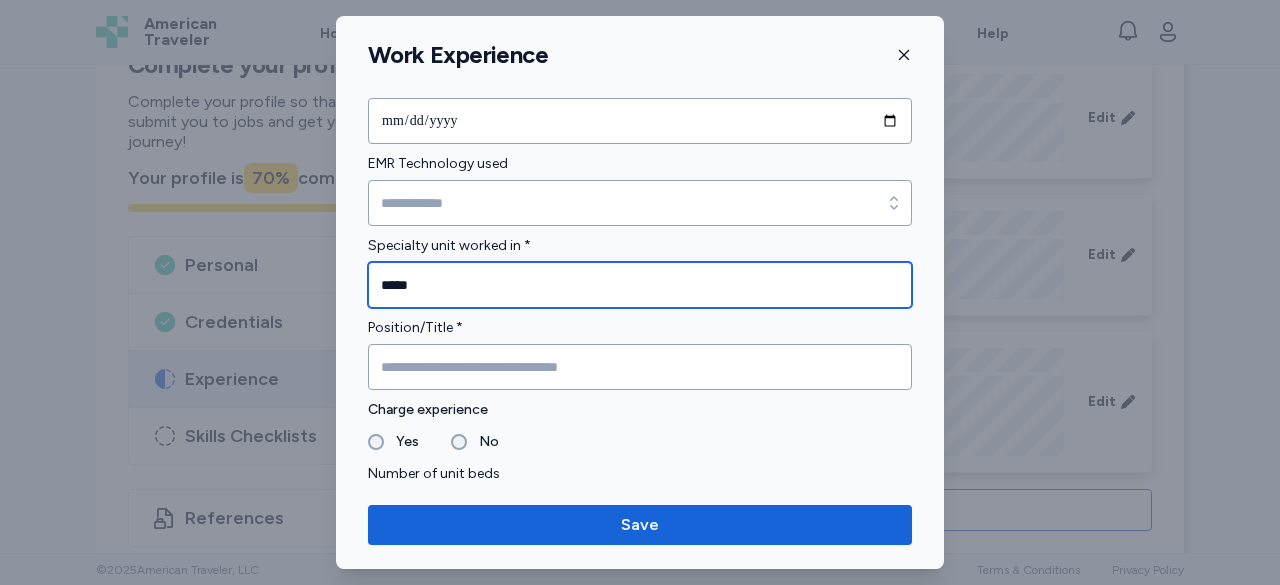 type on "*****" 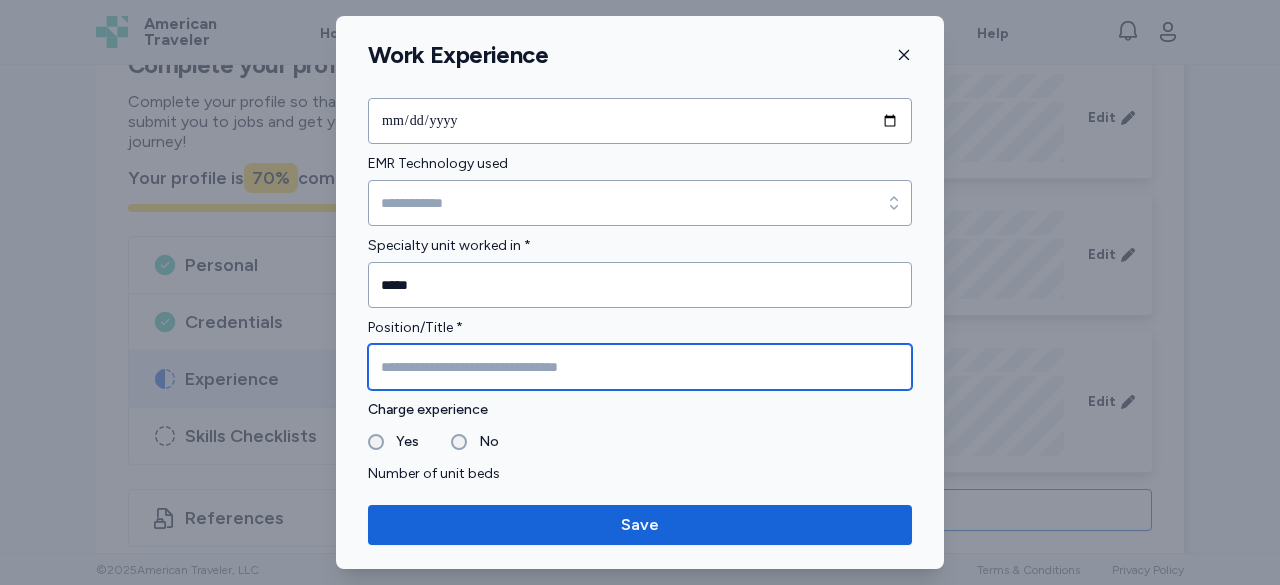 click at bounding box center [640, 367] 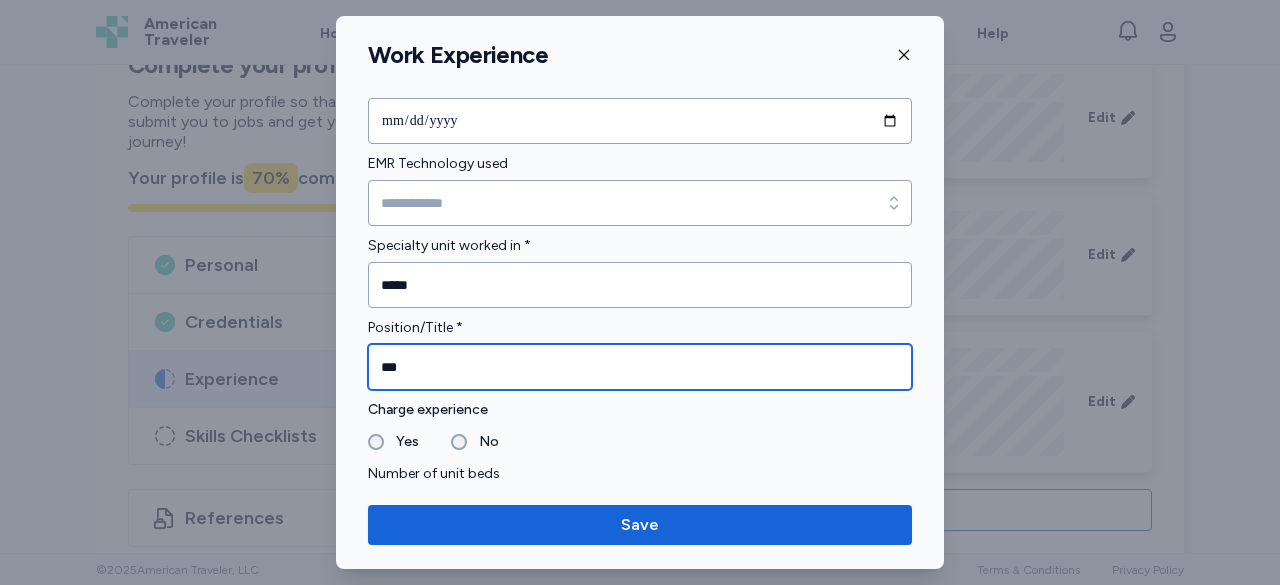 scroll, scrollTop: 1500, scrollLeft: 0, axis: vertical 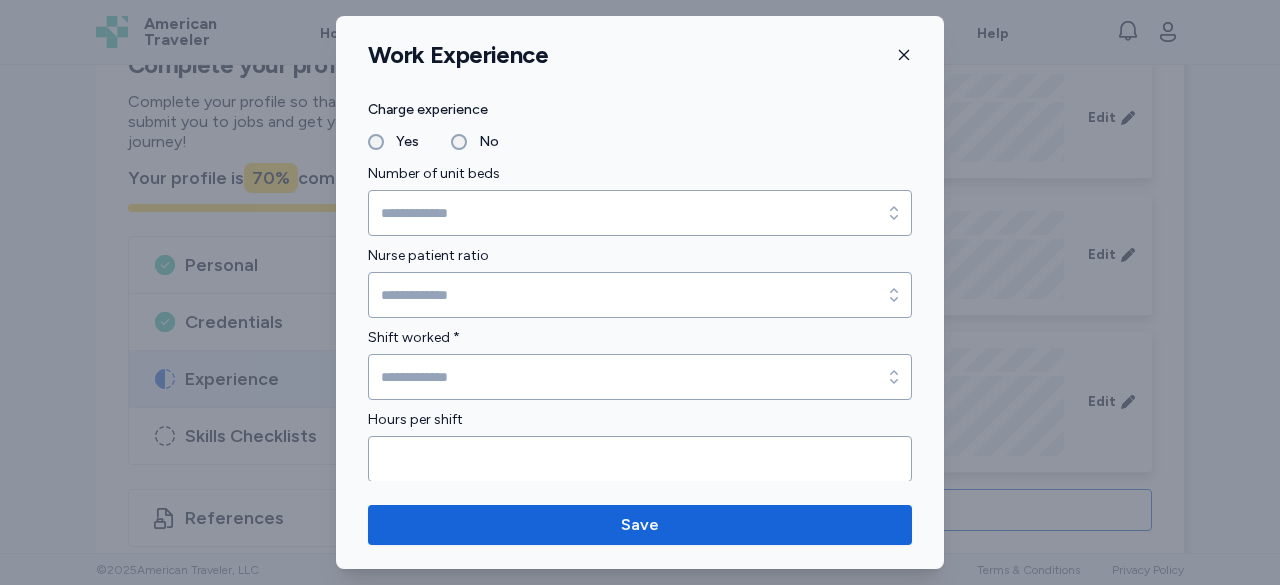 type on "***" 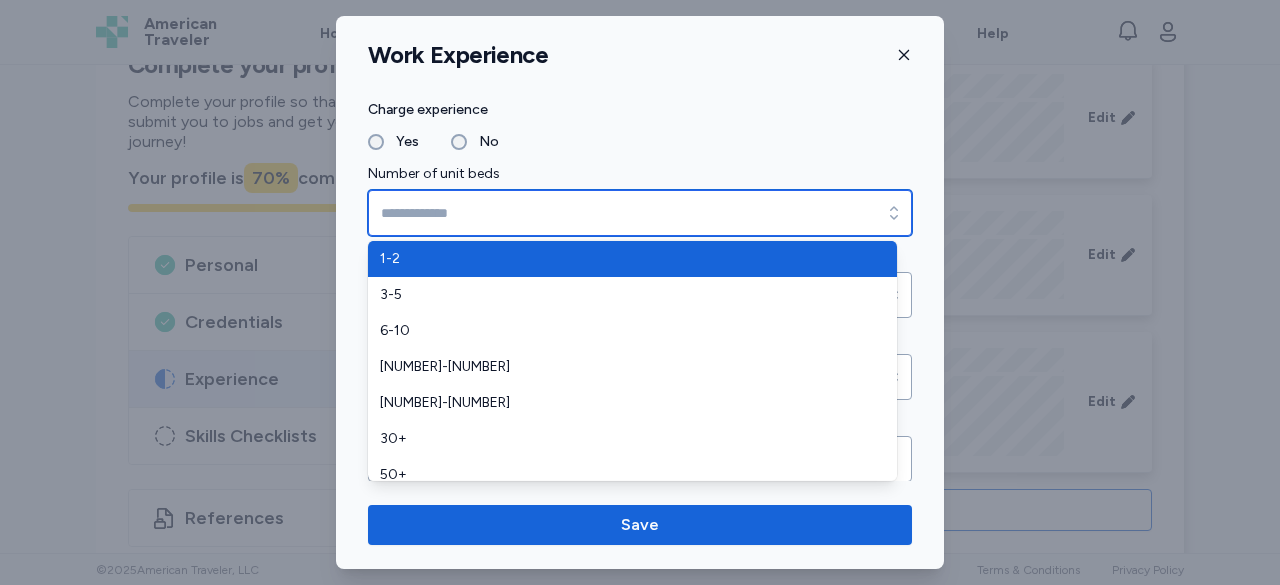 click on "Number of unit beds" at bounding box center (640, 213) 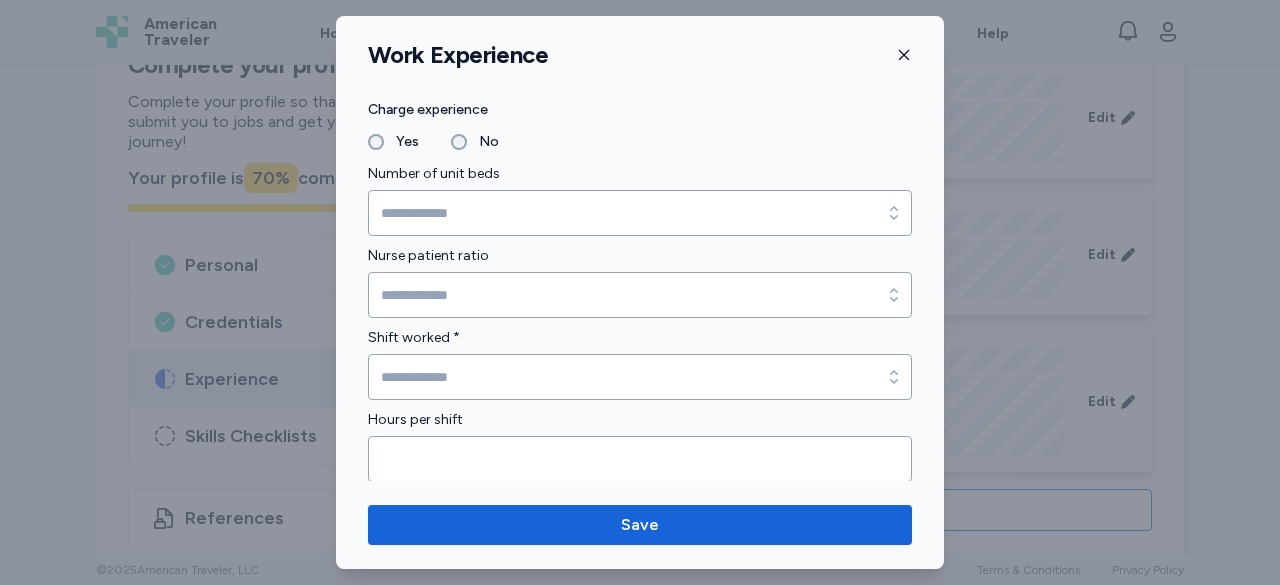 click on "Street Address City [CITY] State/Province [STATE] State/Province [STATE] Country [COUNTRY] Country [COUNTRY] Zip/ Postal Code Employment start date Employment end date EMR Technology used EMR Technology used Specialty unit worked in Position/Title Charge experience Yes No Number of unit beds Number of unit beds Nurse patient ratio Nurse patient ratio Shift worked Shift worked Hours per shift Shifts per week Reason for leaving May we contact this employer? Yes No Is this a travel assignment? Yes No Reference Please fill in if this is one of your two most recent ." at bounding box center [640, 3] 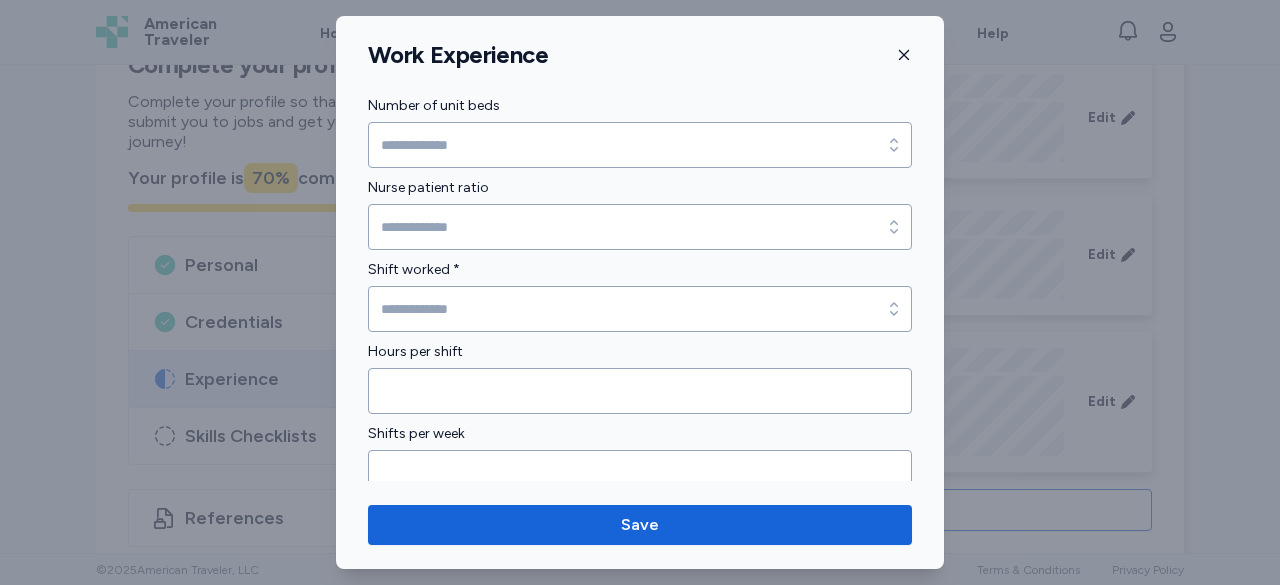 scroll, scrollTop: 1600, scrollLeft: 0, axis: vertical 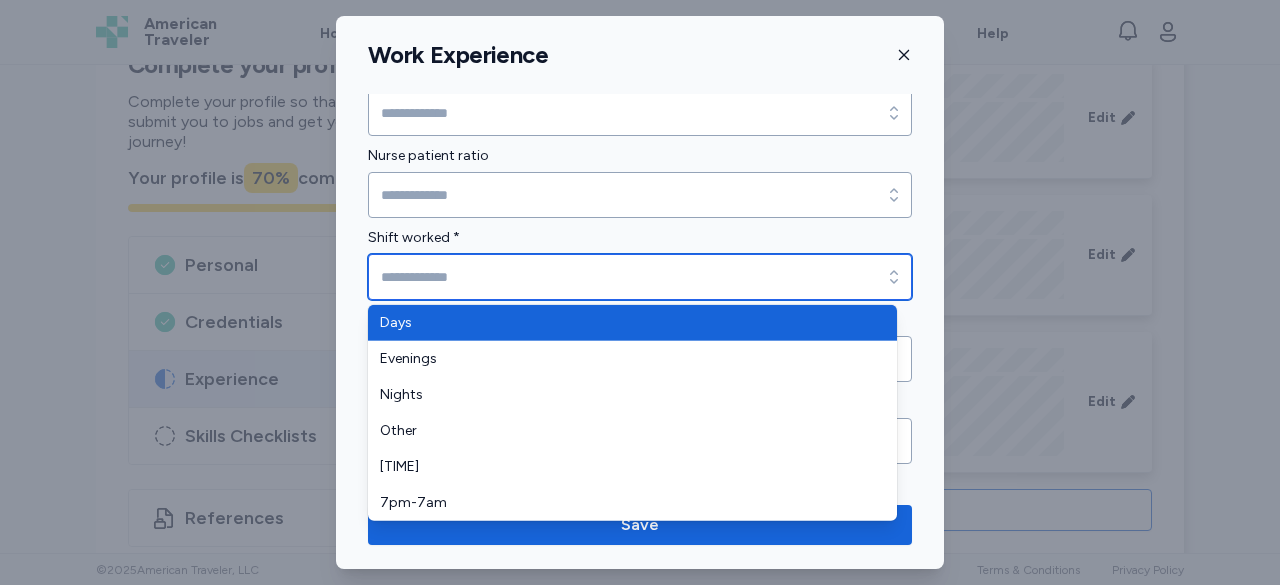 click on "Shift worked *" at bounding box center [640, 277] 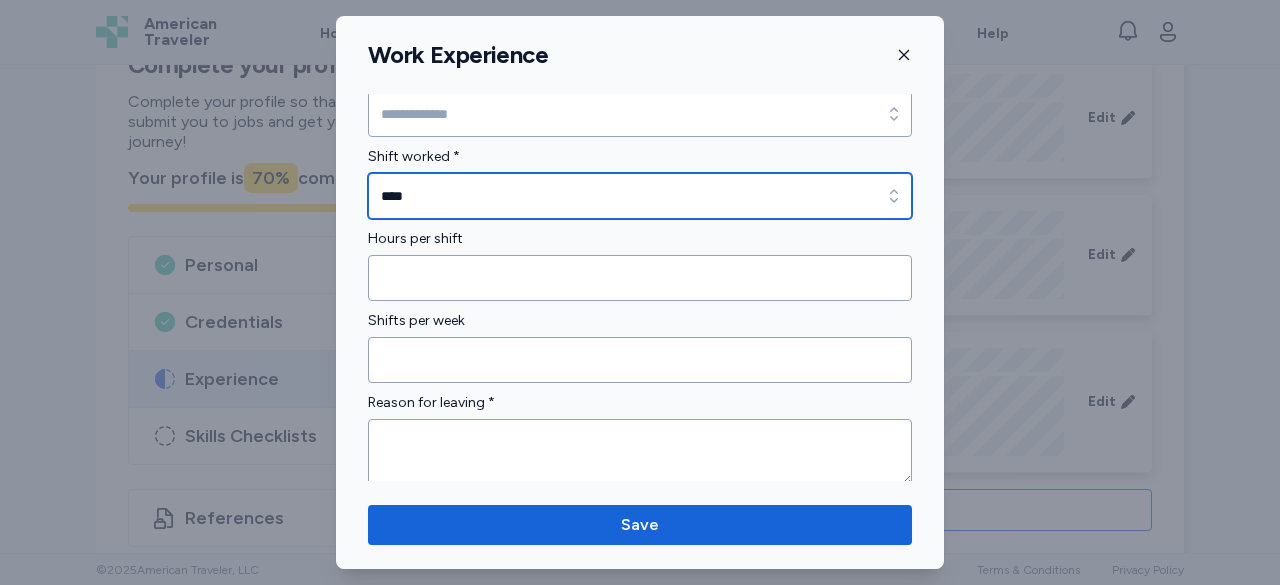 scroll, scrollTop: 1700, scrollLeft: 0, axis: vertical 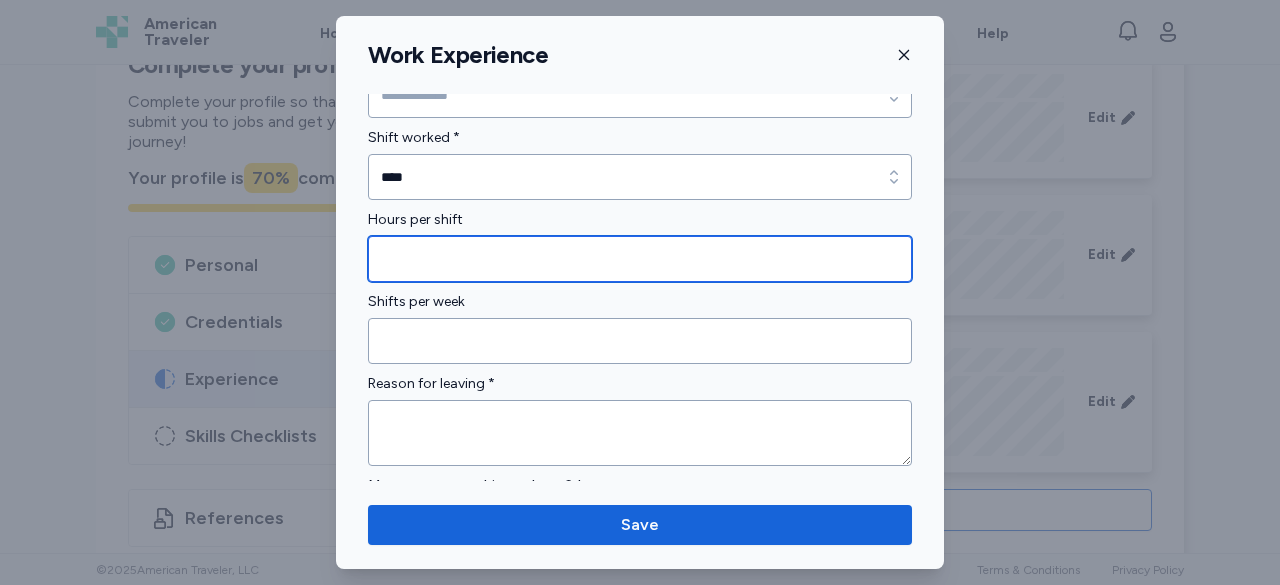 click at bounding box center (640, 259) 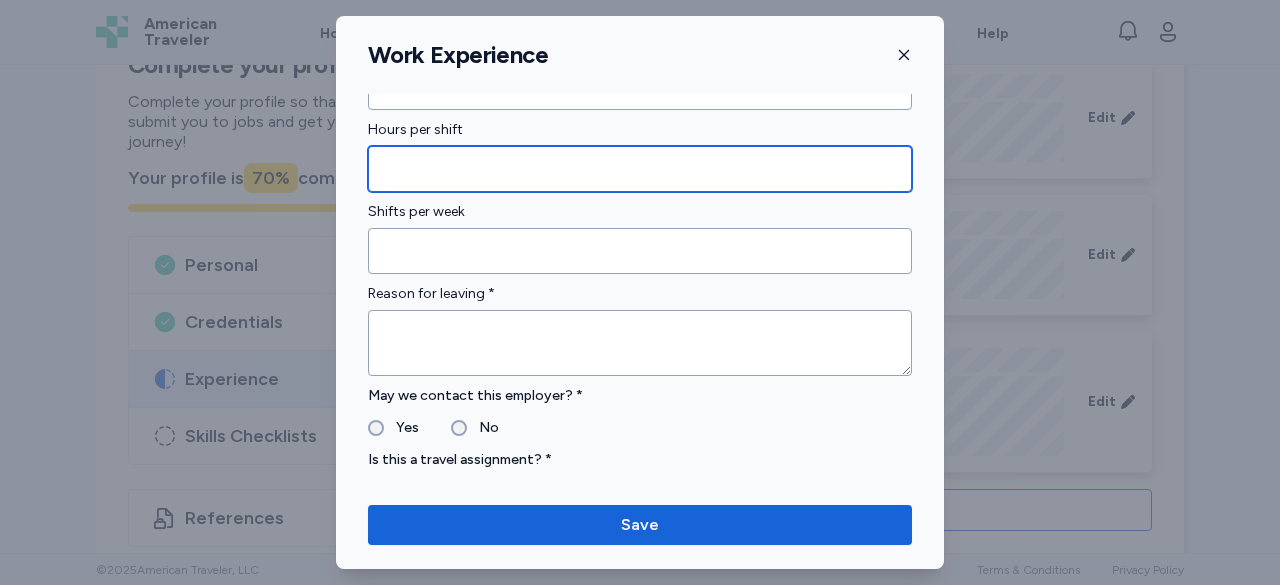scroll, scrollTop: 1800, scrollLeft: 0, axis: vertical 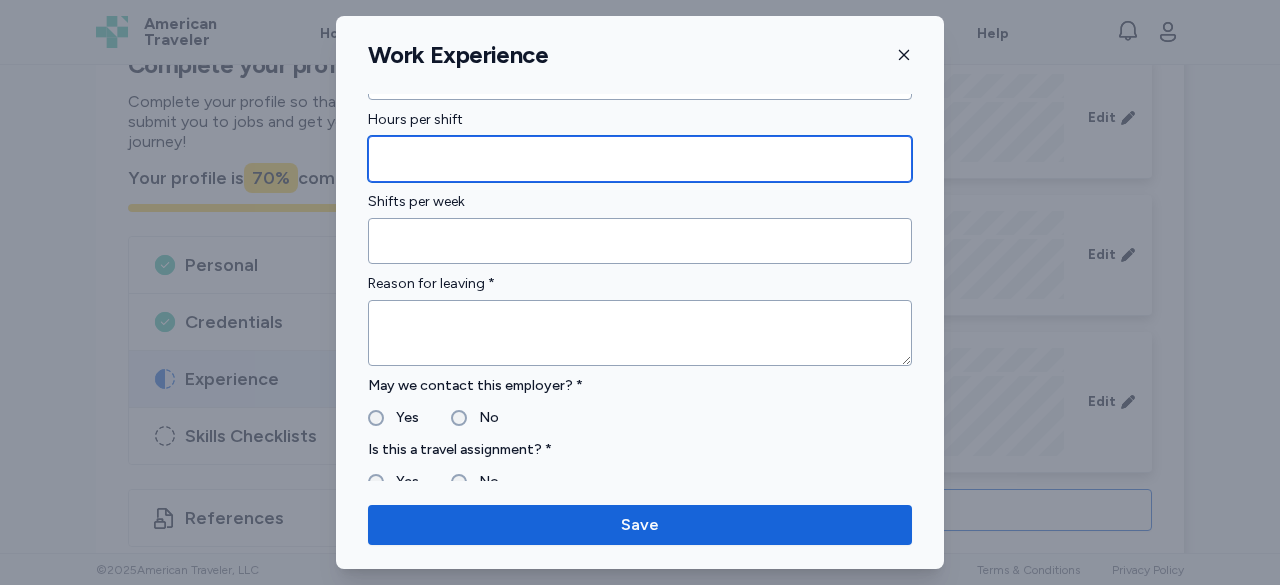 type on "**" 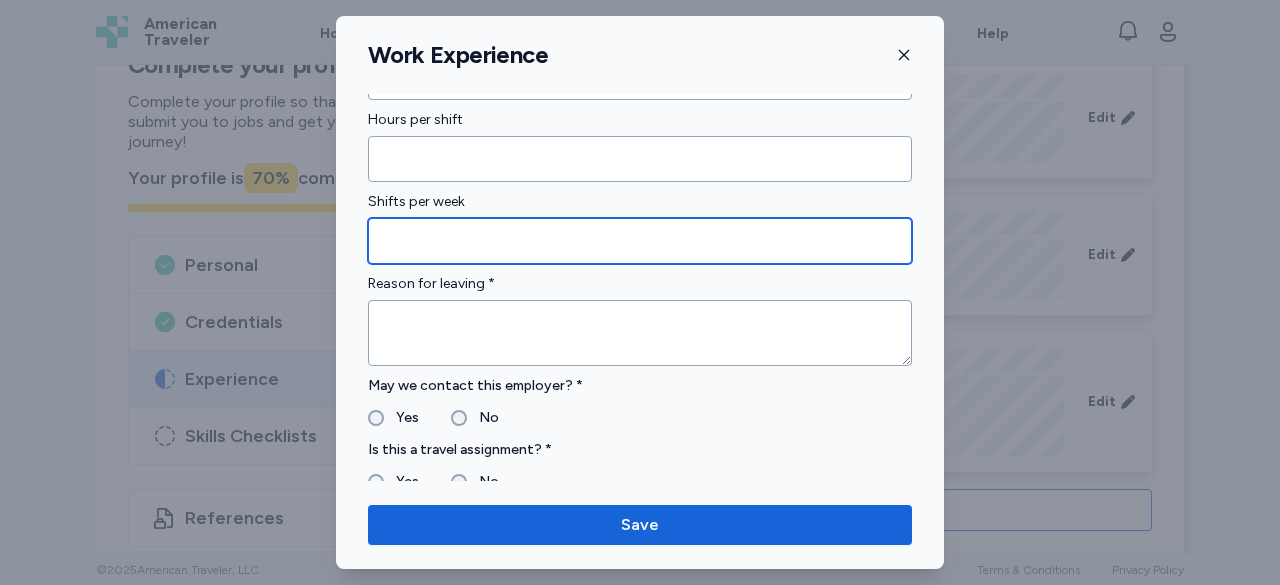 click at bounding box center (640, 241) 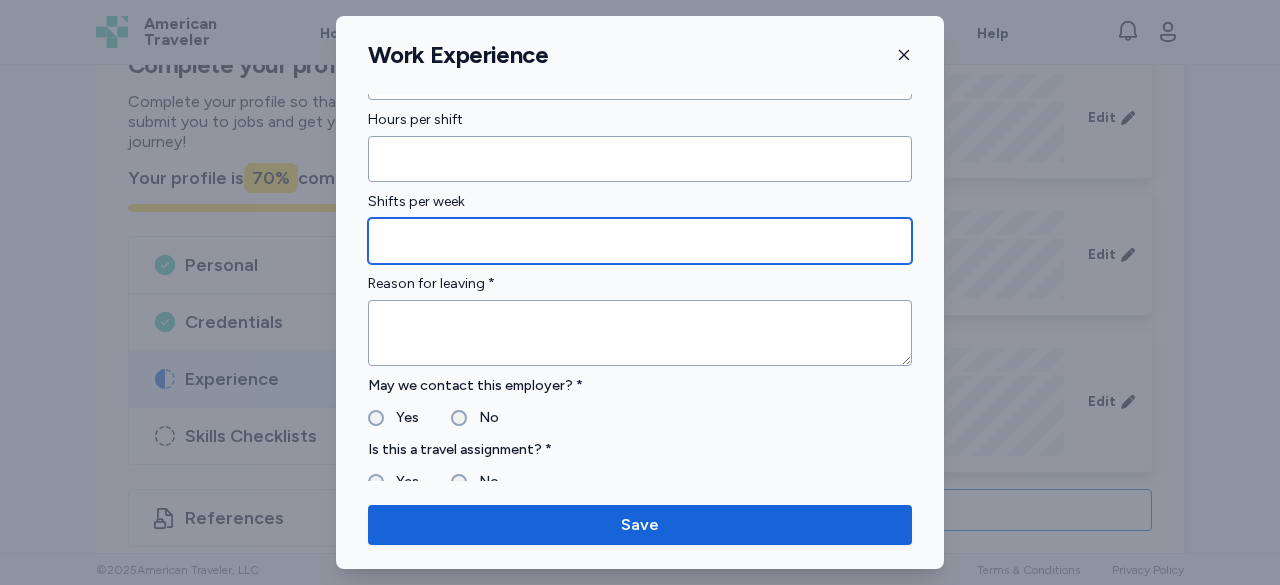 scroll, scrollTop: 1900, scrollLeft: 0, axis: vertical 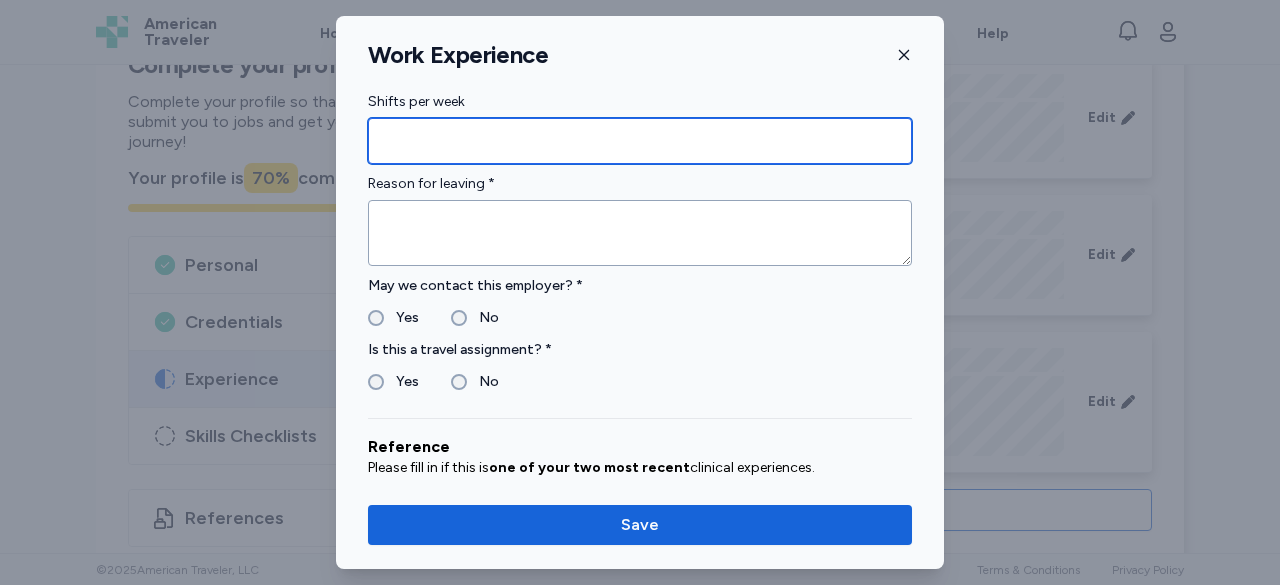 type on "*" 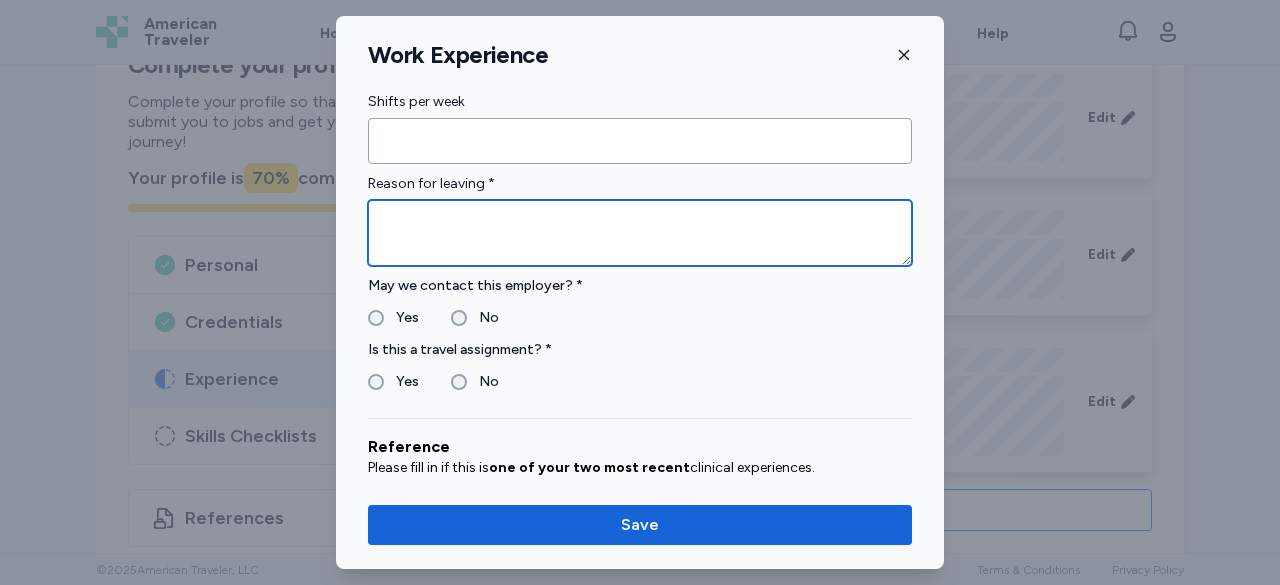 click at bounding box center (640, 233) 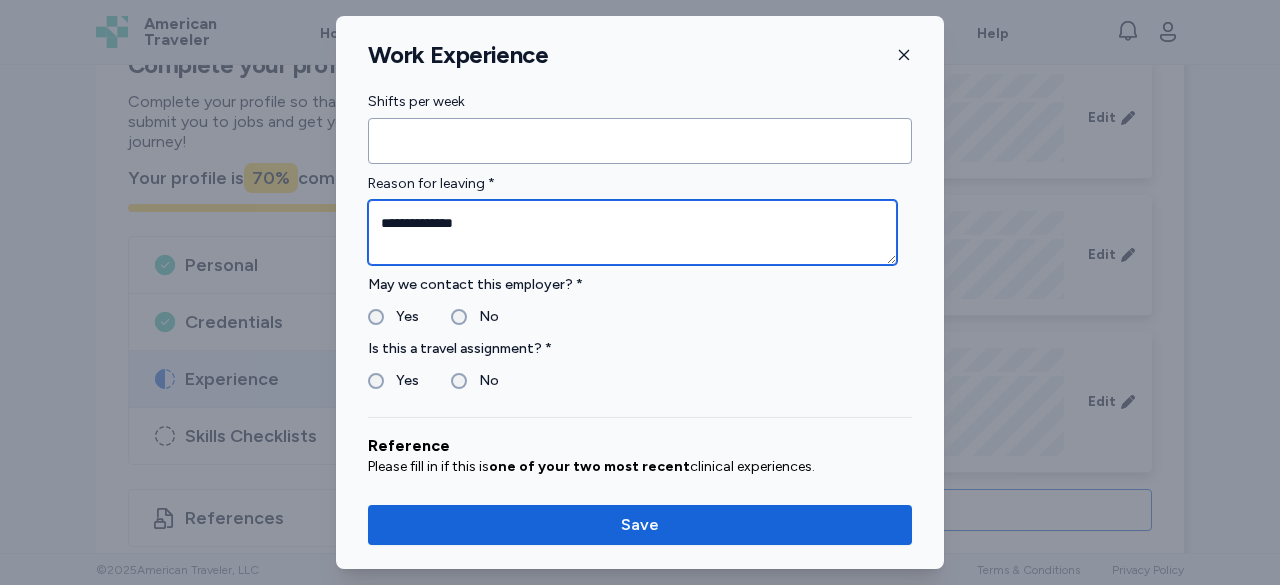 type on "**********" 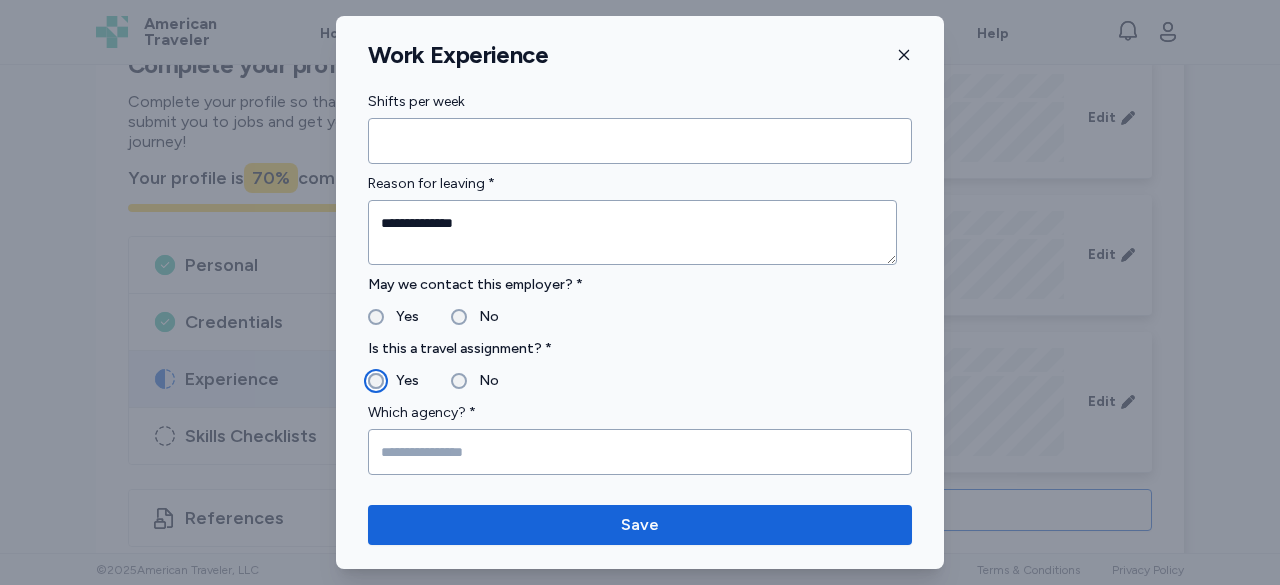 scroll, scrollTop: 2000, scrollLeft: 0, axis: vertical 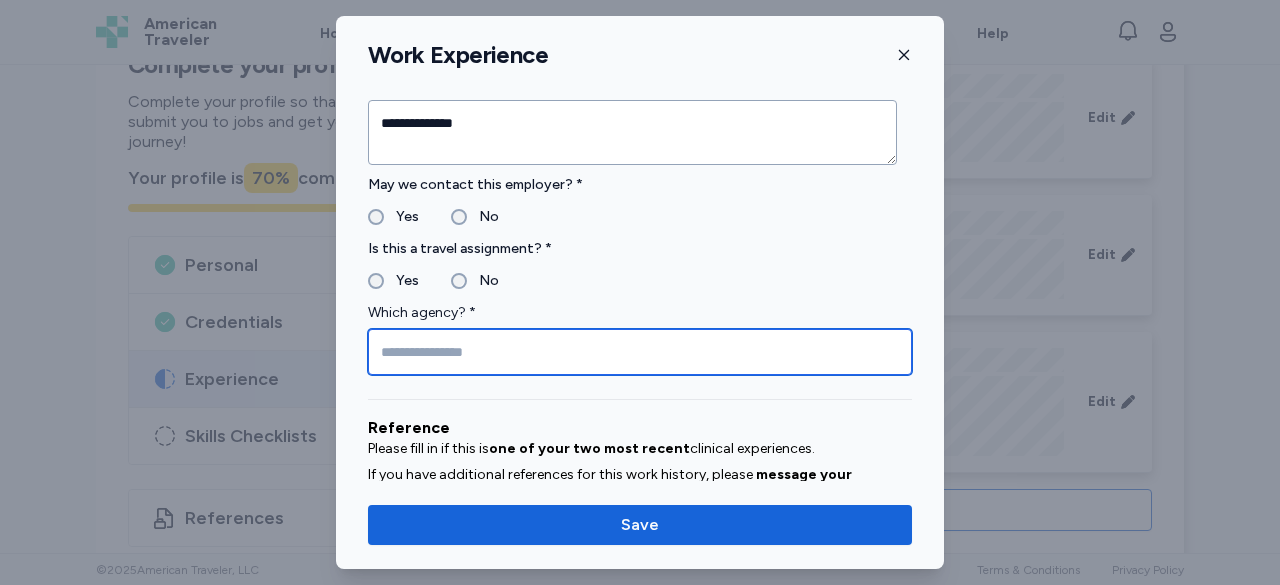 click at bounding box center [640, 352] 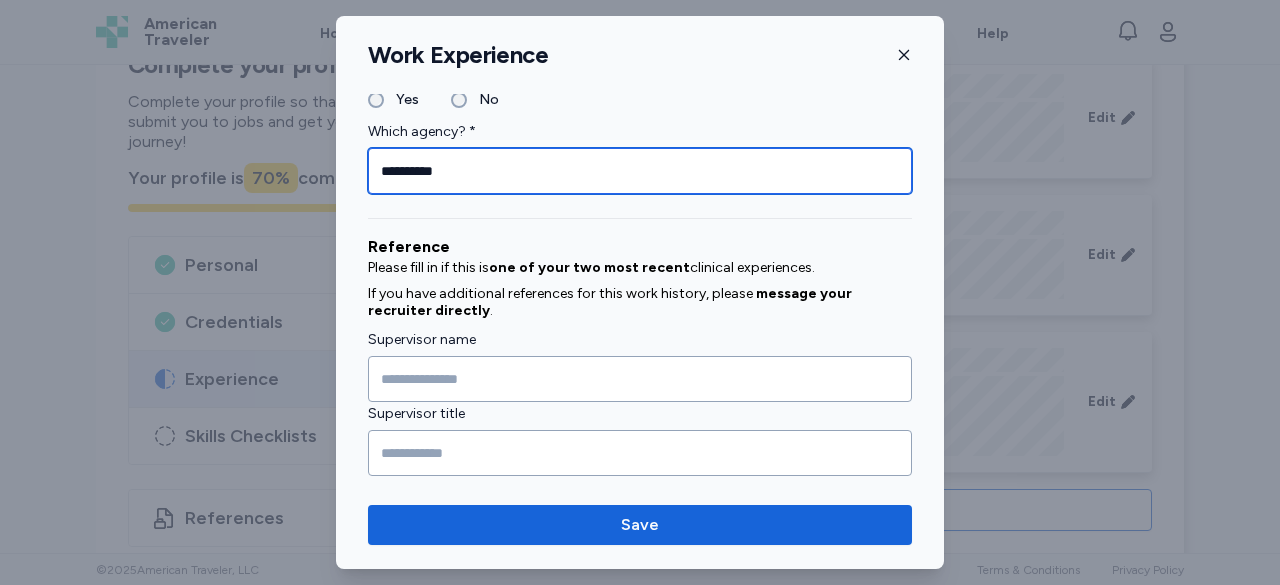 scroll, scrollTop: 2200, scrollLeft: 0, axis: vertical 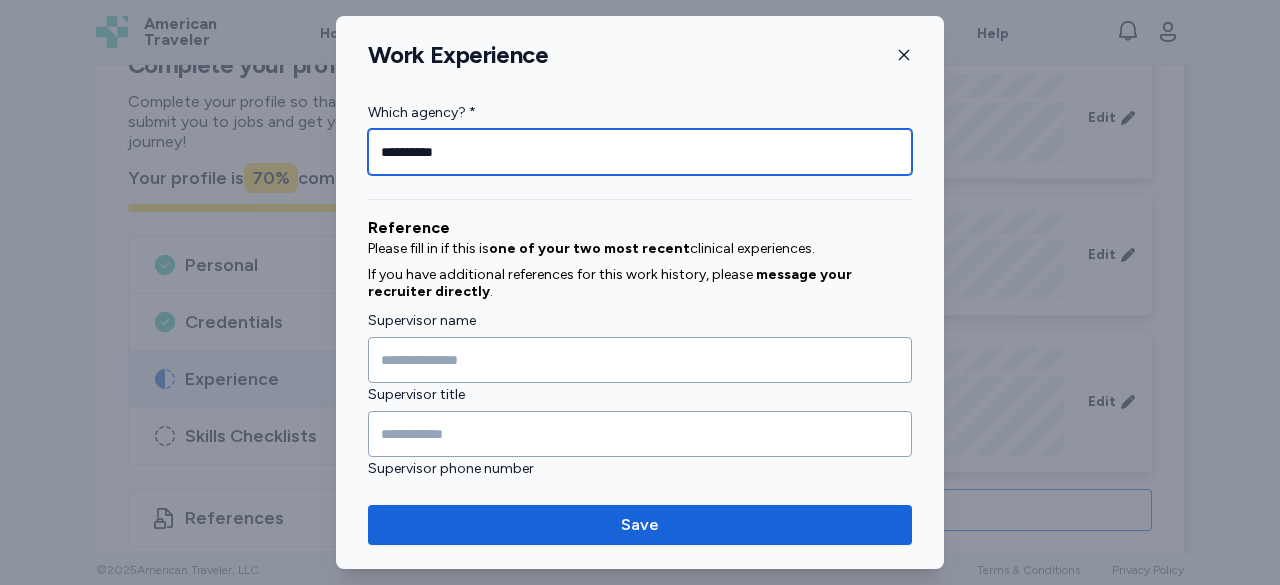type on "**********" 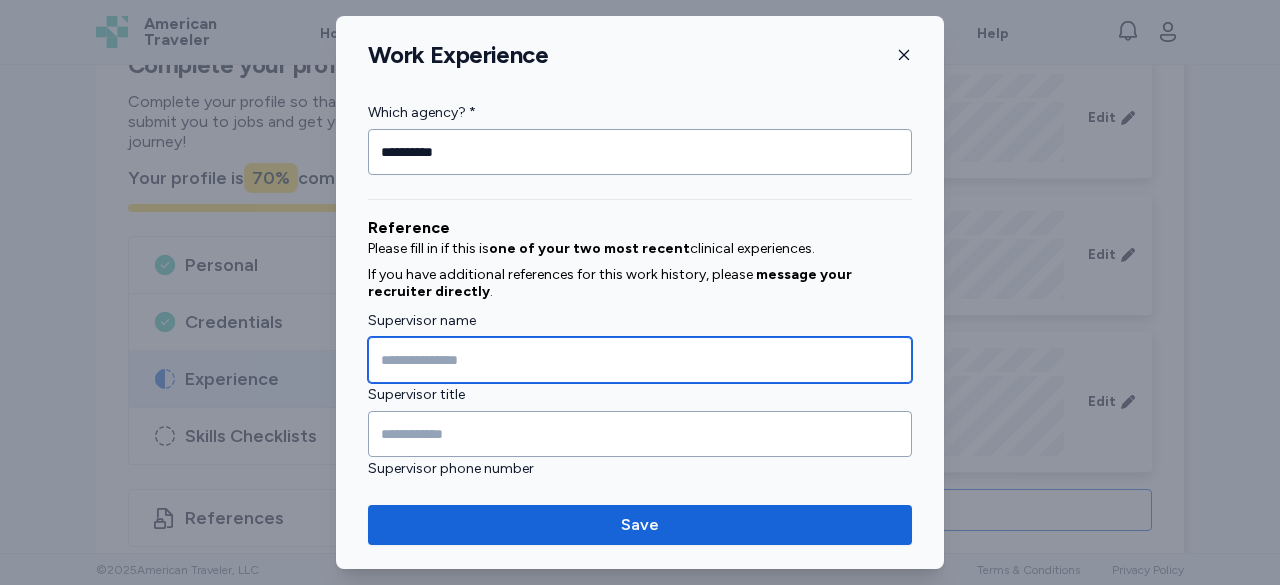 click at bounding box center (640, 360) 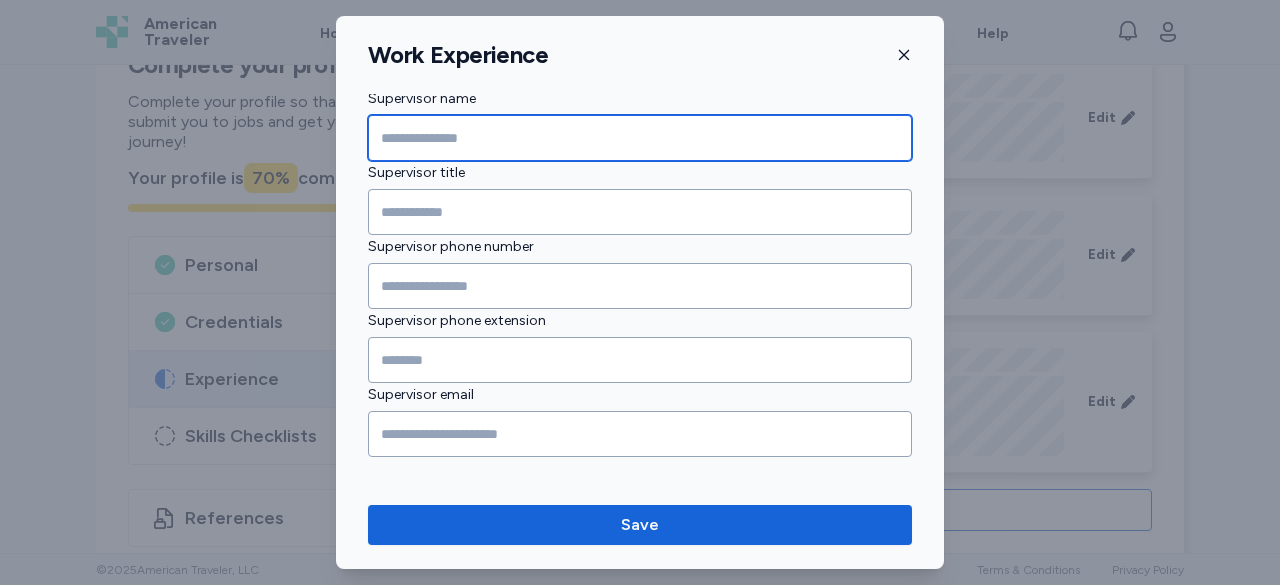 scroll, scrollTop: 2122, scrollLeft: 0, axis: vertical 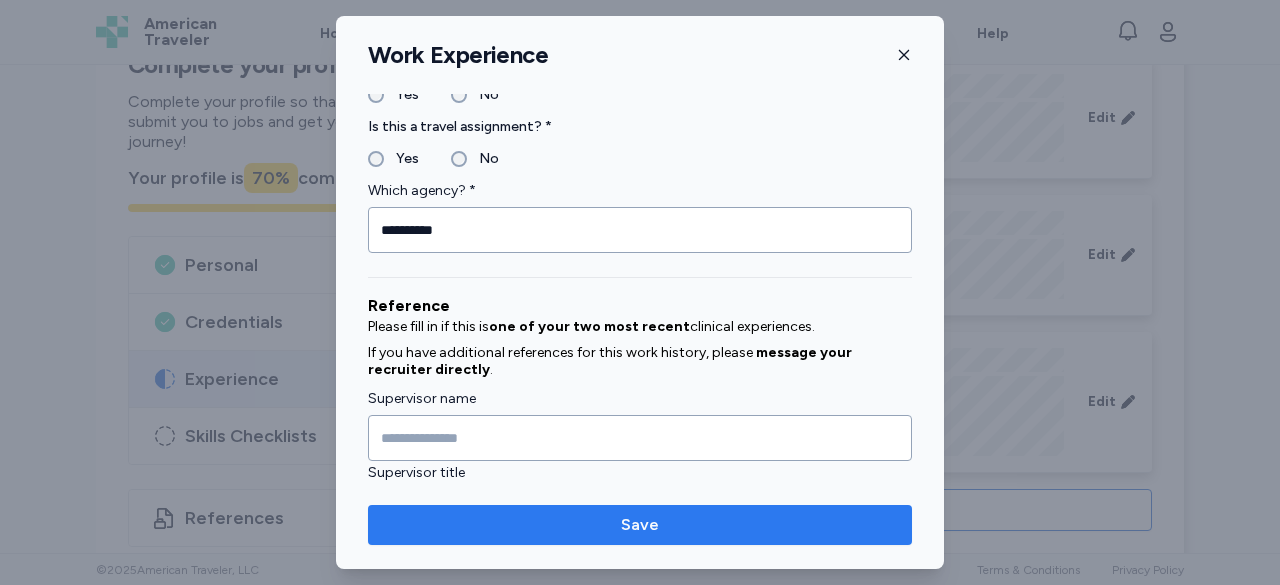 click on "Save" at bounding box center [640, 525] 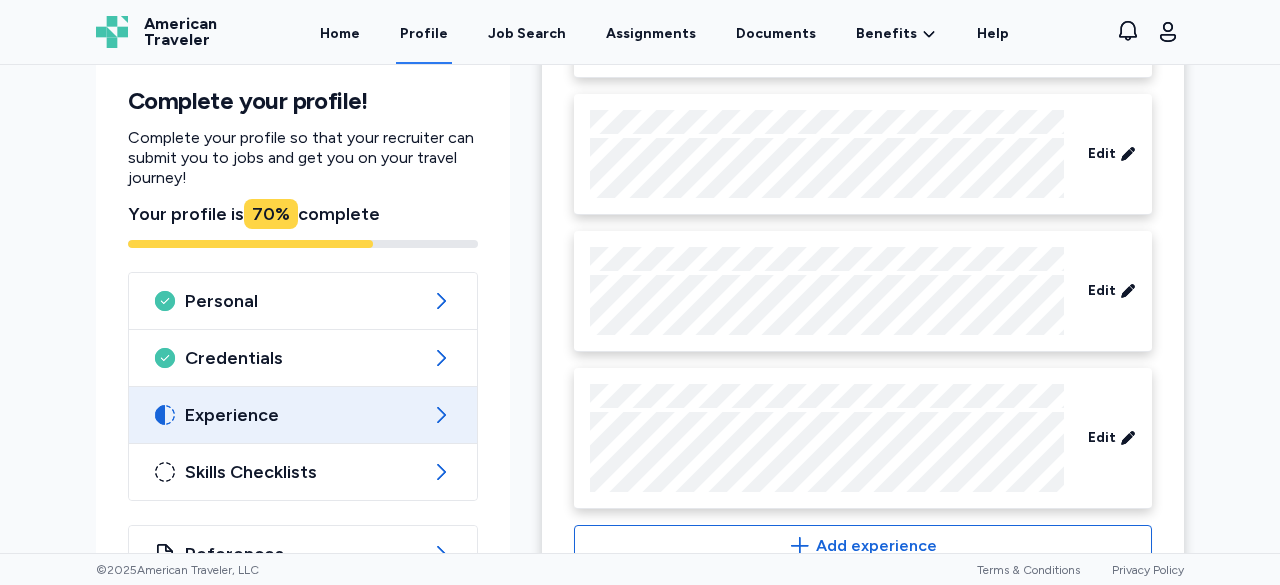 scroll, scrollTop: 2920, scrollLeft: 0, axis: vertical 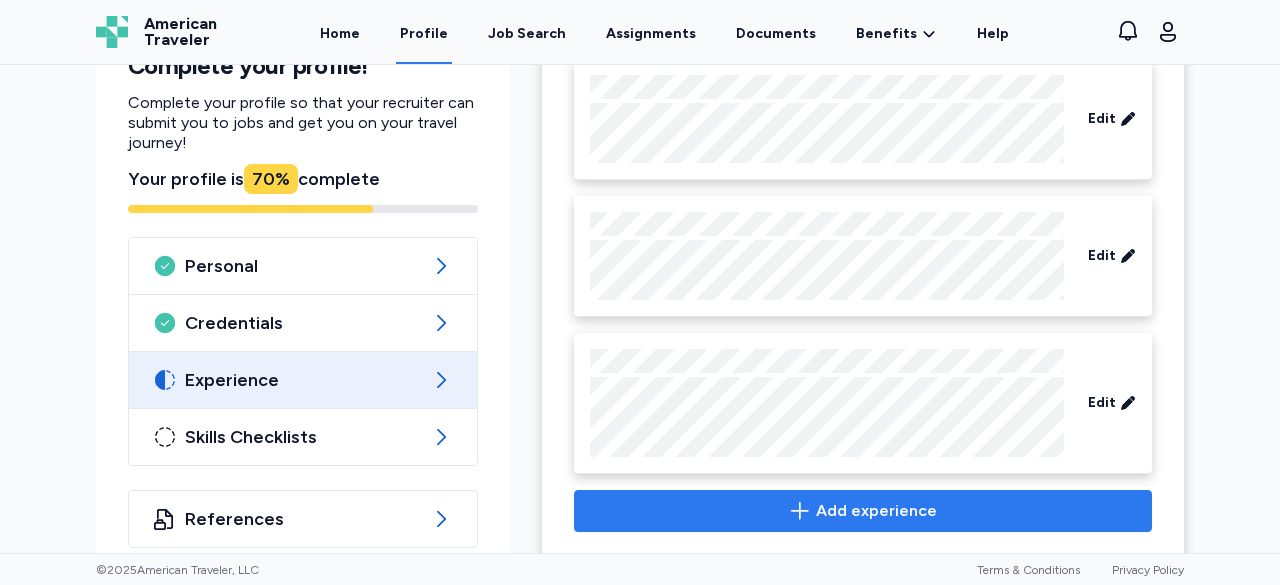 click on "Add experience" at bounding box center (876, 511) 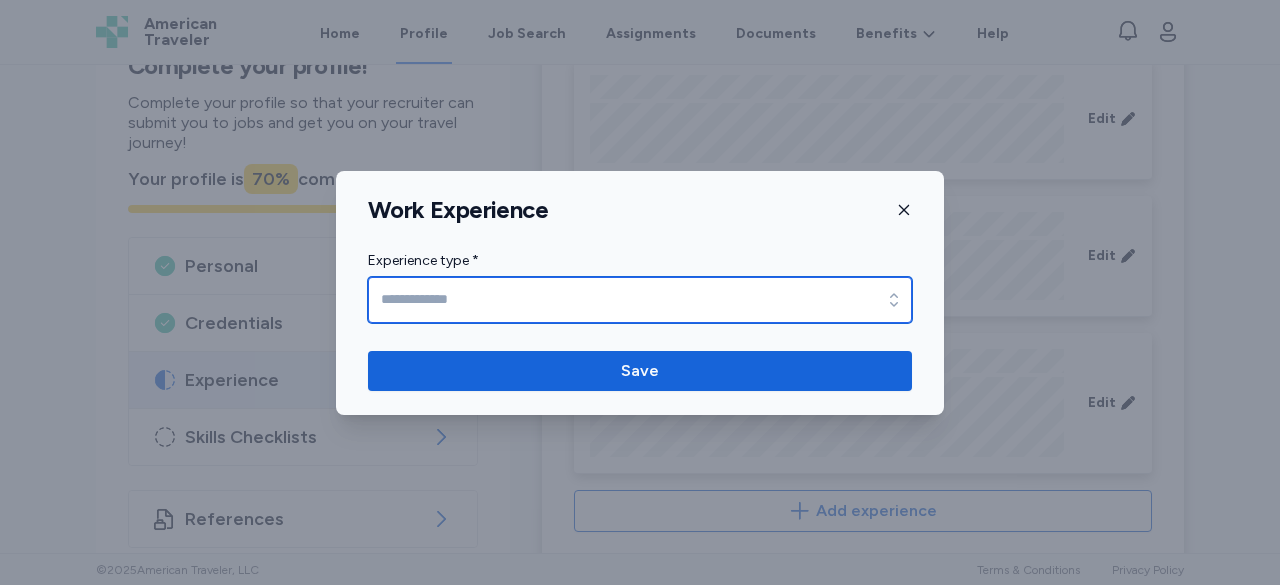 click on "Experience type *" at bounding box center (640, 300) 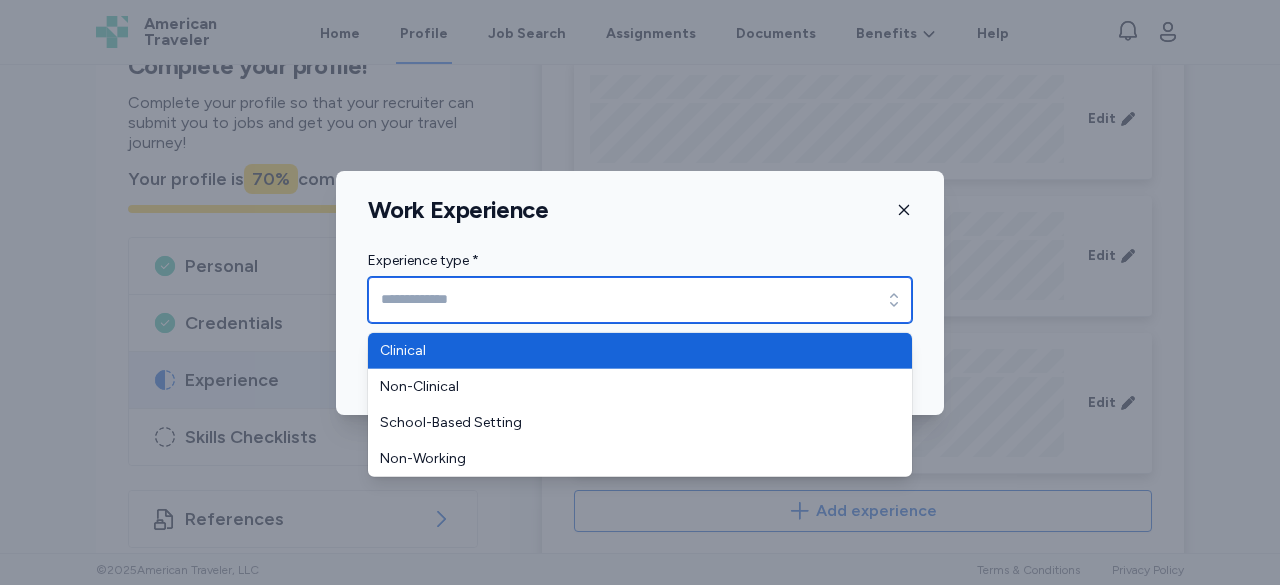 type on "********" 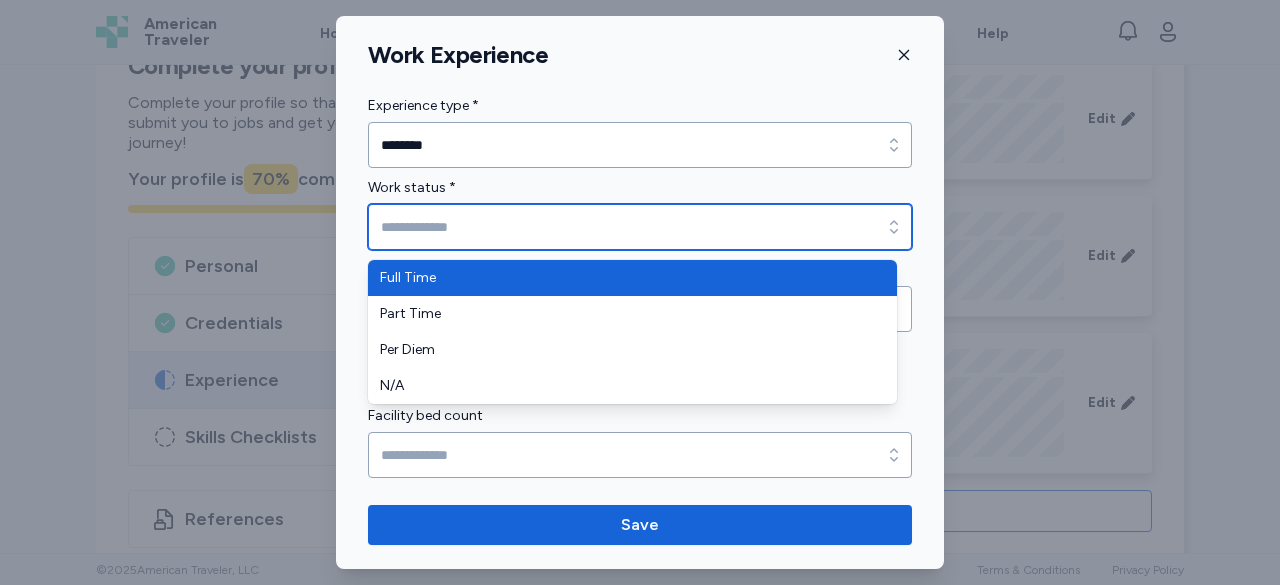 click on "Work status *" at bounding box center (640, 227) 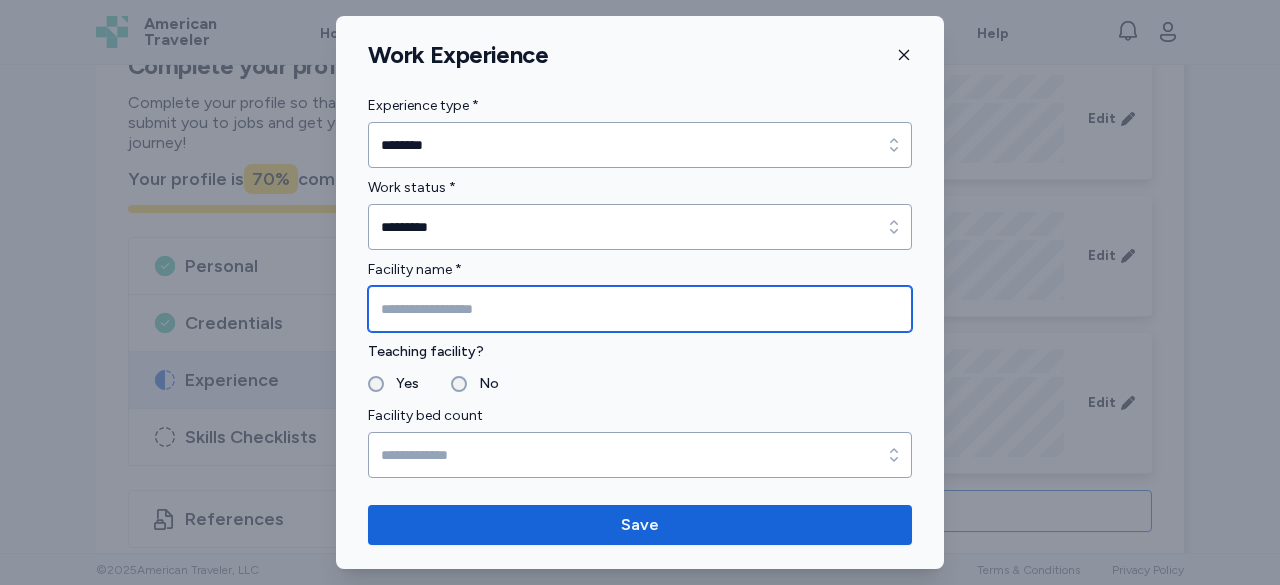 click at bounding box center (640, 309) 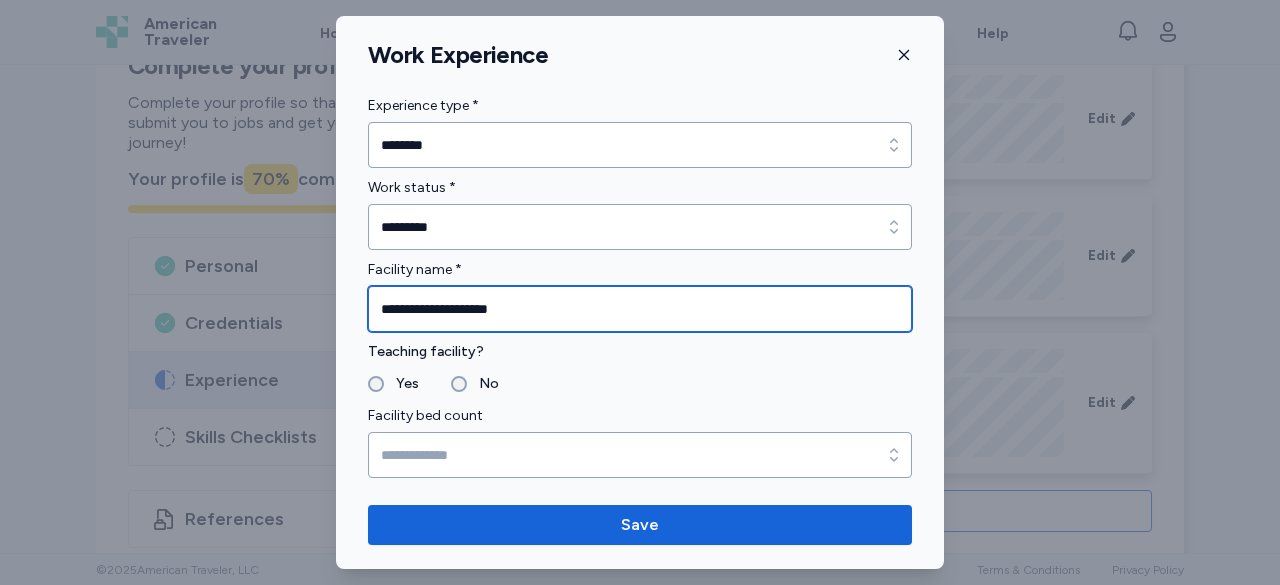 type on "**********" 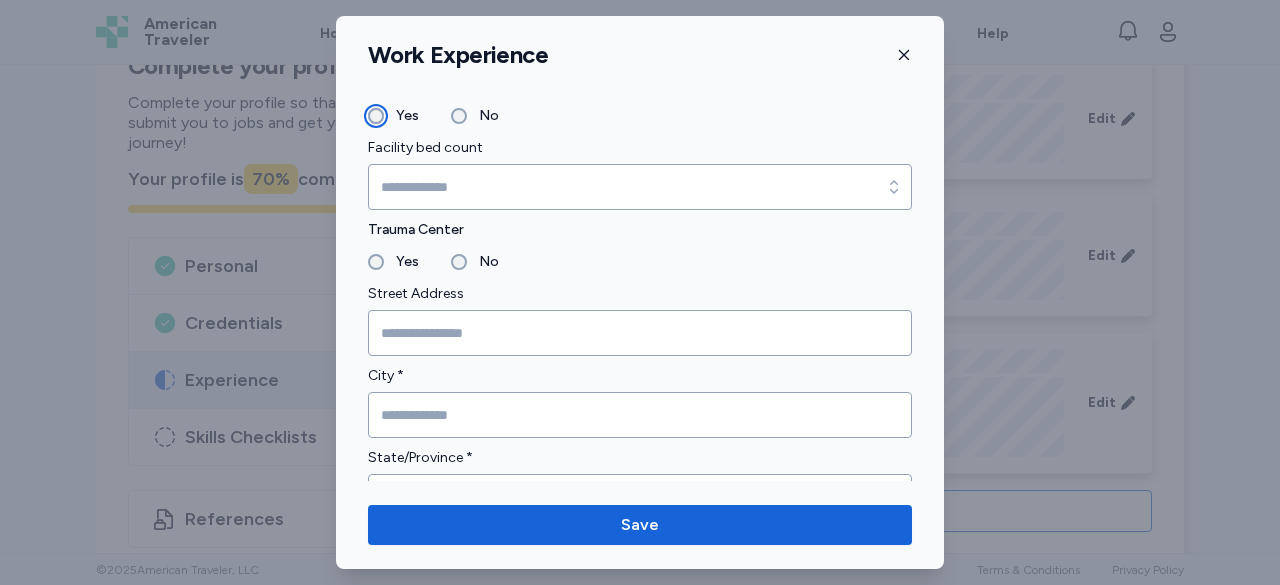 scroll, scrollTop: 300, scrollLeft: 0, axis: vertical 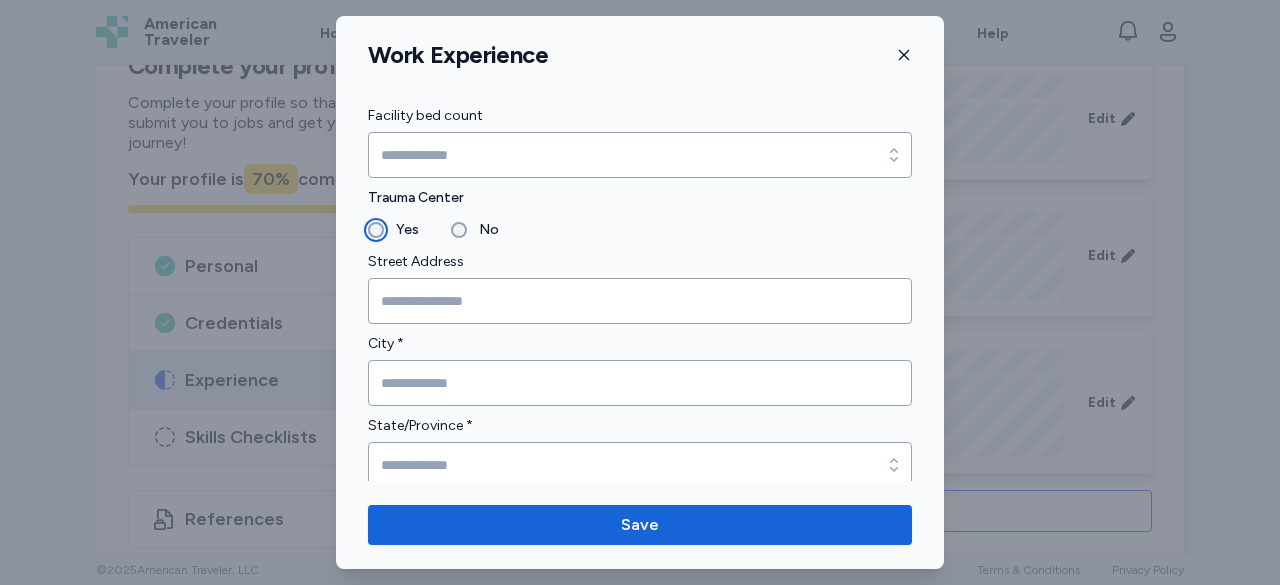 click on "Yes" at bounding box center [393, 230] 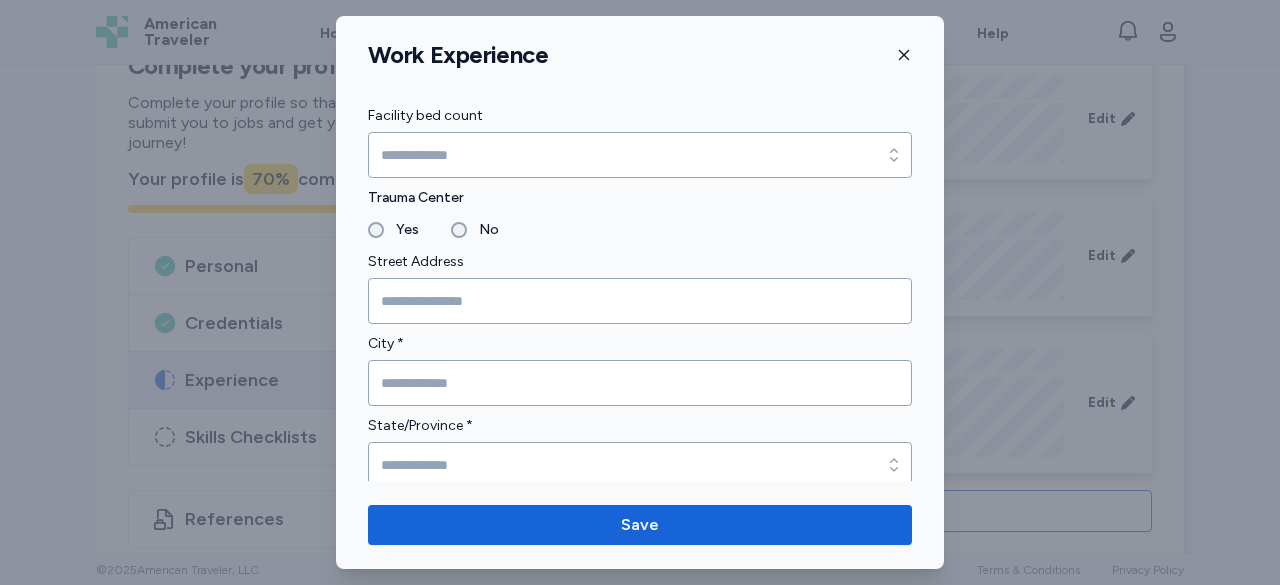 click on "Yes" at bounding box center [393, 230] 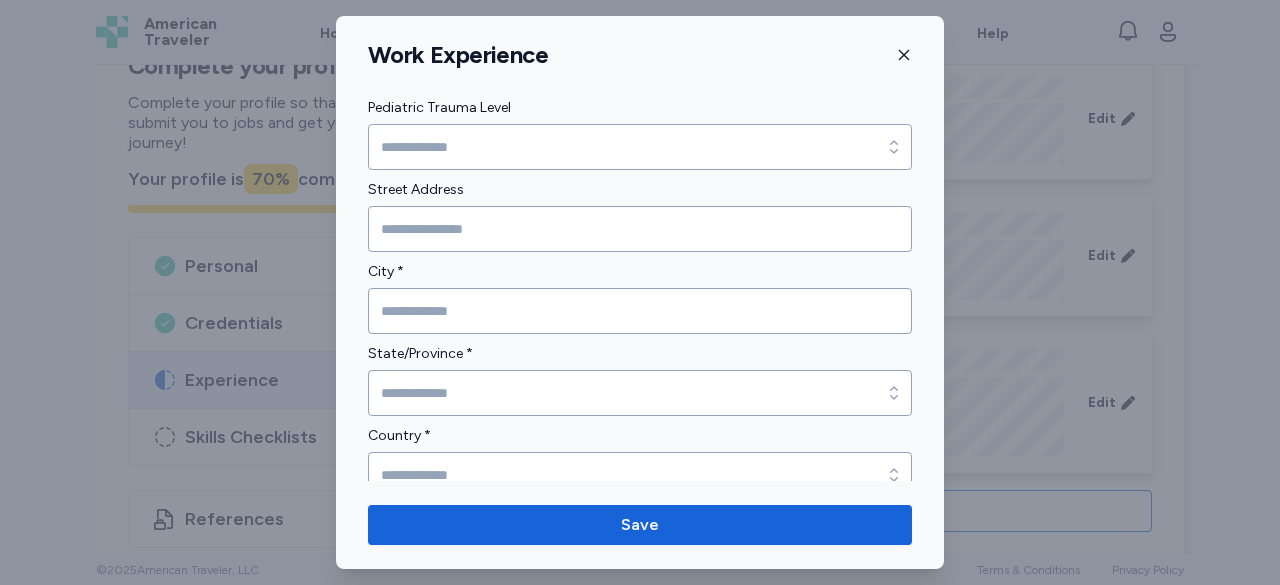 scroll, scrollTop: 600, scrollLeft: 0, axis: vertical 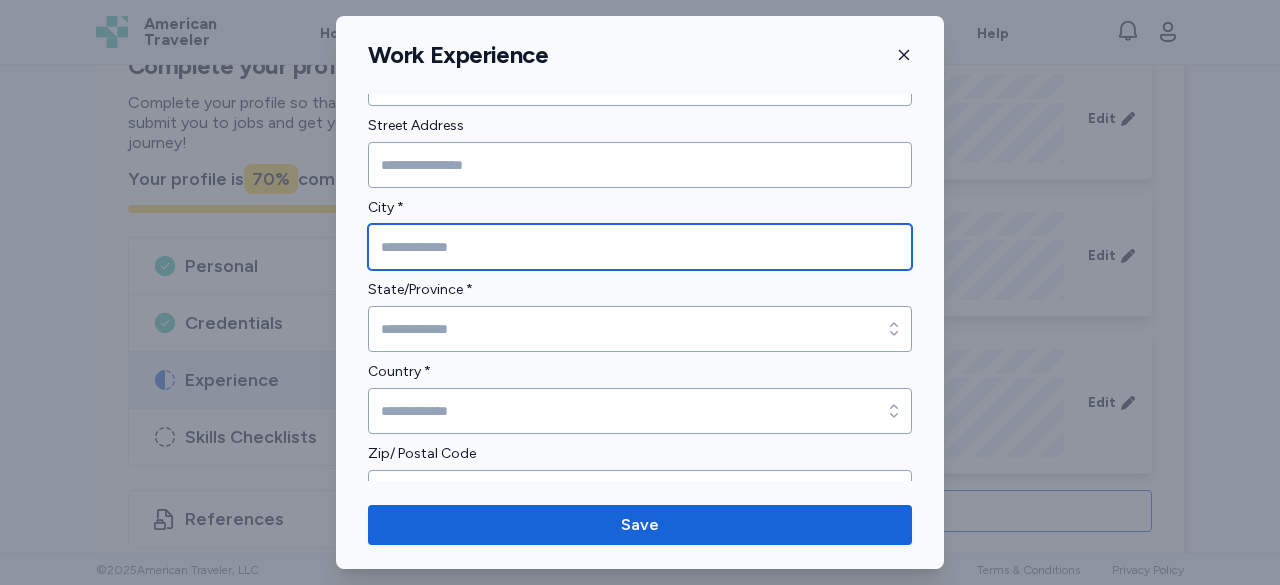 click at bounding box center [640, 247] 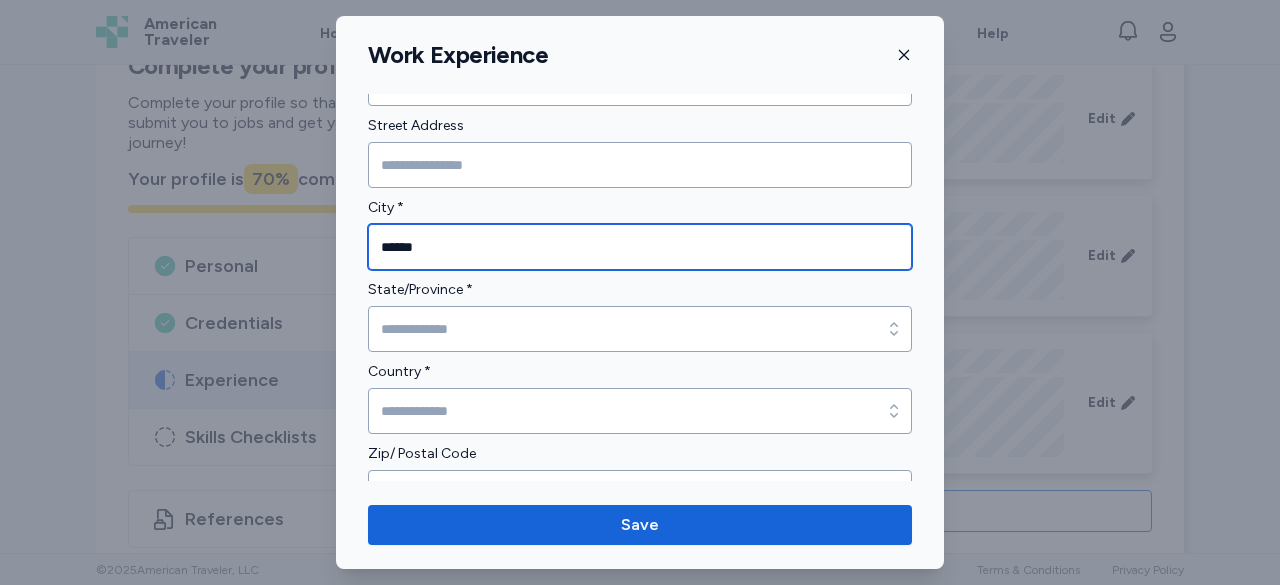 type on "******" 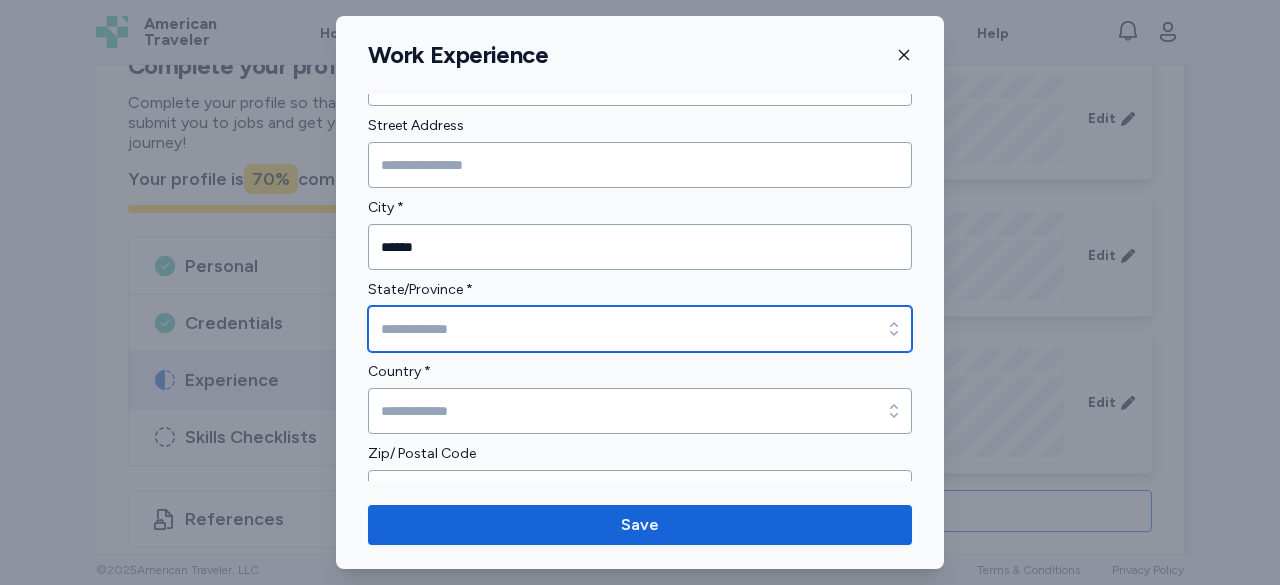 click on "State/Province *" at bounding box center (640, 329) 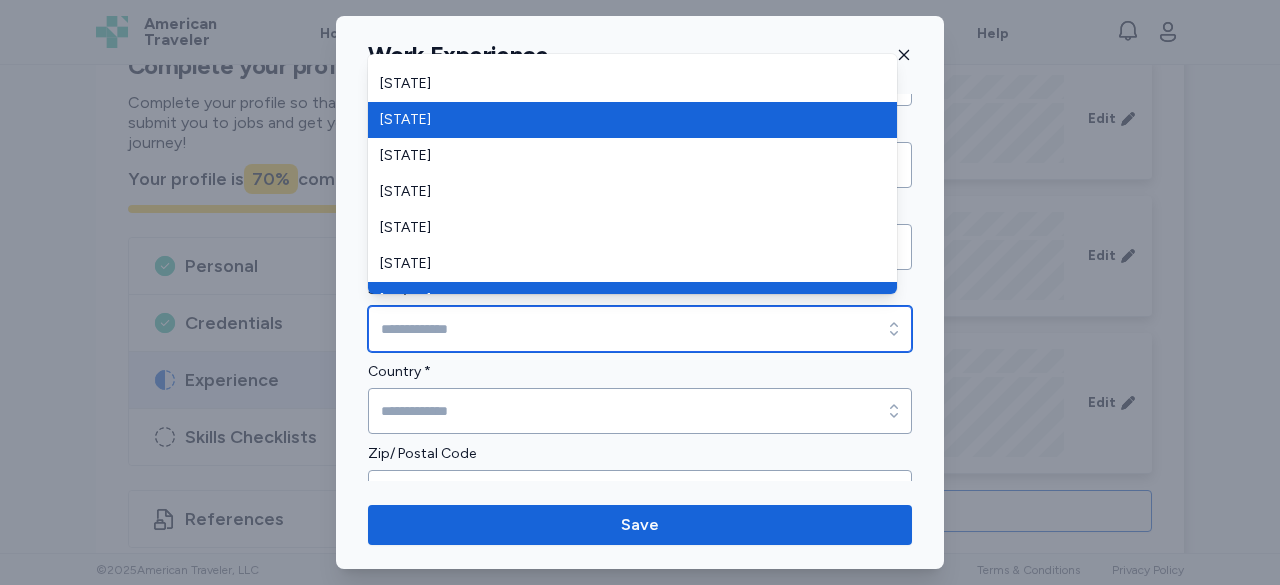 scroll, scrollTop: 600, scrollLeft: 0, axis: vertical 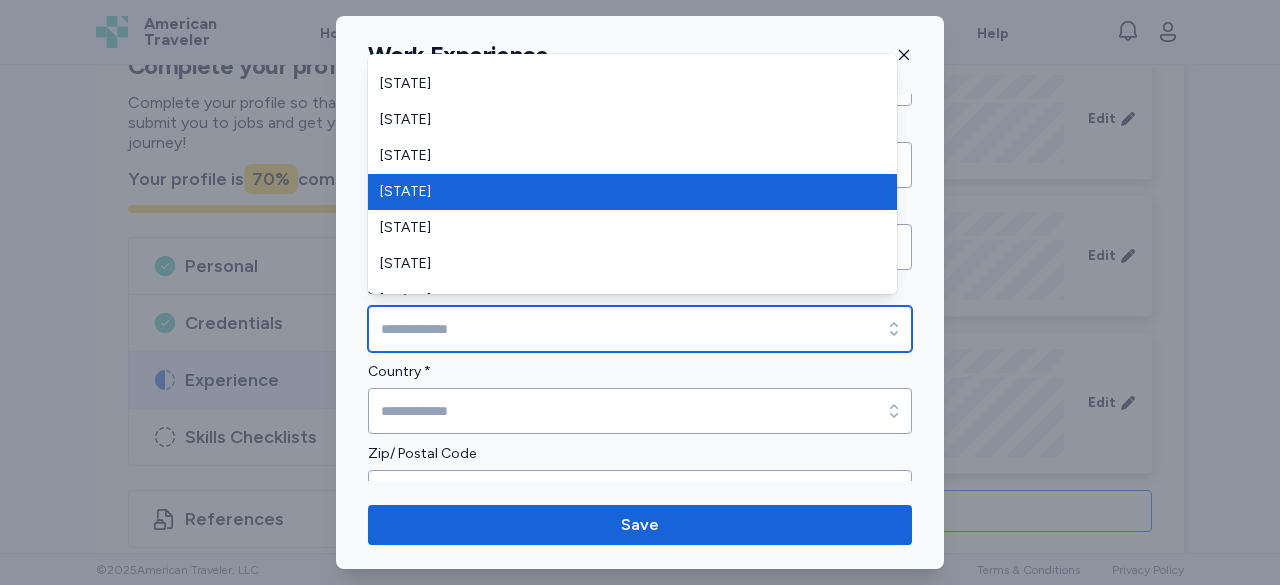 type on "*********" 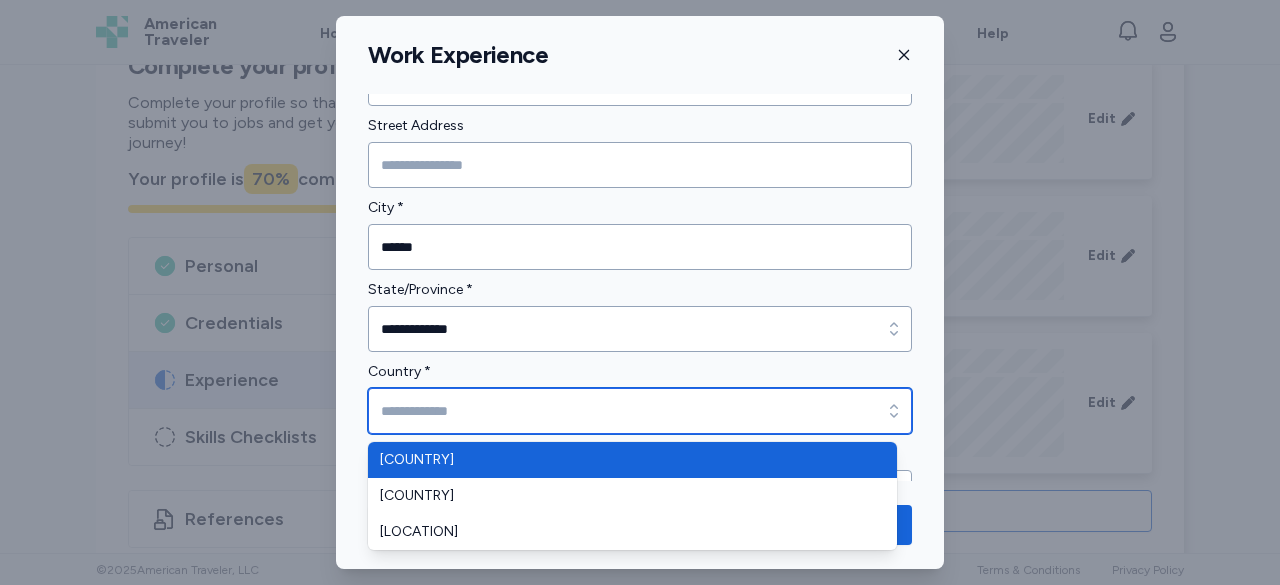 click on "Country *" at bounding box center (640, 411) 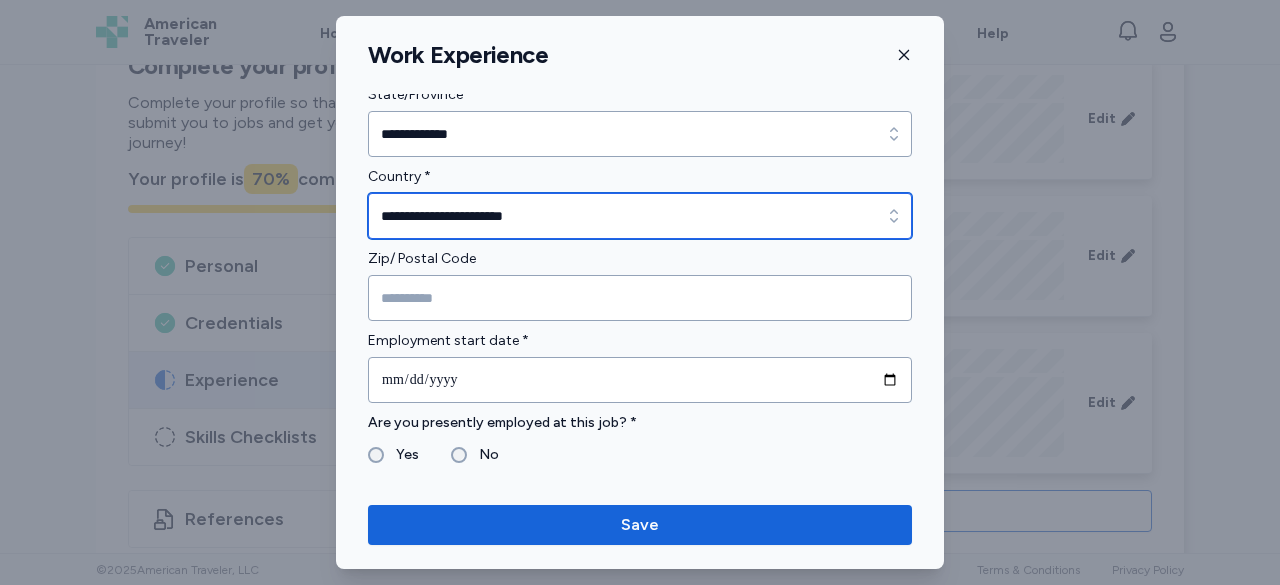 scroll, scrollTop: 900, scrollLeft: 0, axis: vertical 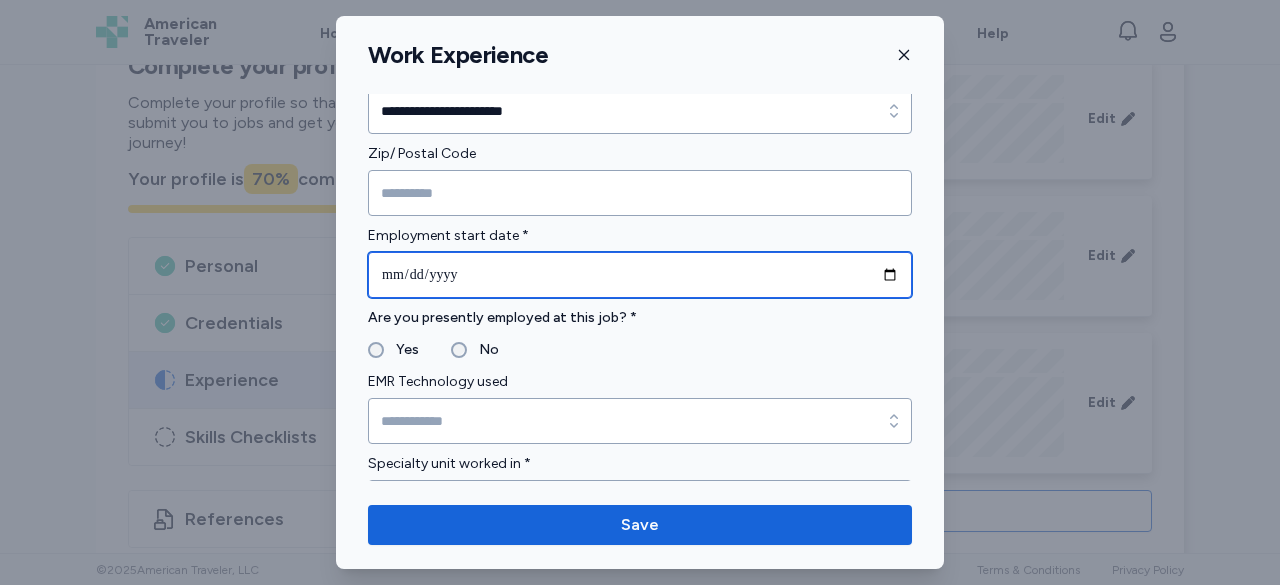 click at bounding box center [640, 275] 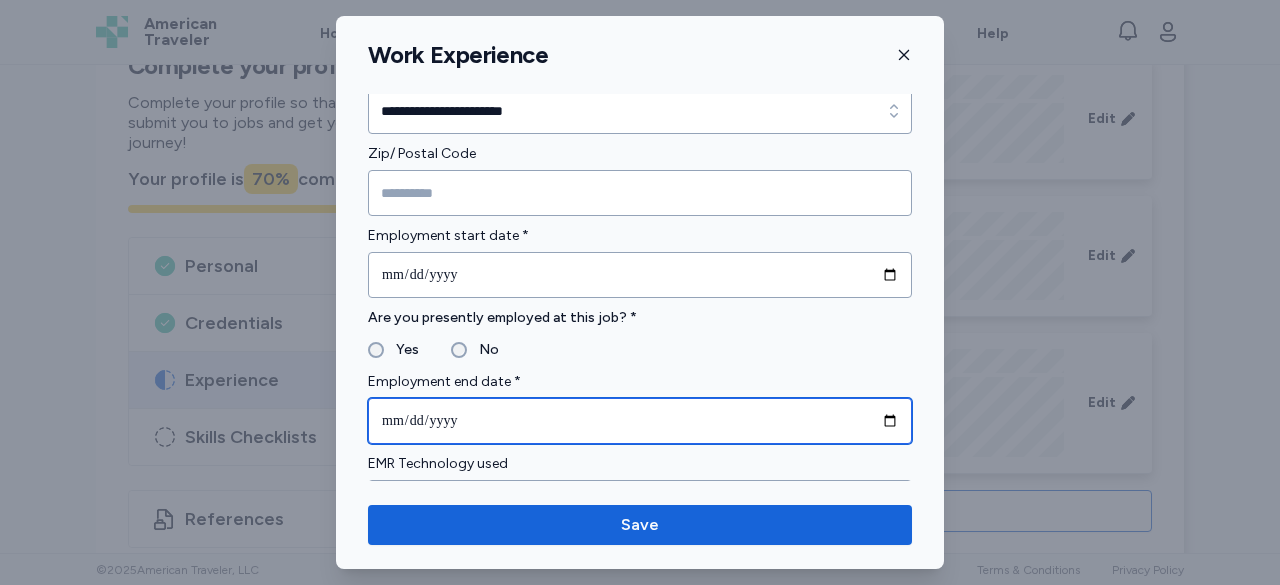 click at bounding box center (640, 421) 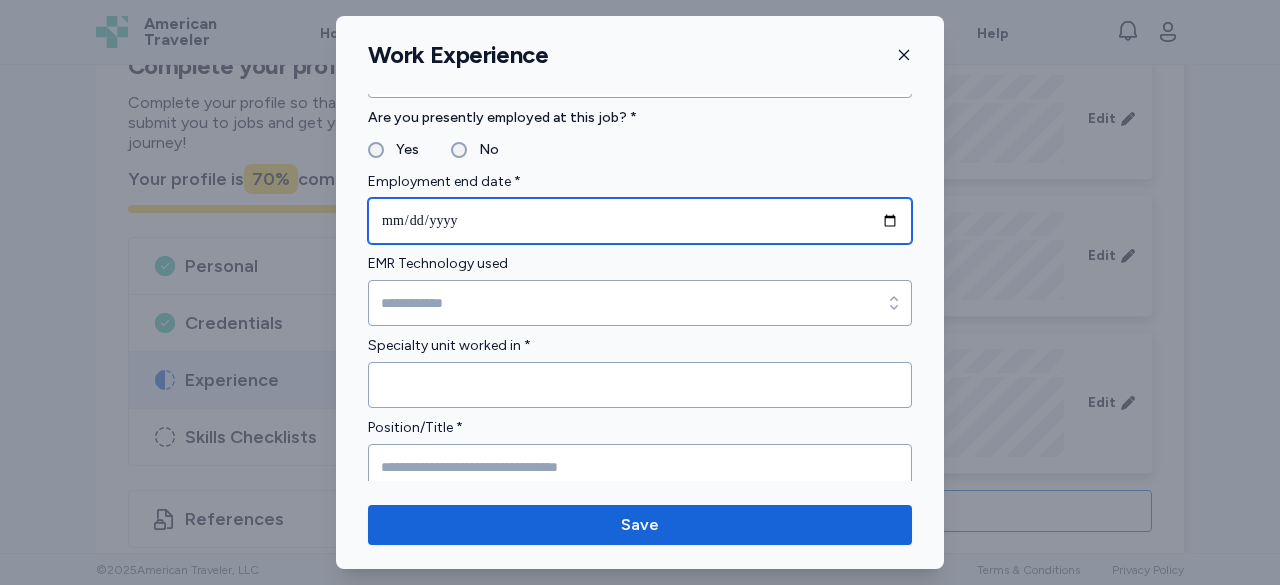 scroll, scrollTop: 1200, scrollLeft: 0, axis: vertical 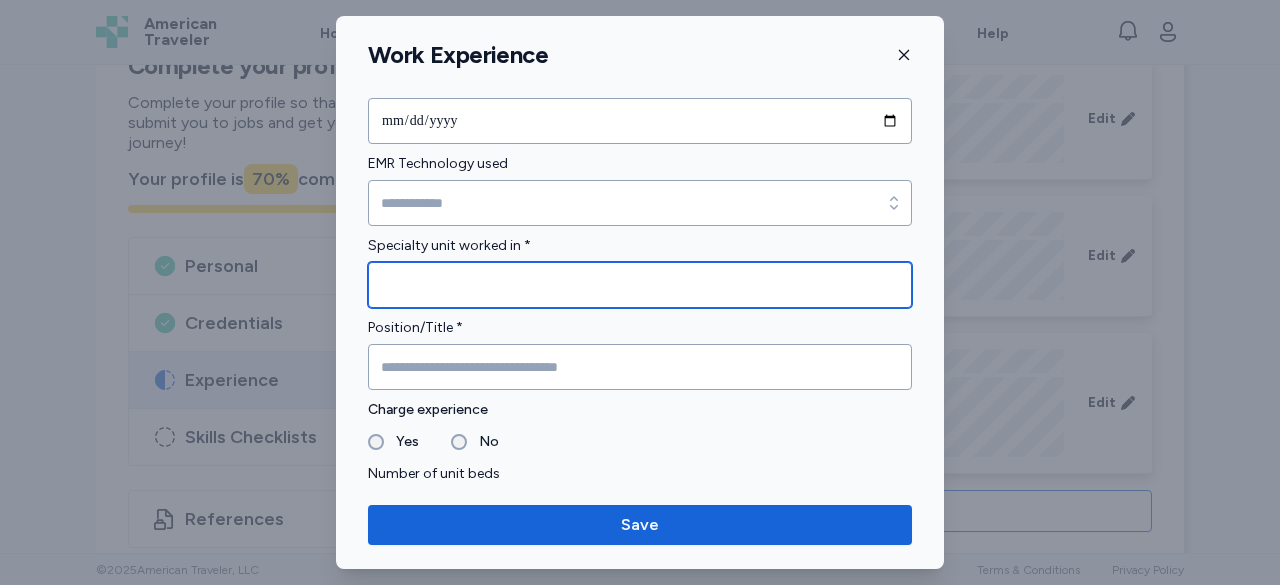 click at bounding box center [640, 285] 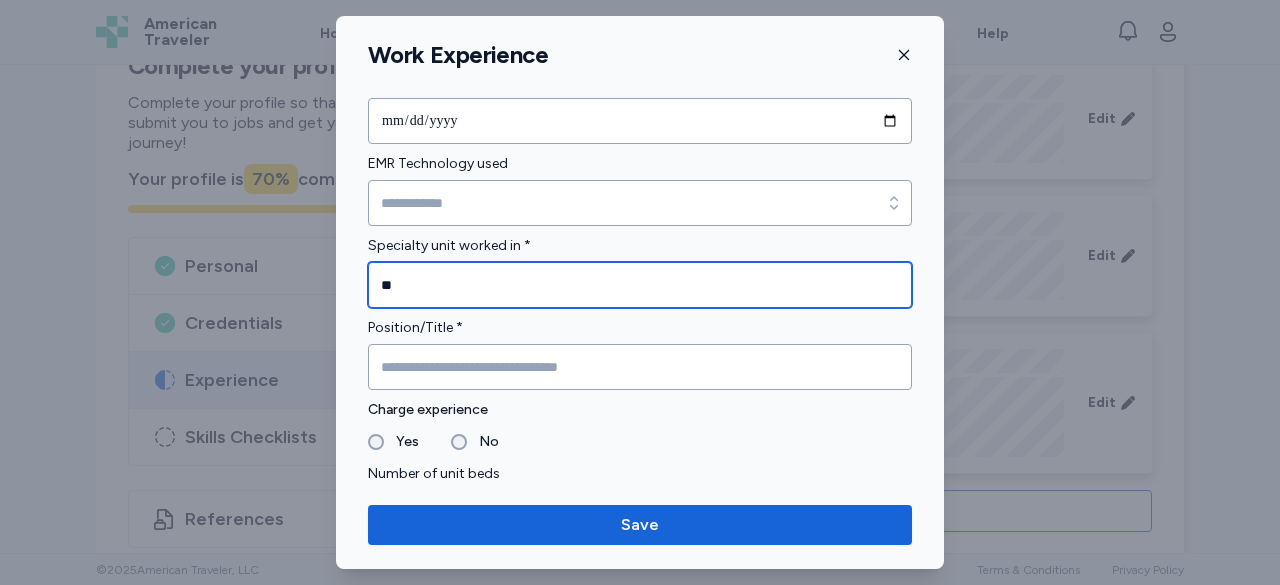 type on "*" 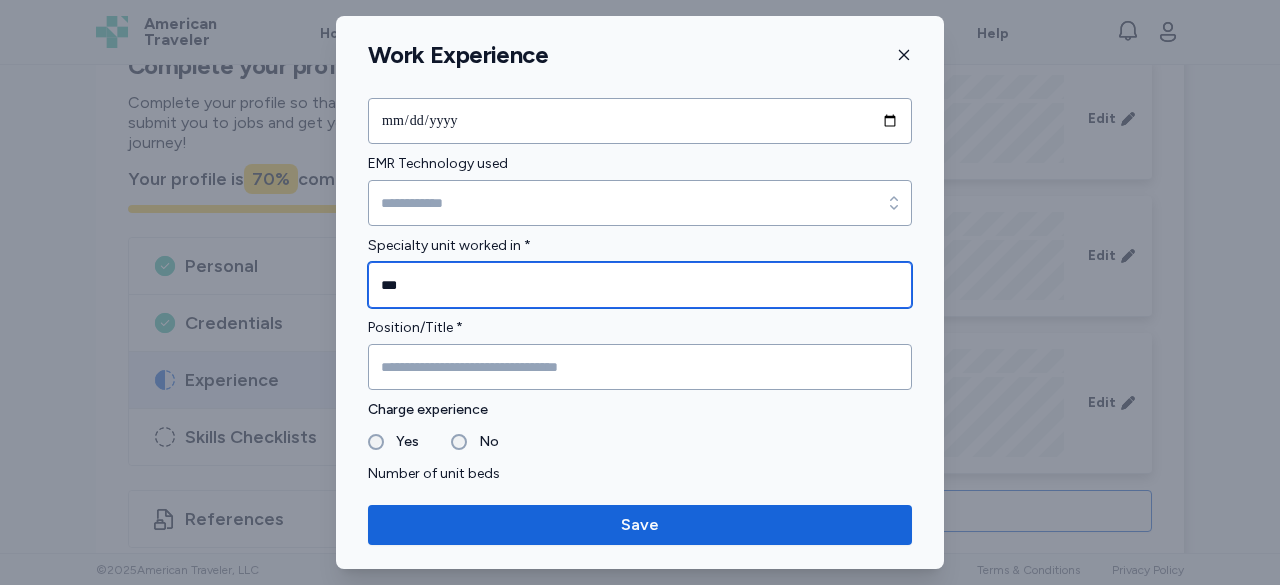 type on "***" 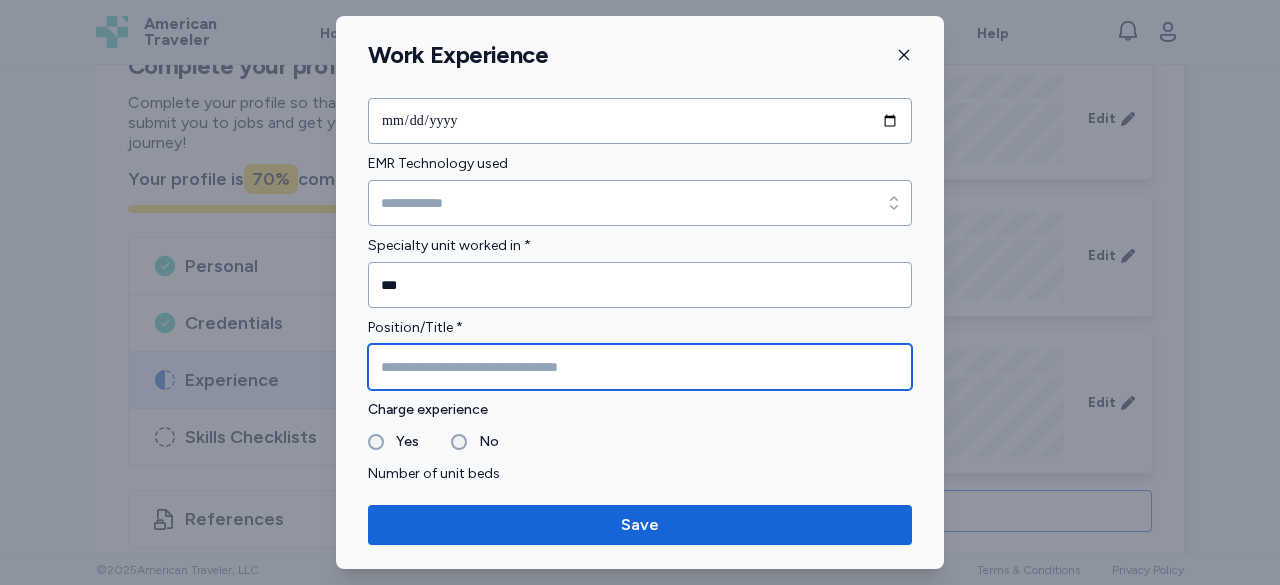 click at bounding box center (640, 367) 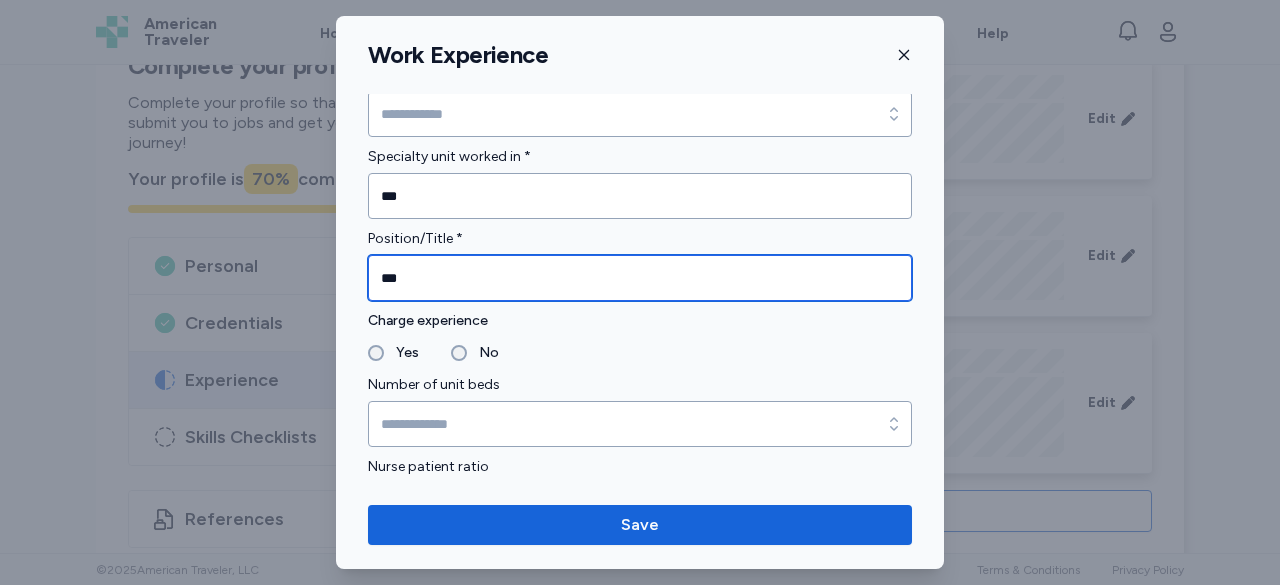 scroll, scrollTop: 1500, scrollLeft: 0, axis: vertical 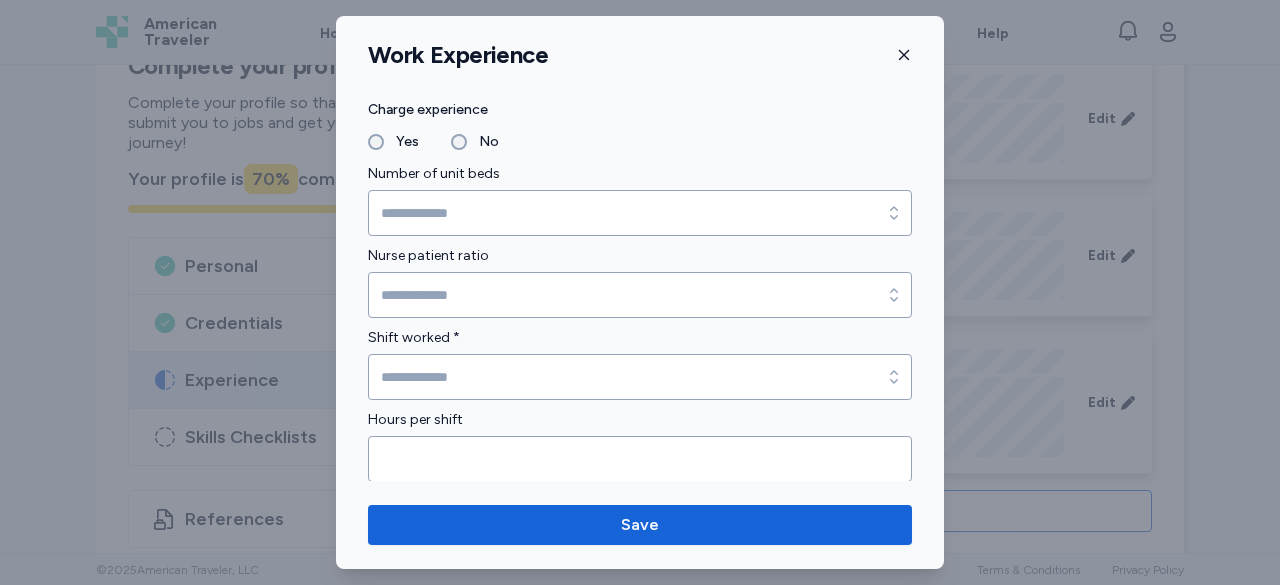 type on "***" 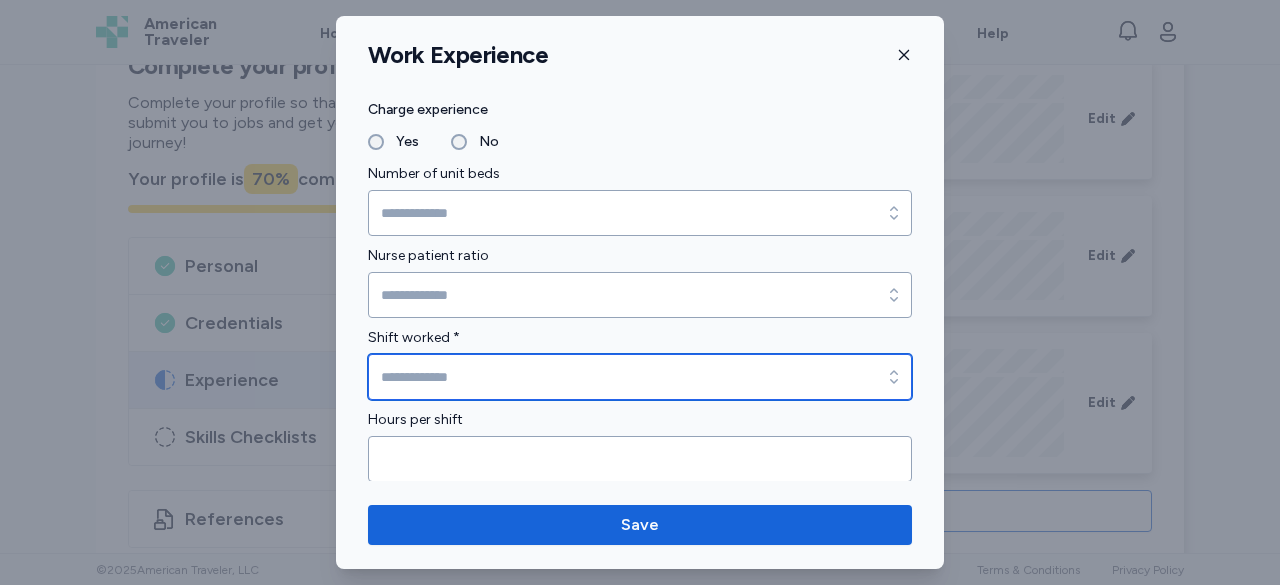 click on "Shift worked *" at bounding box center (640, 377) 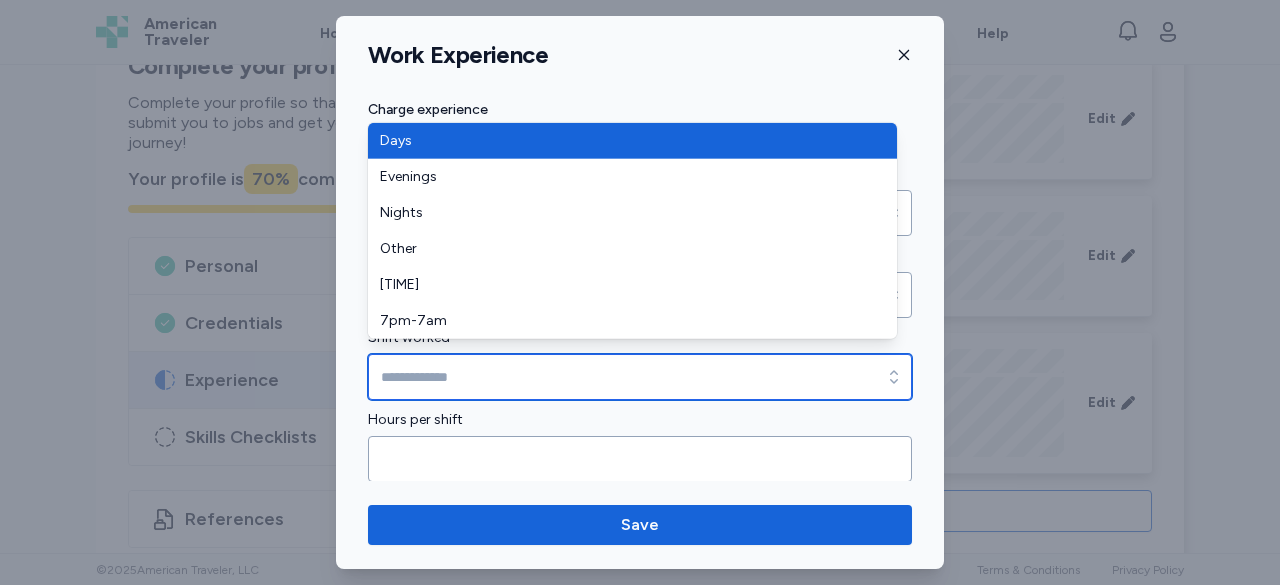 type on "****" 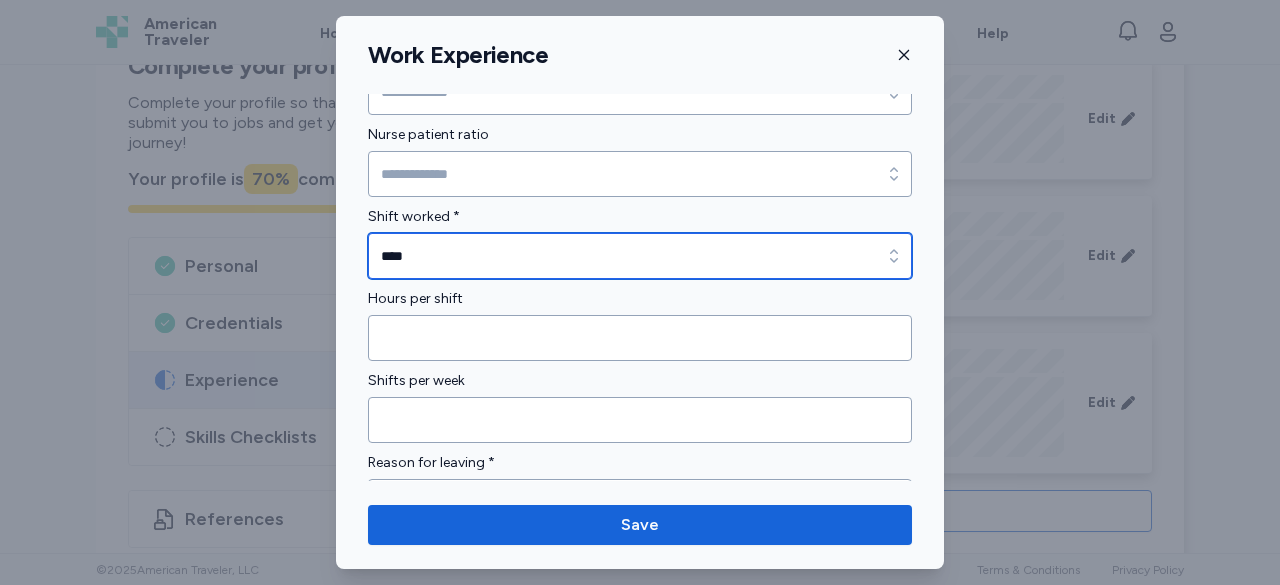 scroll, scrollTop: 1700, scrollLeft: 0, axis: vertical 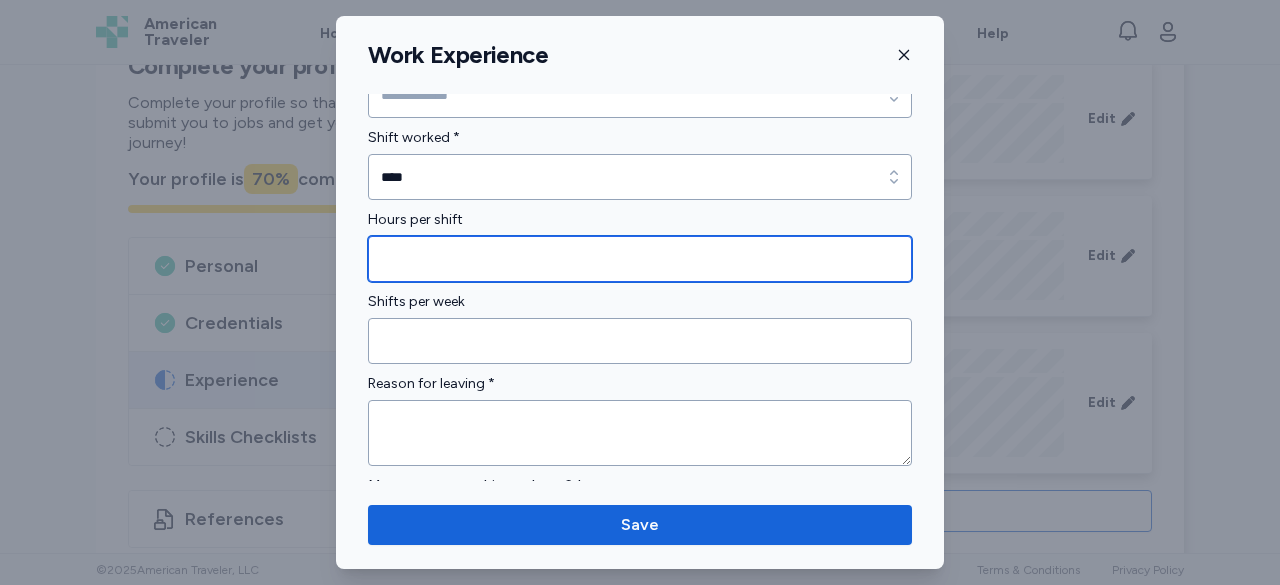 click at bounding box center (640, 259) 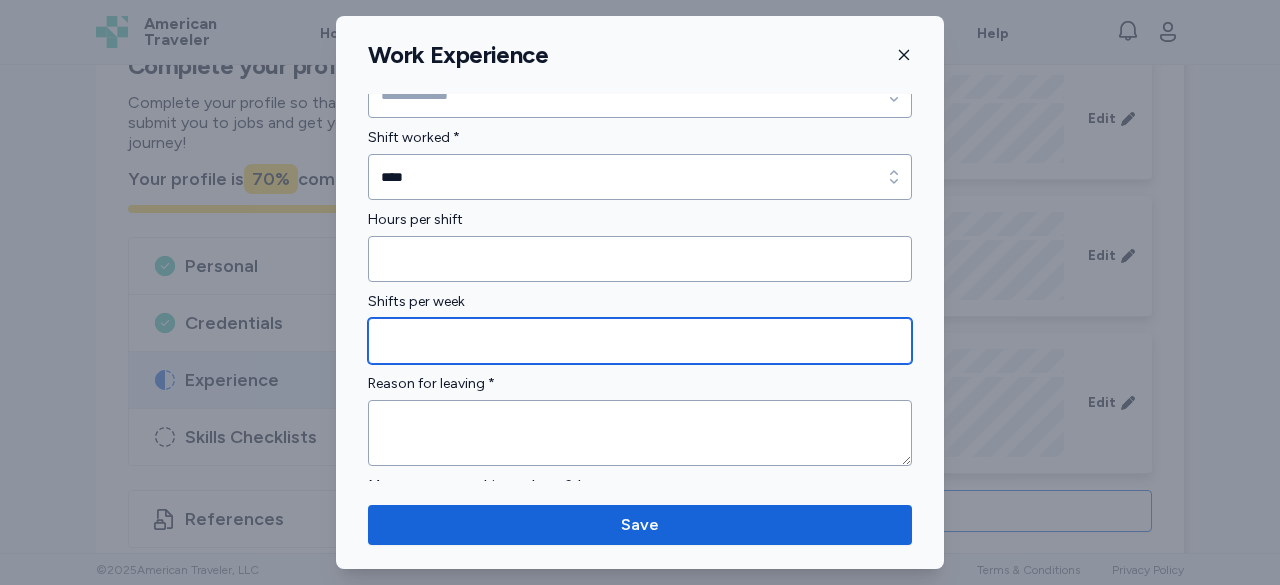 click at bounding box center (640, 341) 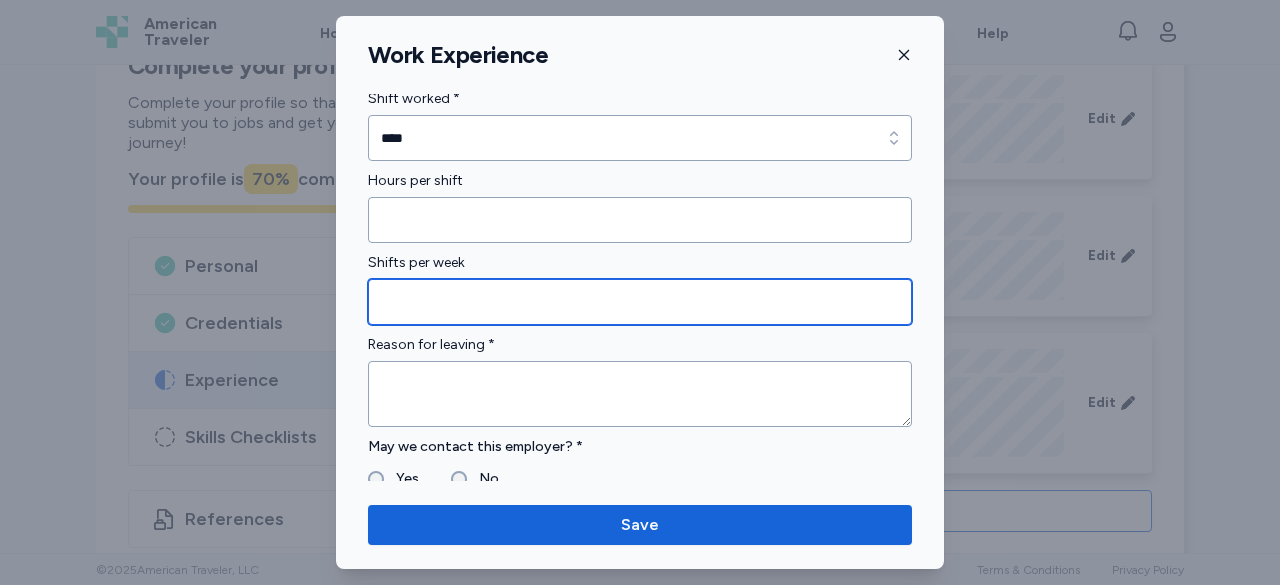 scroll, scrollTop: 1800, scrollLeft: 0, axis: vertical 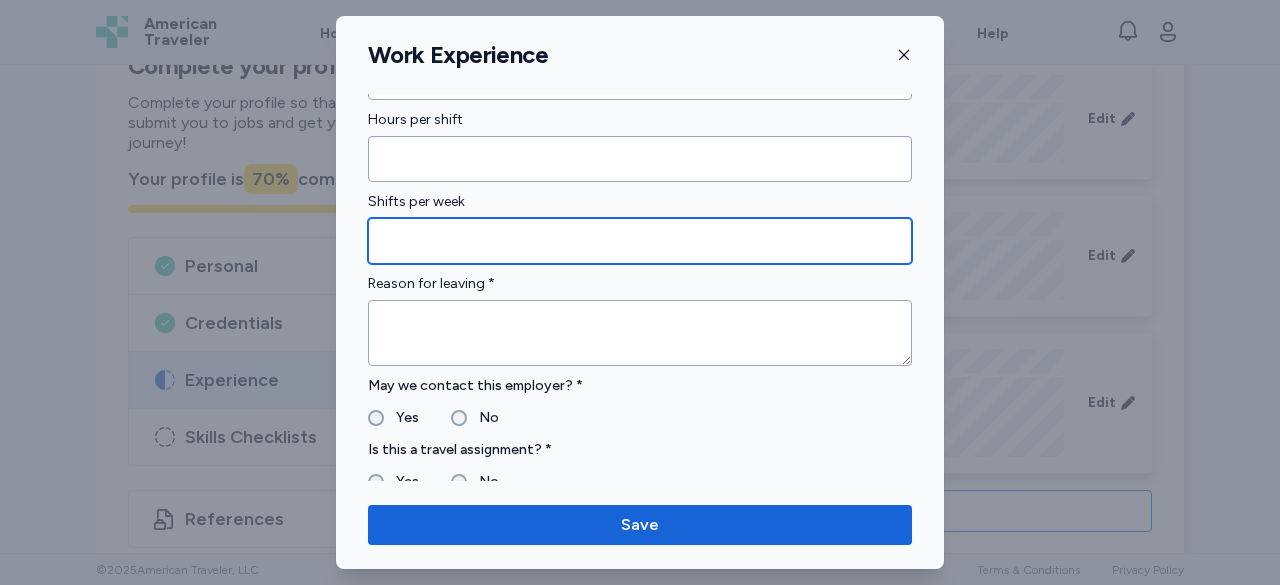 type on "*" 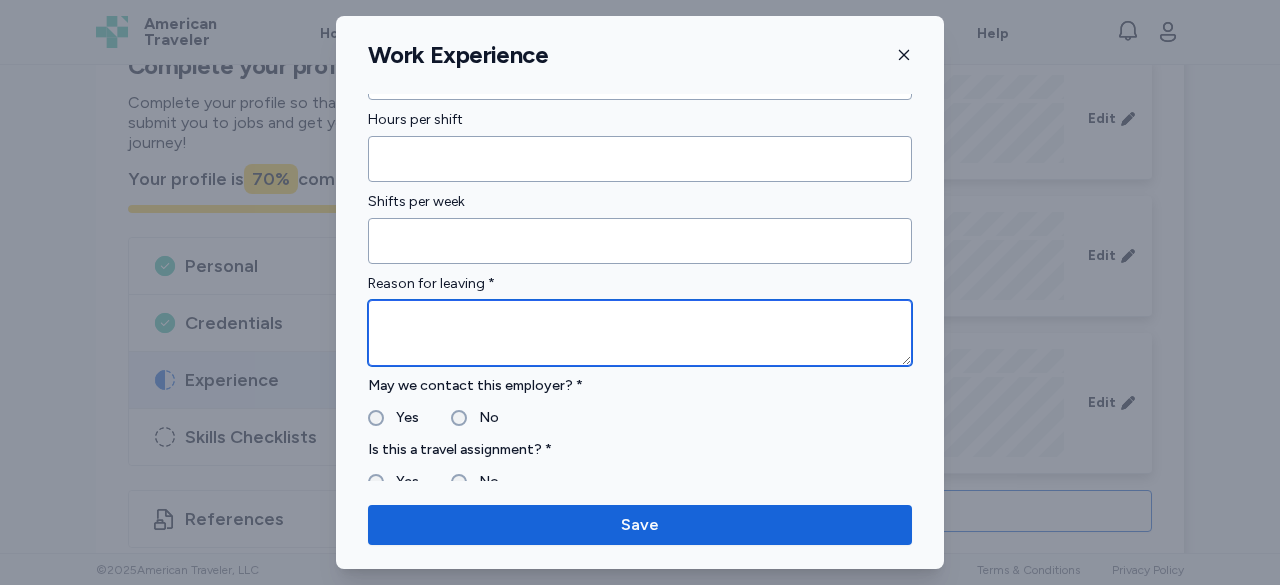 click at bounding box center (640, 333) 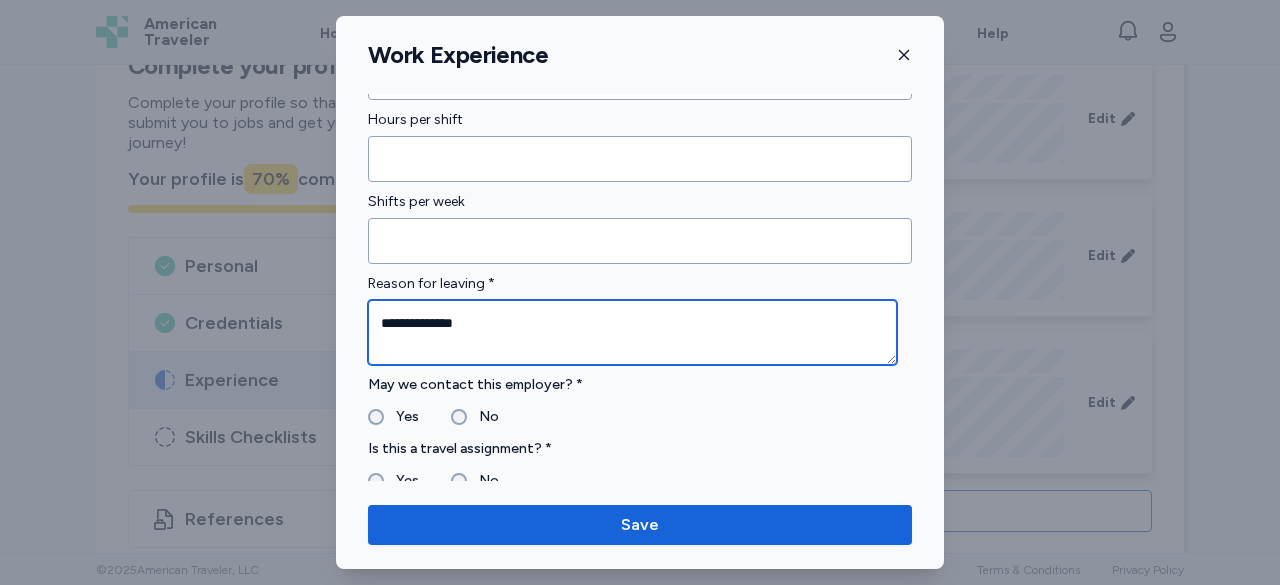 type on "**********" 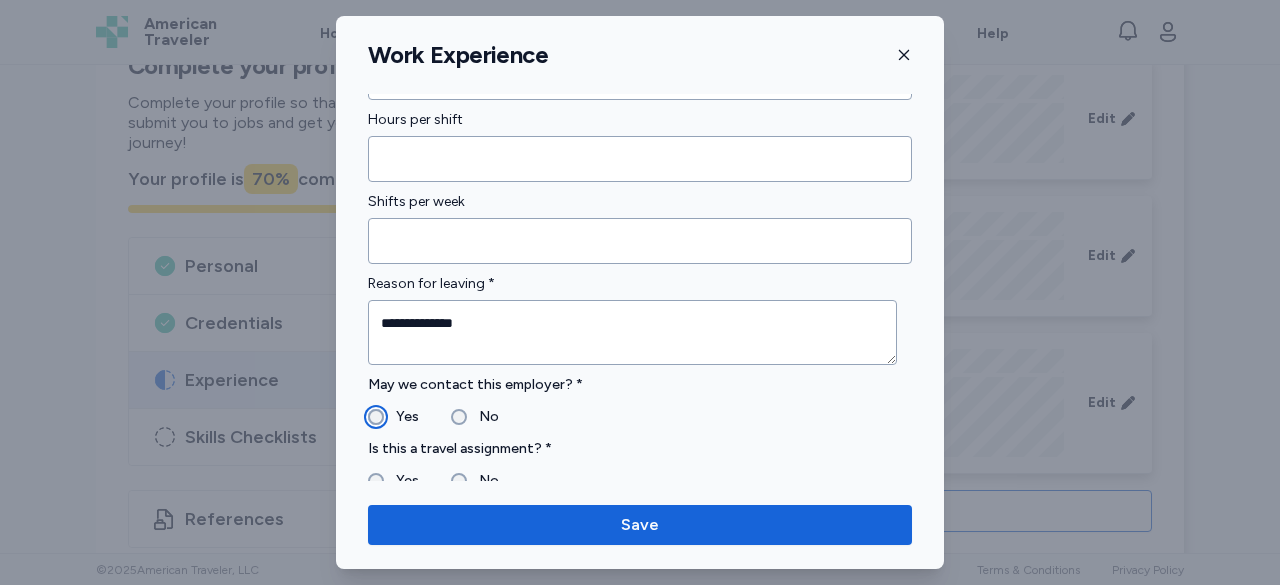 scroll, scrollTop: 1900, scrollLeft: 0, axis: vertical 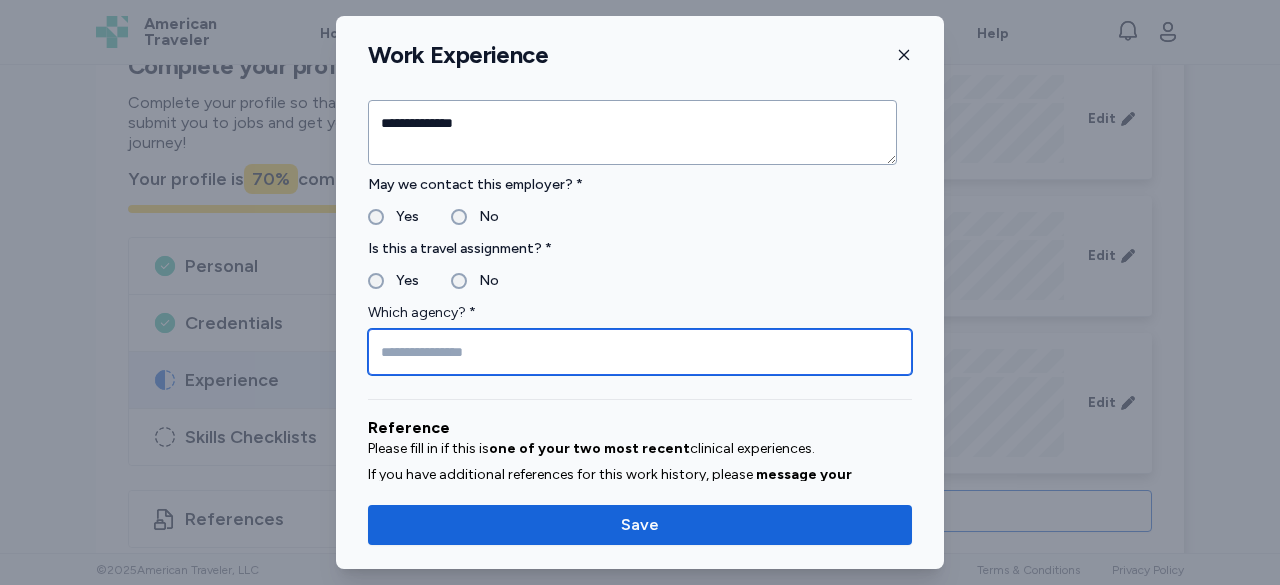 click at bounding box center [640, 352] 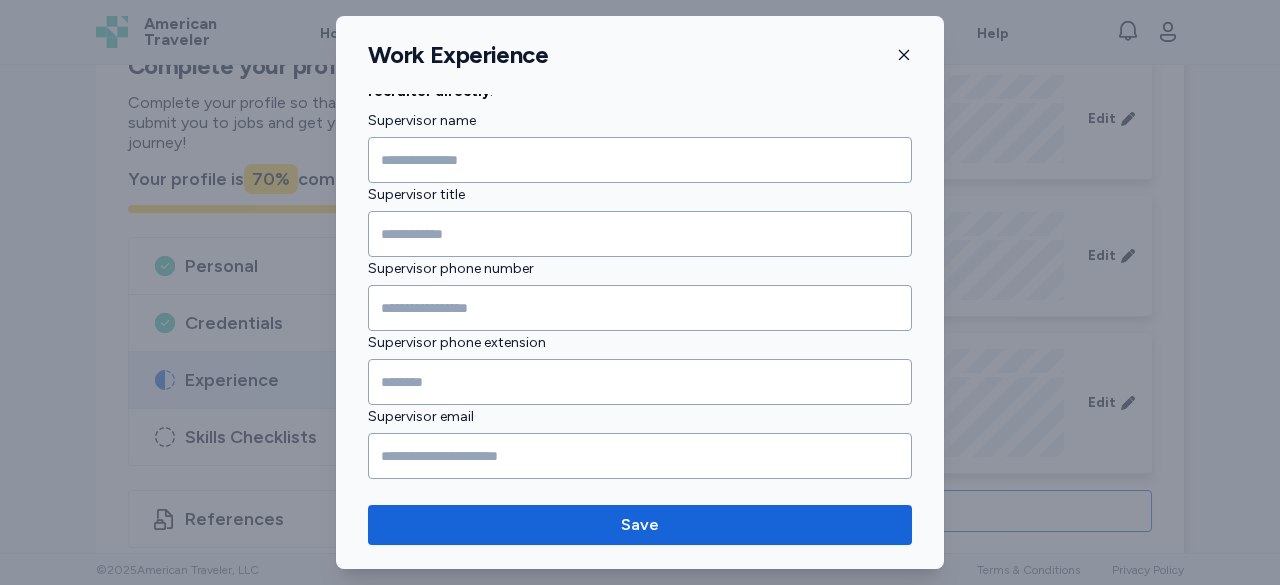 scroll, scrollTop: 2422, scrollLeft: 0, axis: vertical 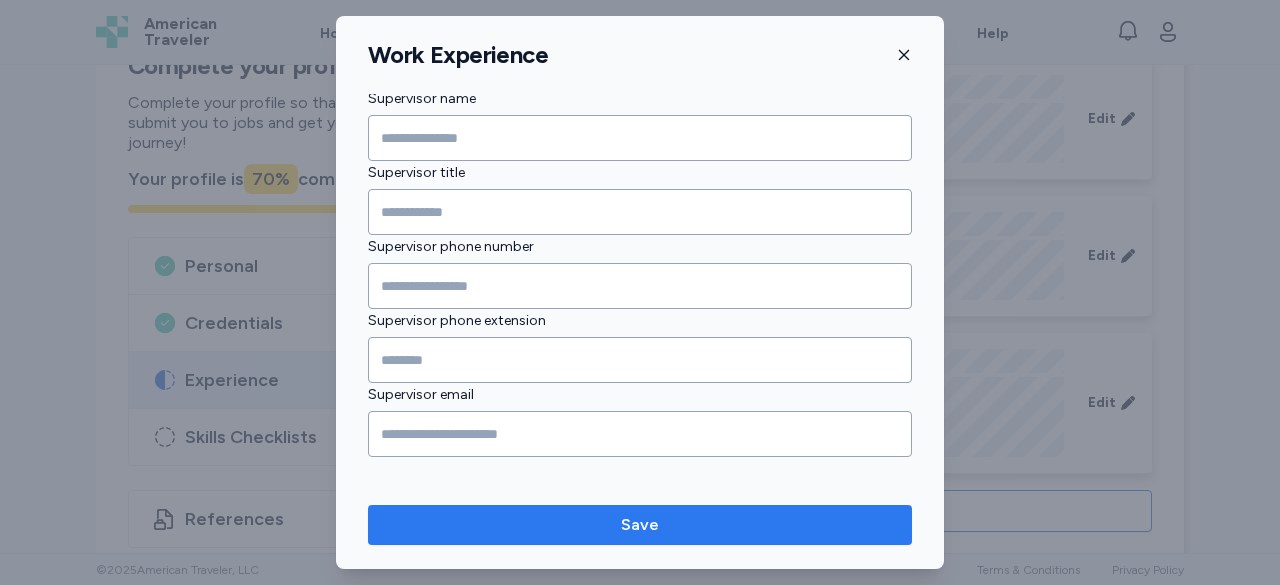 type on "**********" 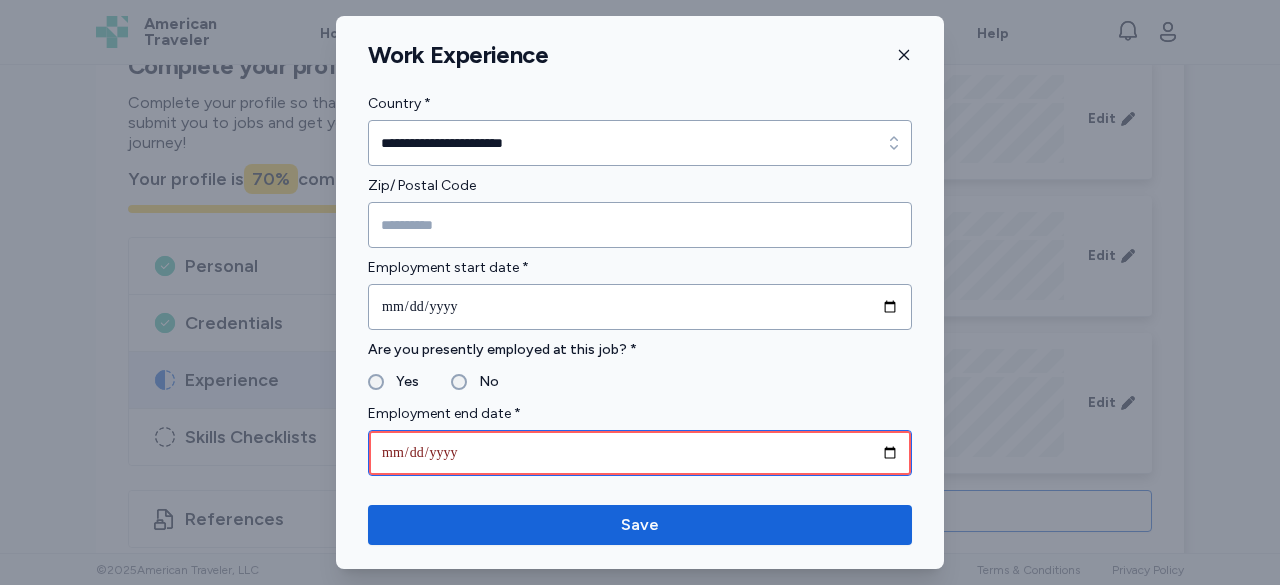scroll, scrollTop: 900, scrollLeft: 0, axis: vertical 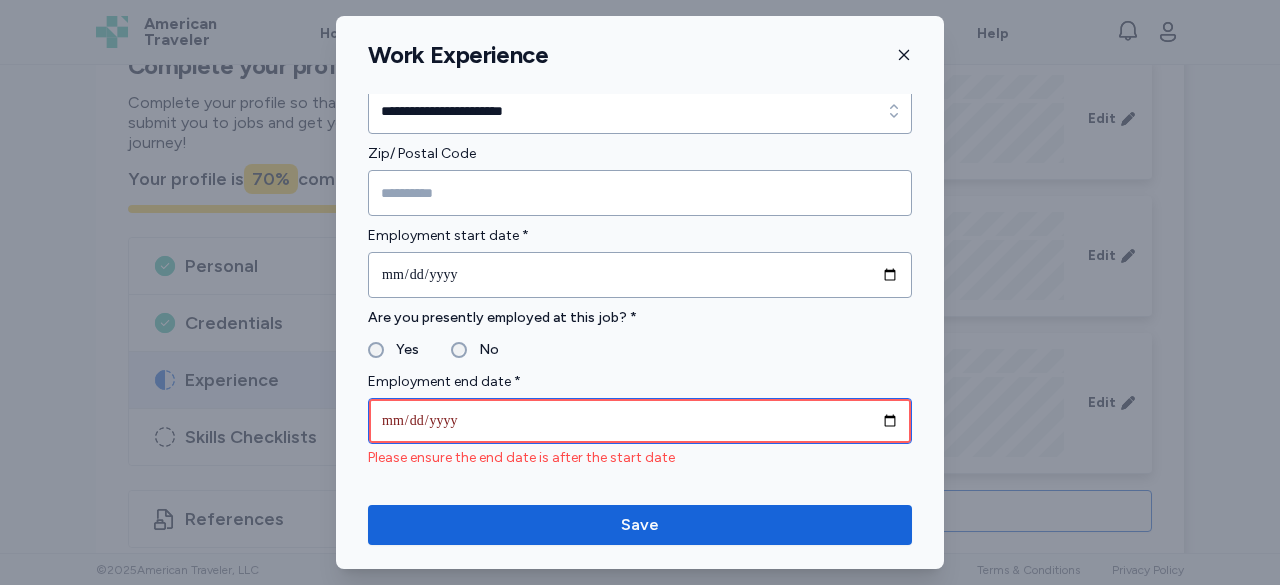 click on "**********" at bounding box center (640, 421) 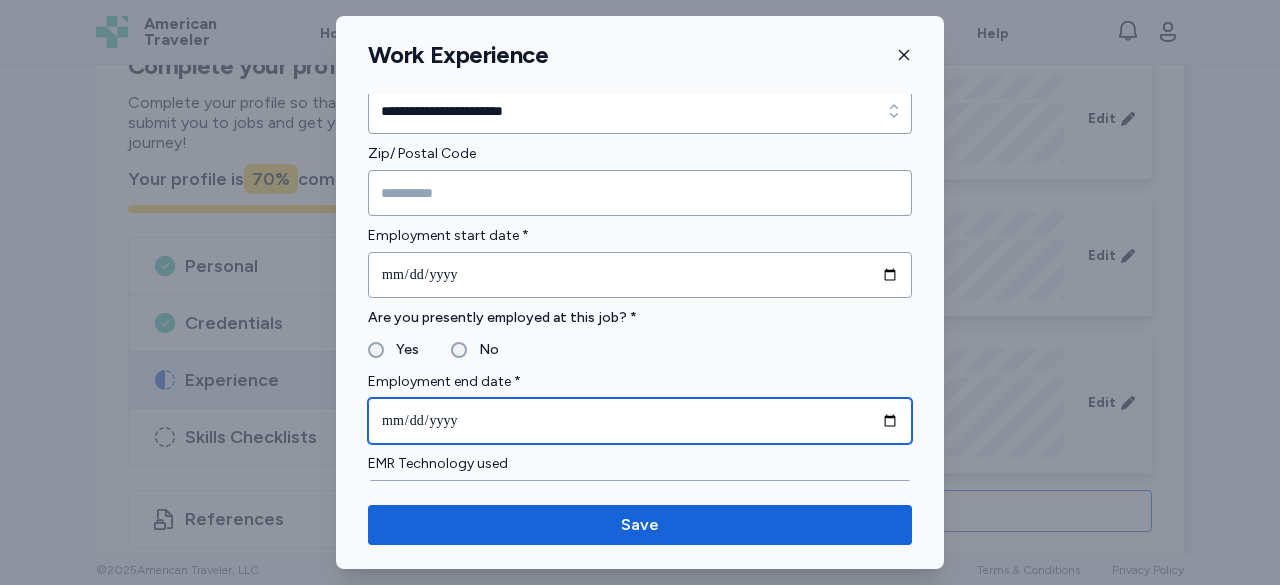 type on "**********" 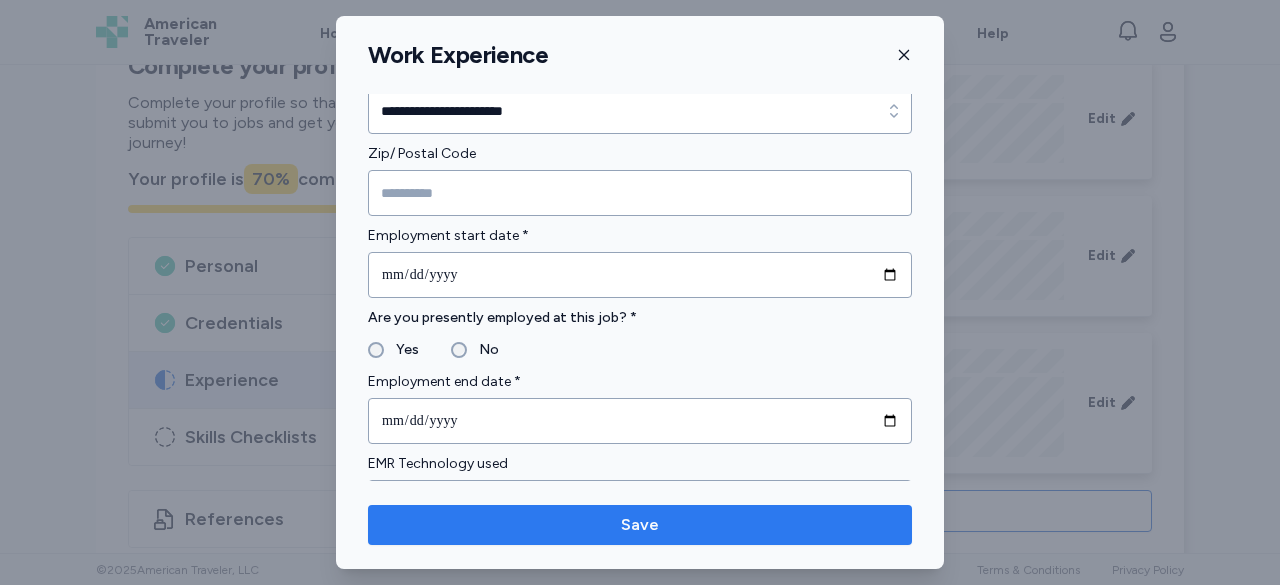 click on "Save" at bounding box center [640, 525] 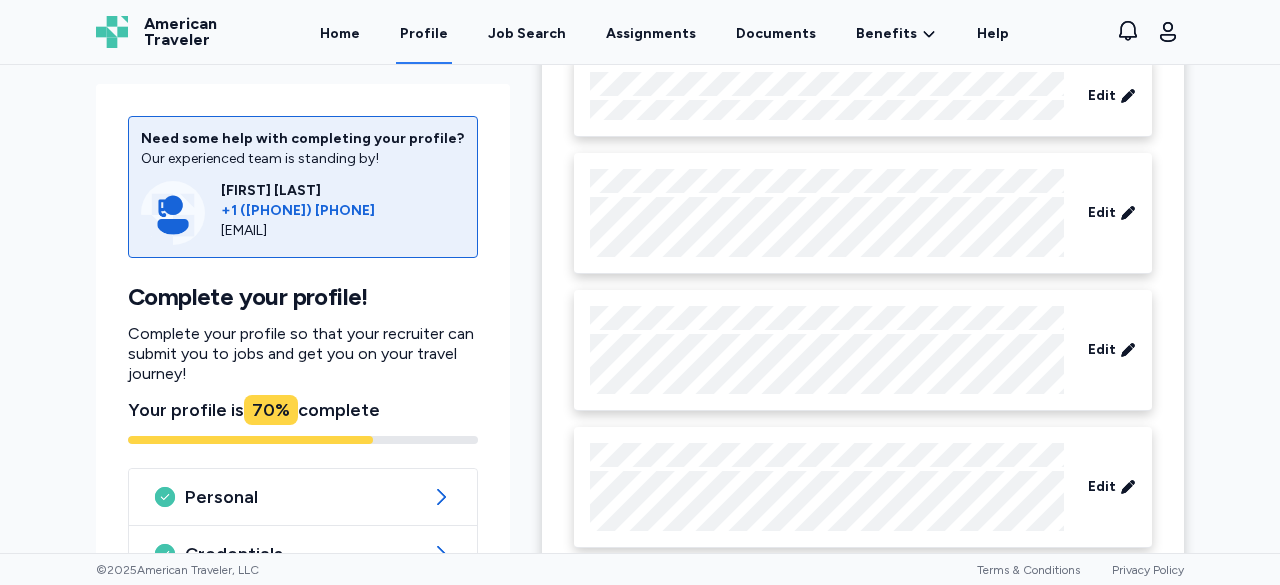 scroll, scrollTop: 3057, scrollLeft: 0, axis: vertical 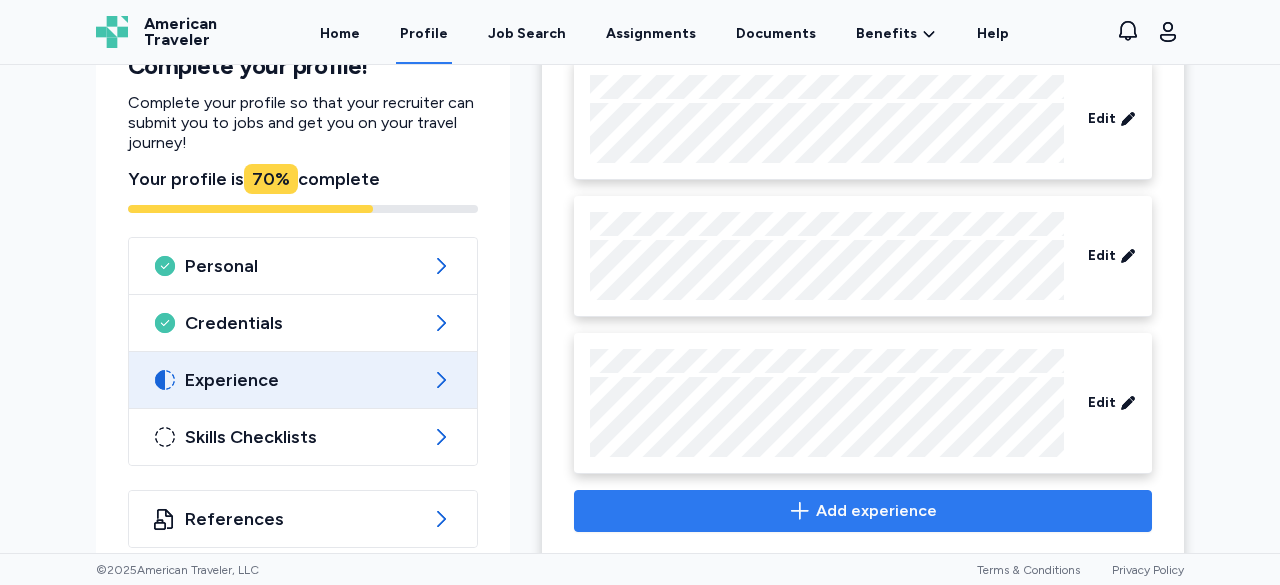click on "Add experience" at bounding box center [876, 511] 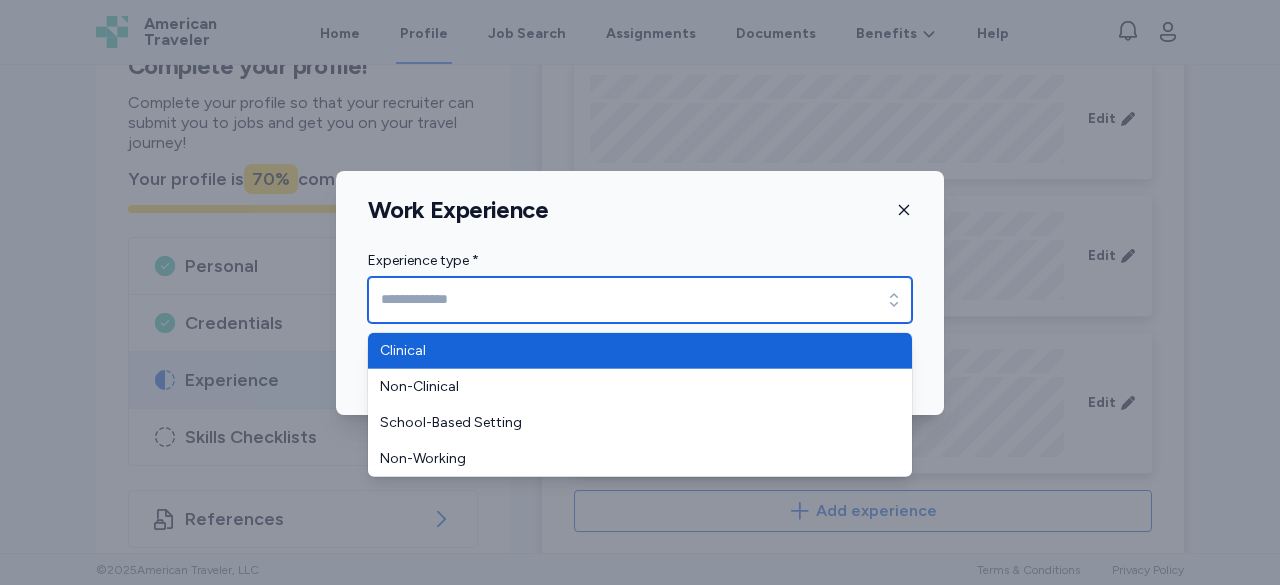 click on "Experience type *" at bounding box center (640, 300) 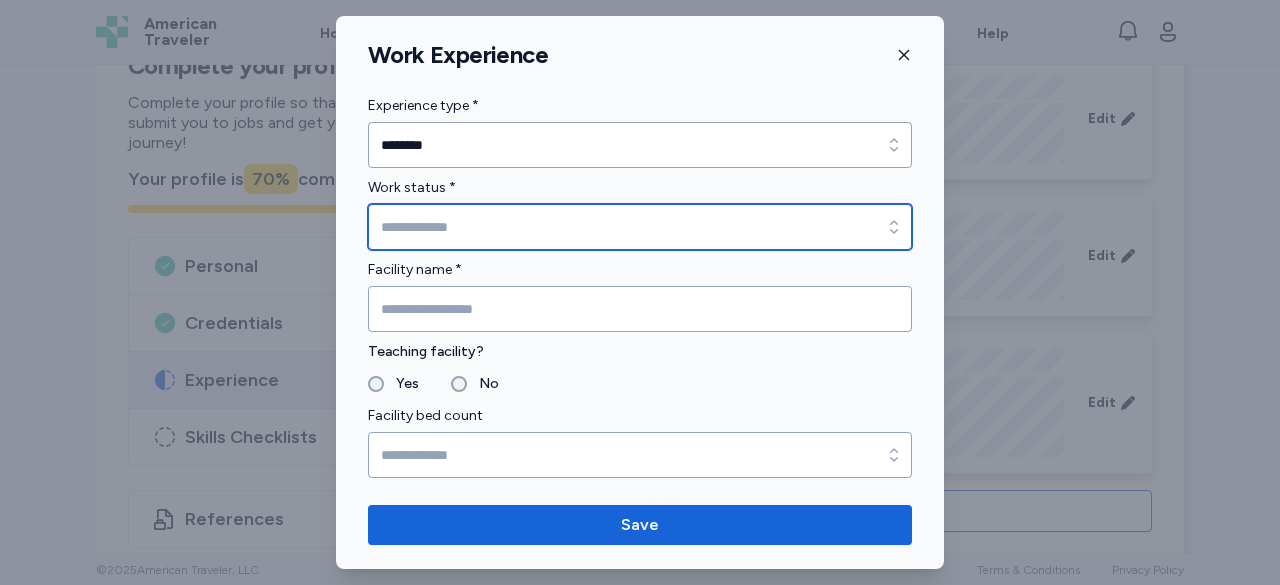 click on "Work status *" at bounding box center [640, 227] 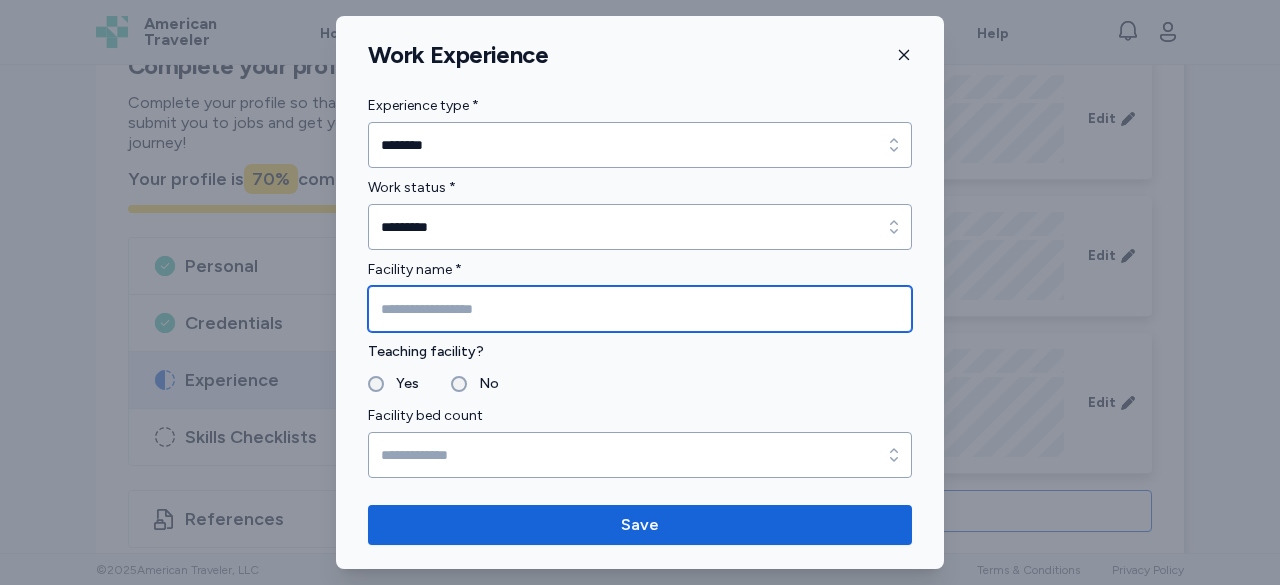 click at bounding box center [640, 309] 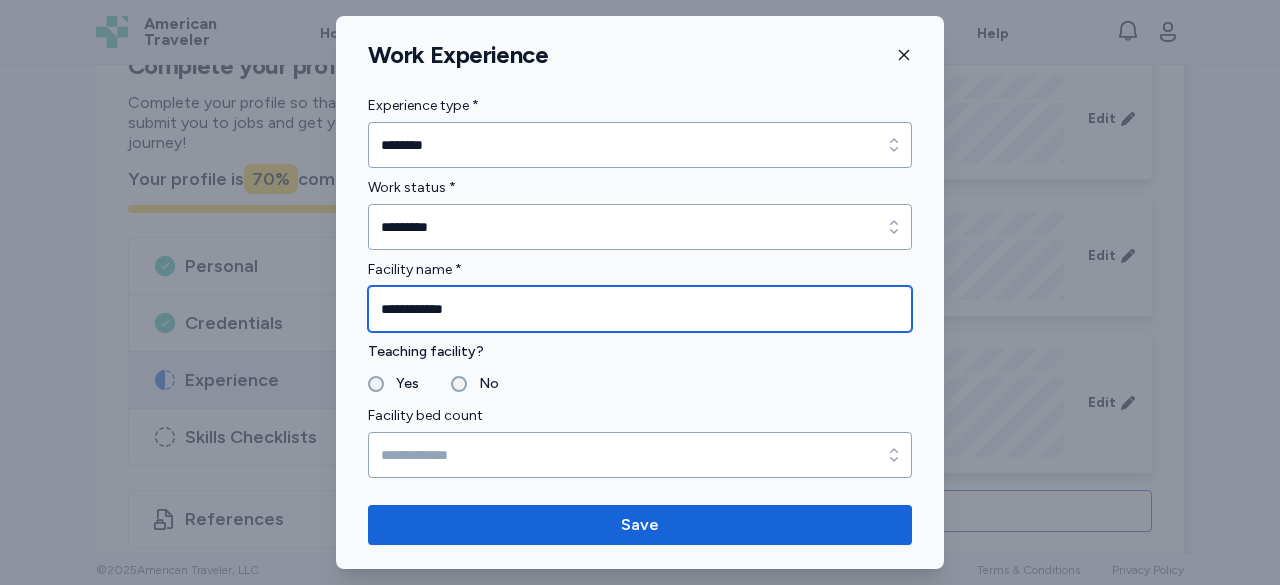 type on "**********" 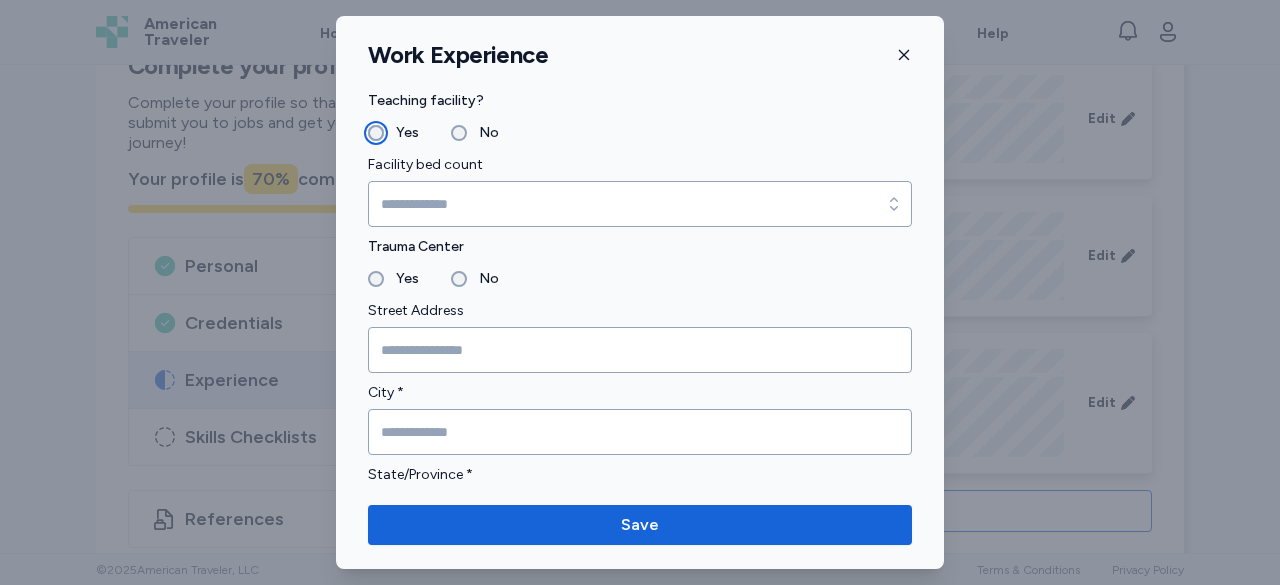 scroll, scrollTop: 400, scrollLeft: 0, axis: vertical 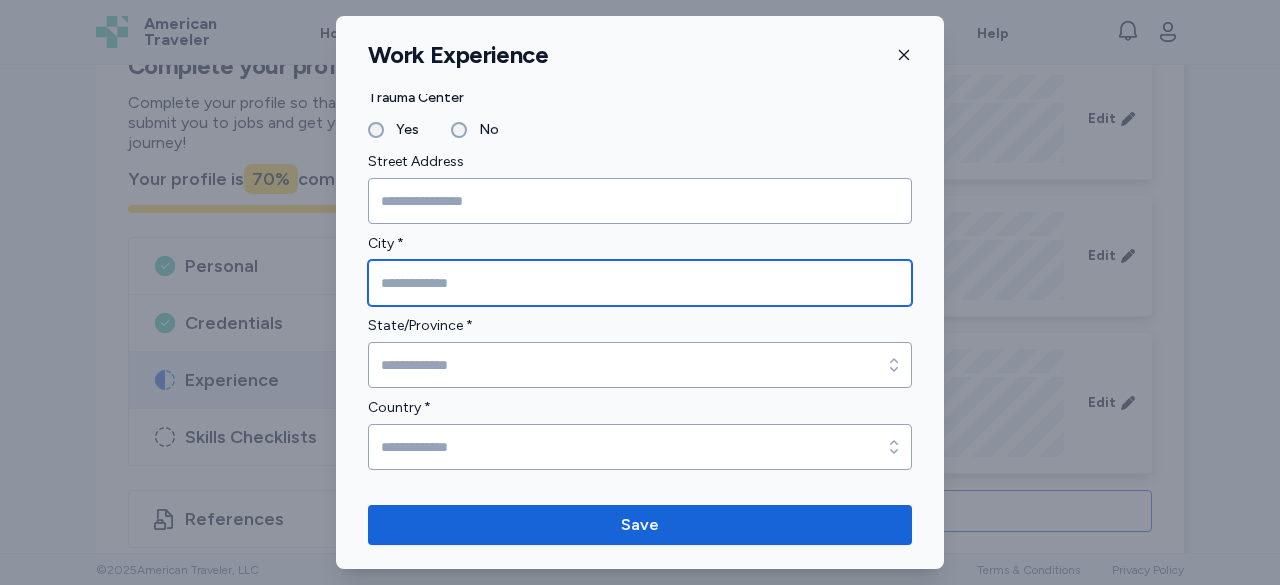 click at bounding box center [640, 283] 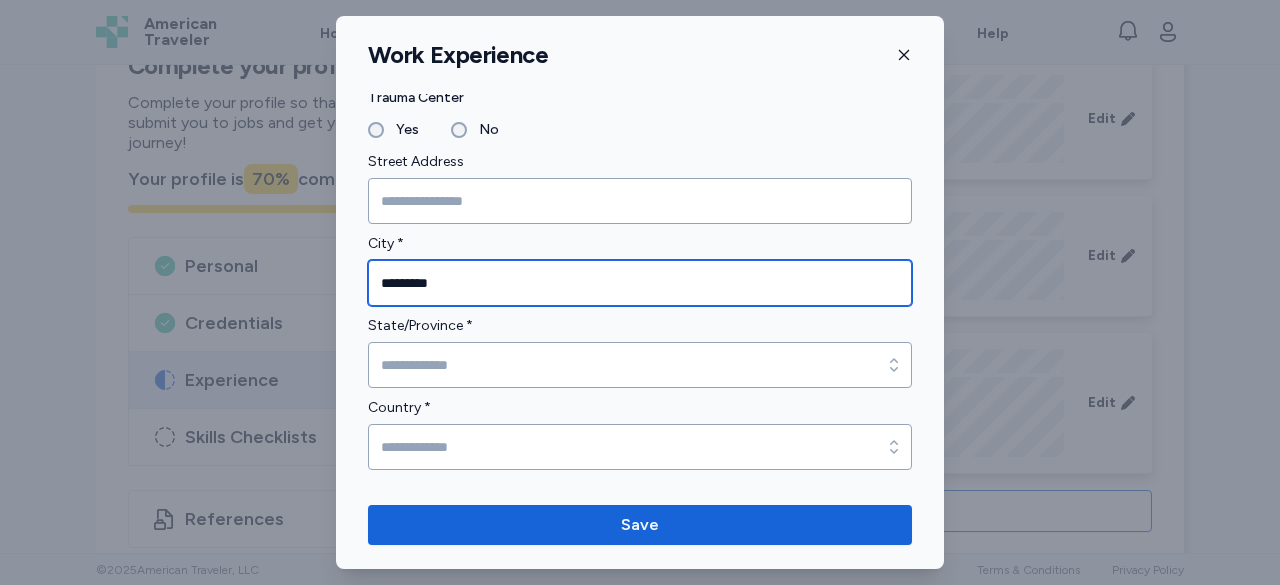 type on "*********" 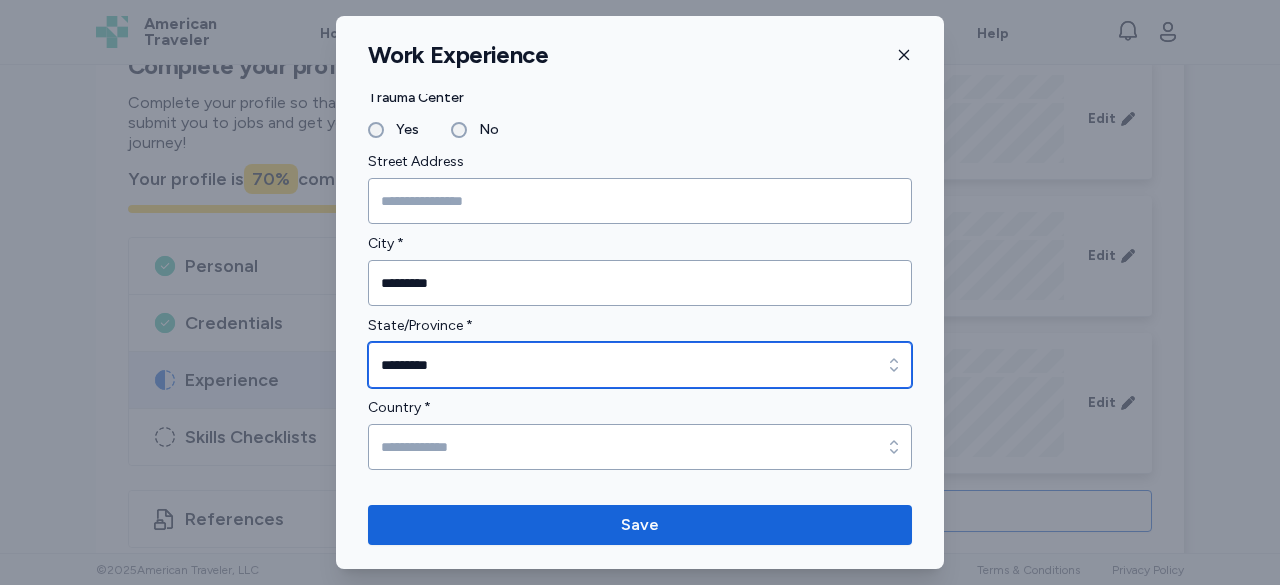 scroll, scrollTop: 500, scrollLeft: 0, axis: vertical 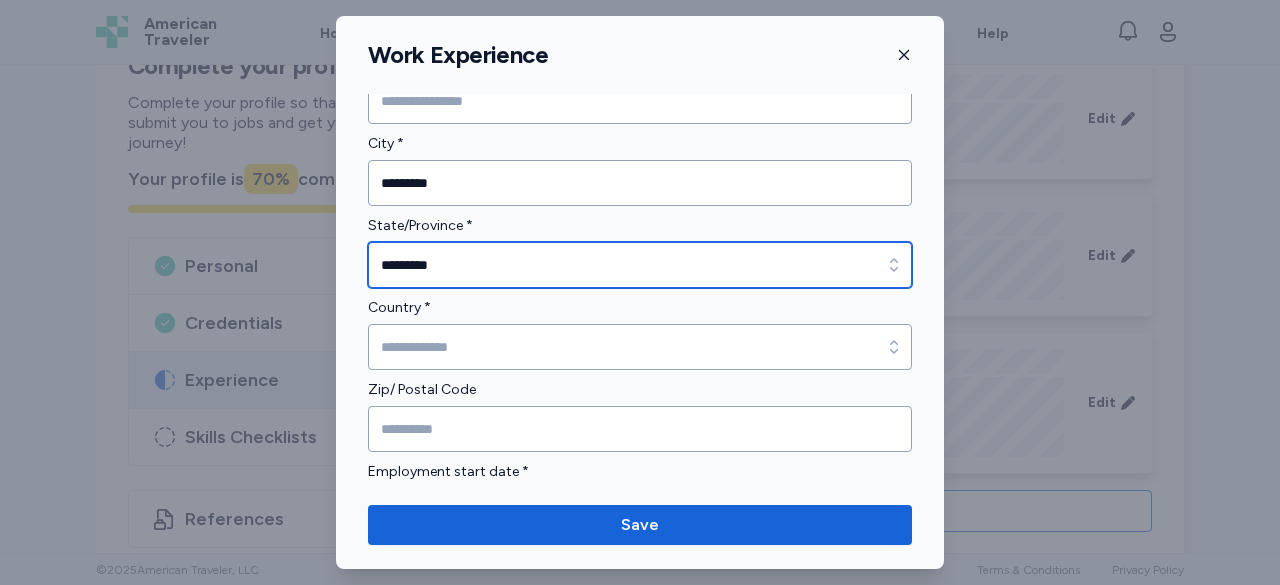 type on "*********" 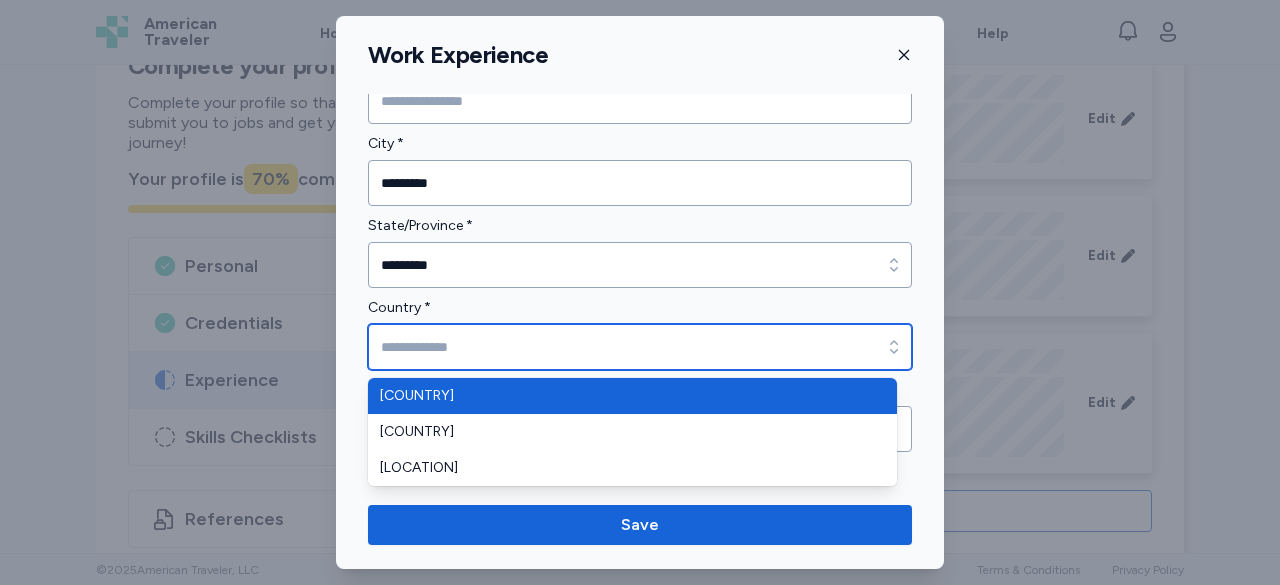click on "Country *" at bounding box center (640, 347) 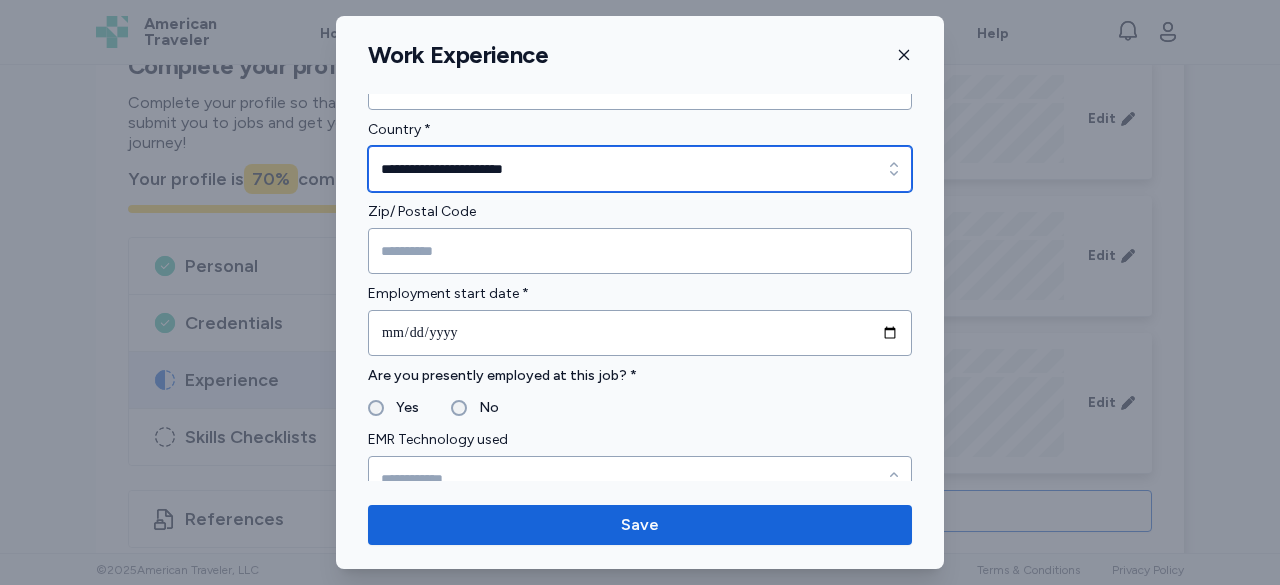 scroll, scrollTop: 700, scrollLeft: 0, axis: vertical 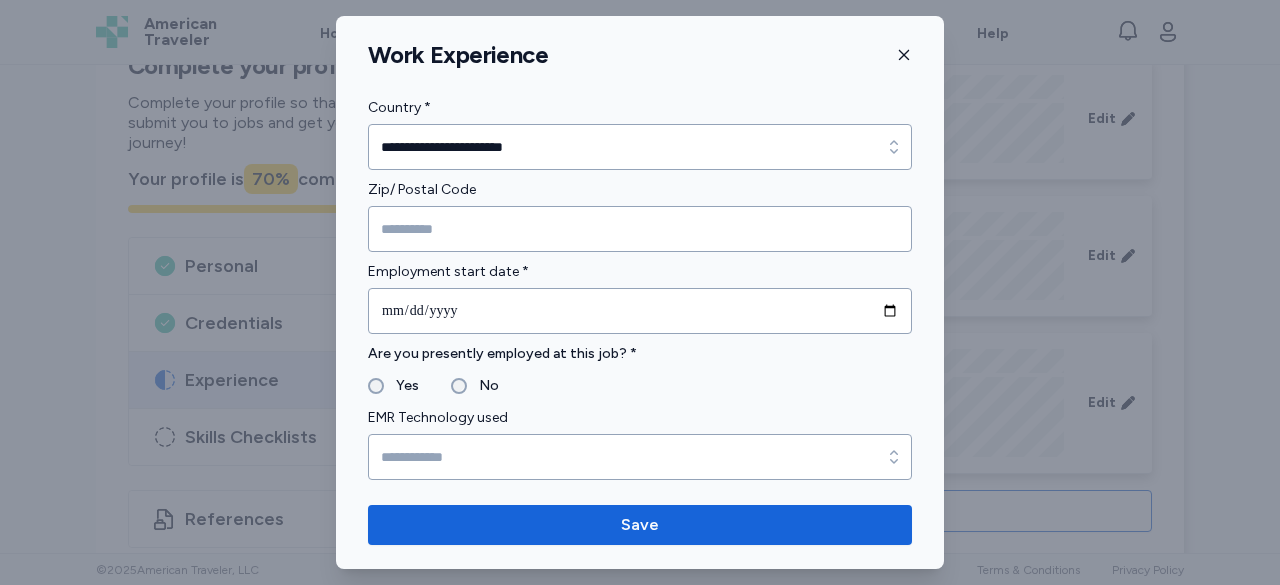 type on "**********" 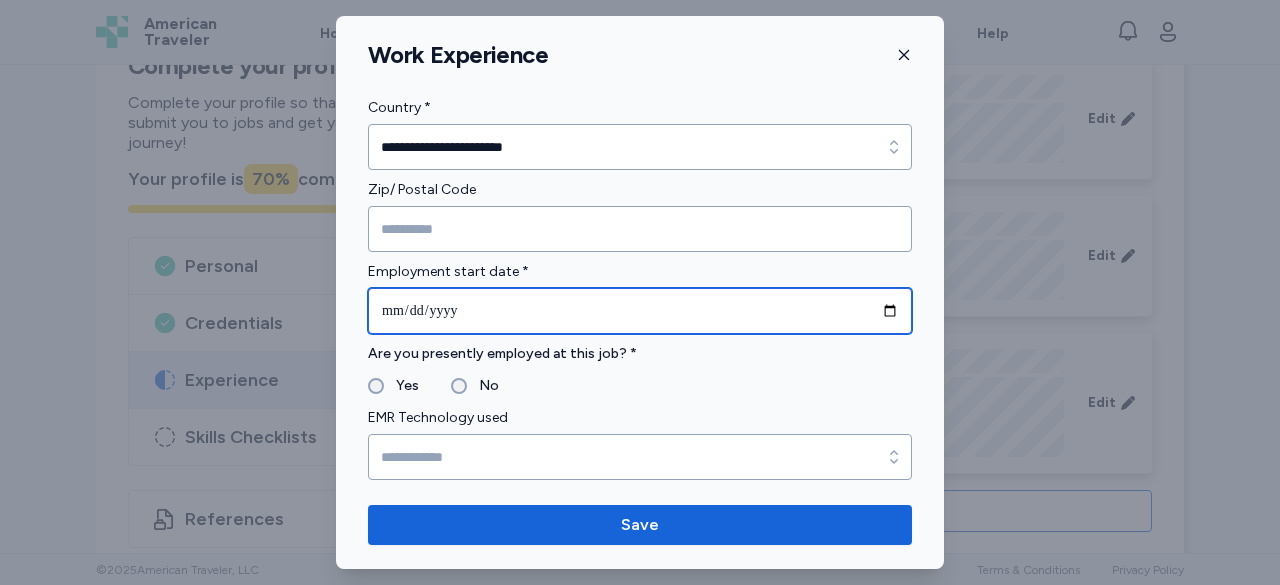 click at bounding box center (640, 311) 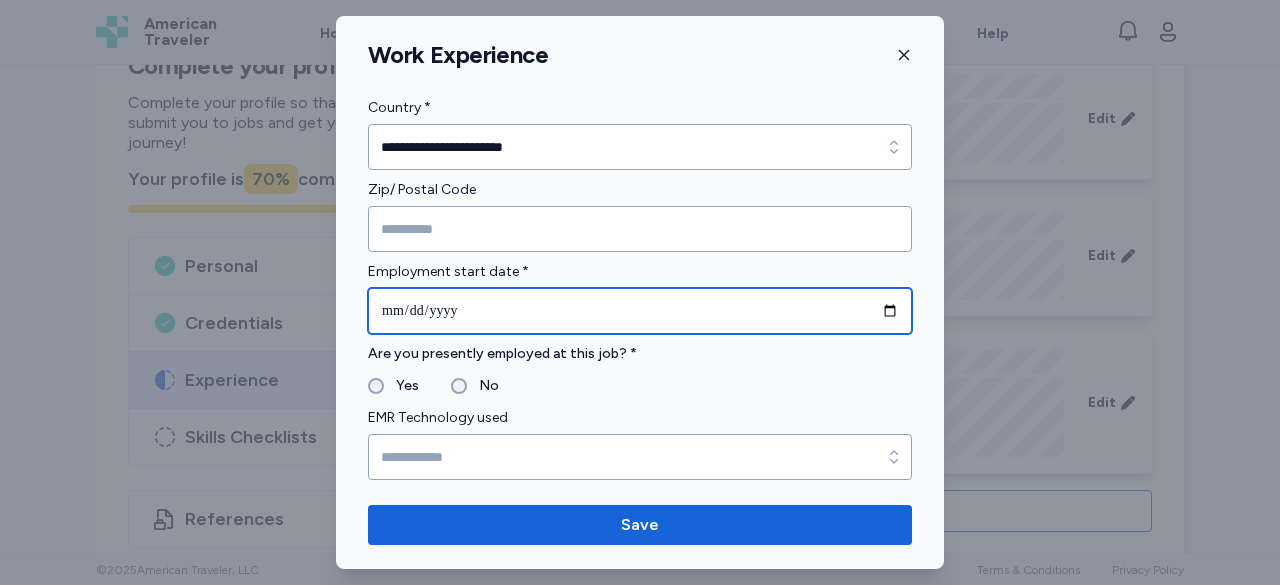 type on "**********" 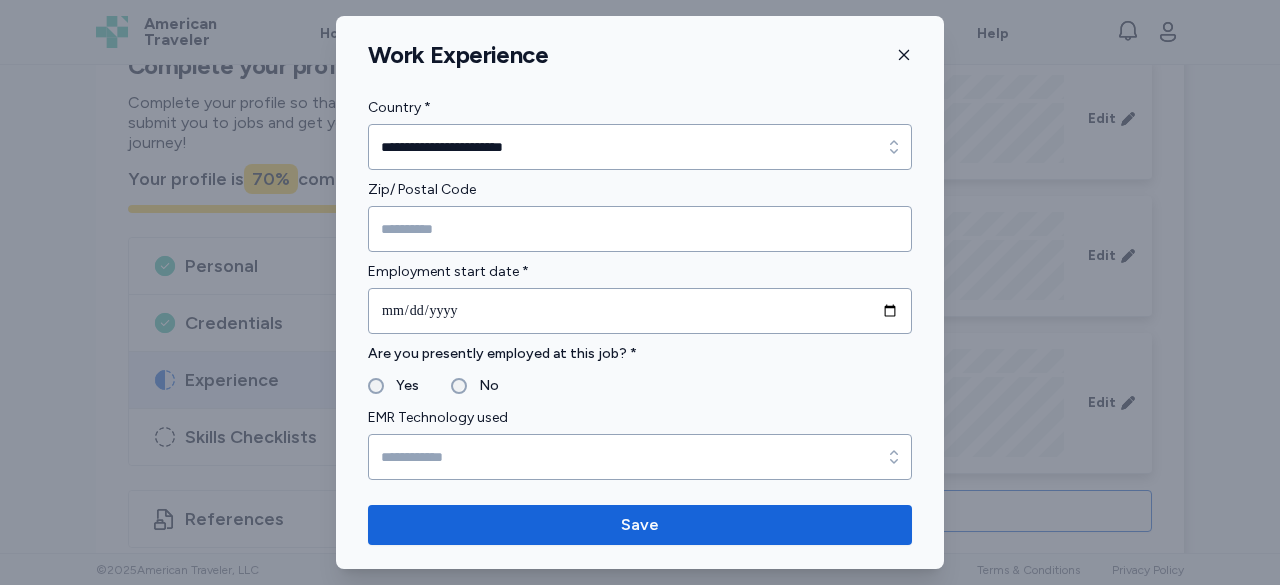 click on "**********" at bounding box center [640, 590] 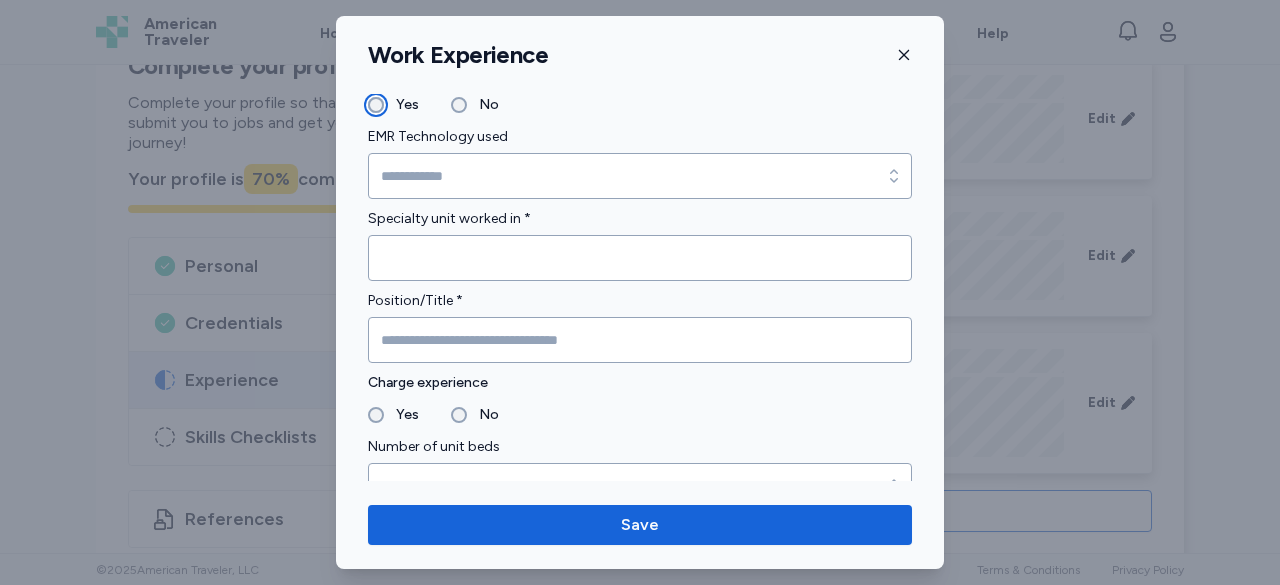 scroll, scrollTop: 1000, scrollLeft: 0, axis: vertical 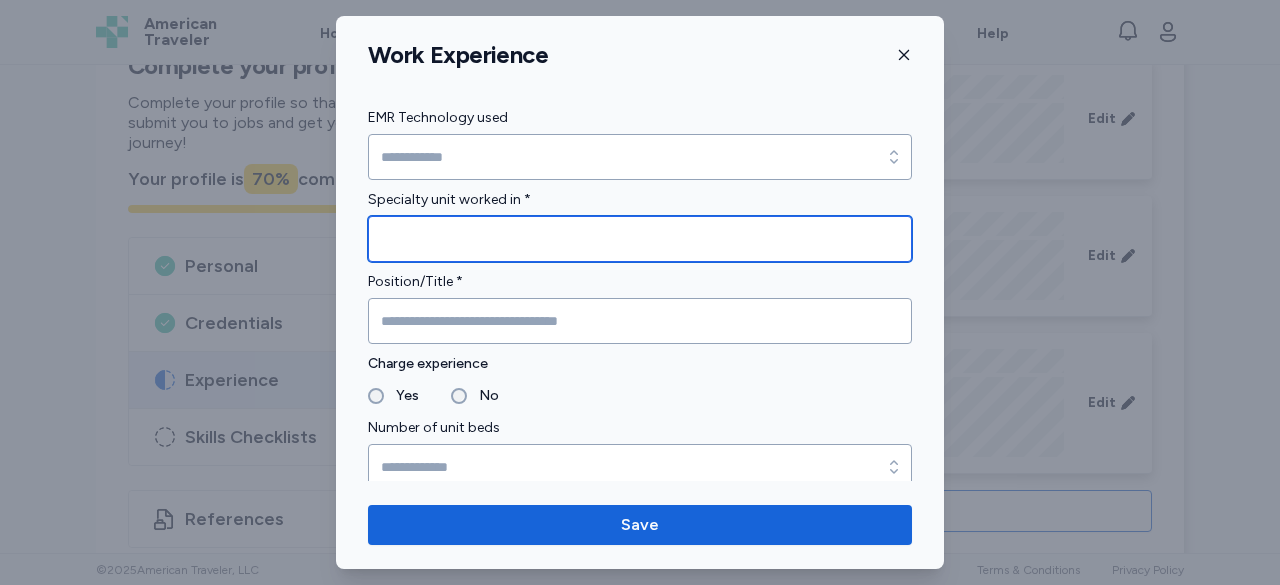 click at bounding box center (640, 239) 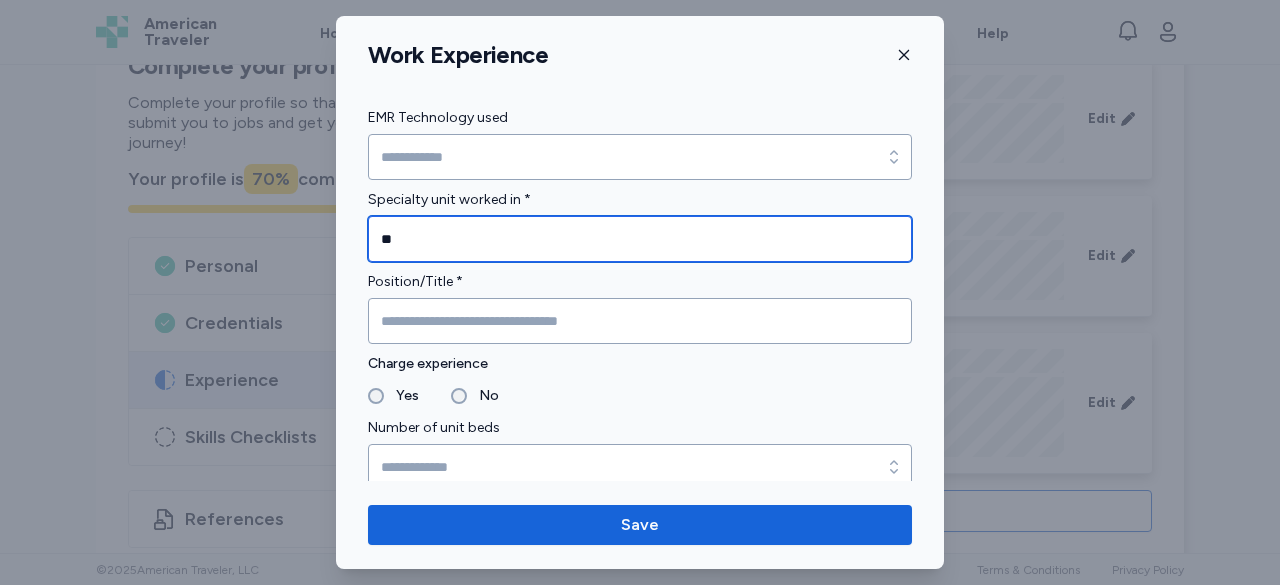 type on "**" 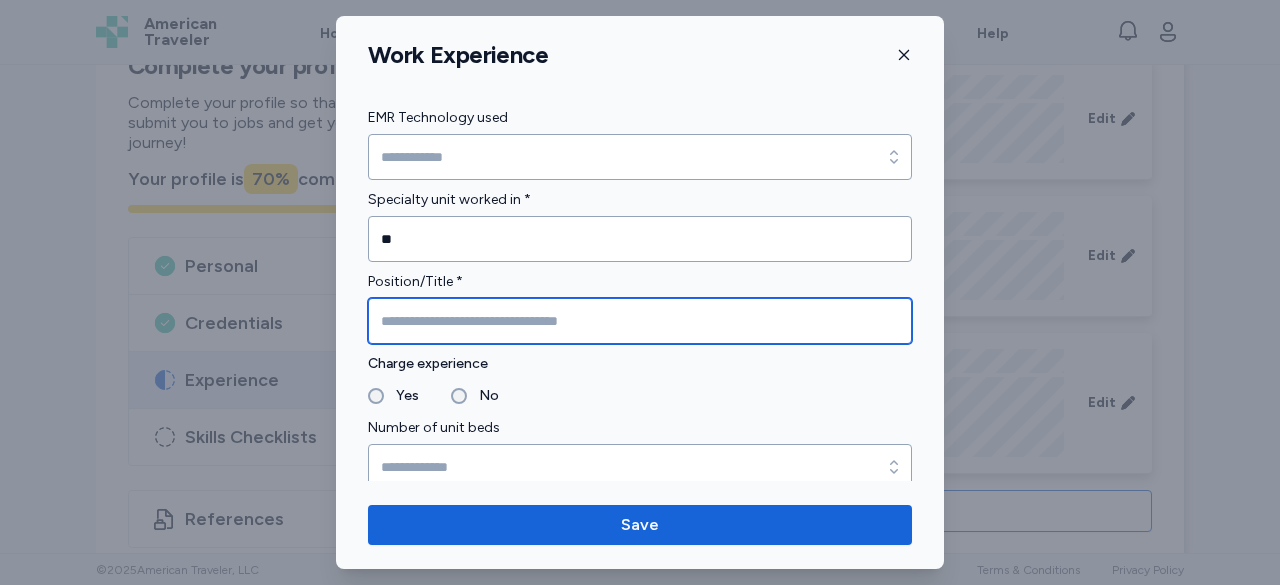 click at bounding box center [640, 321] 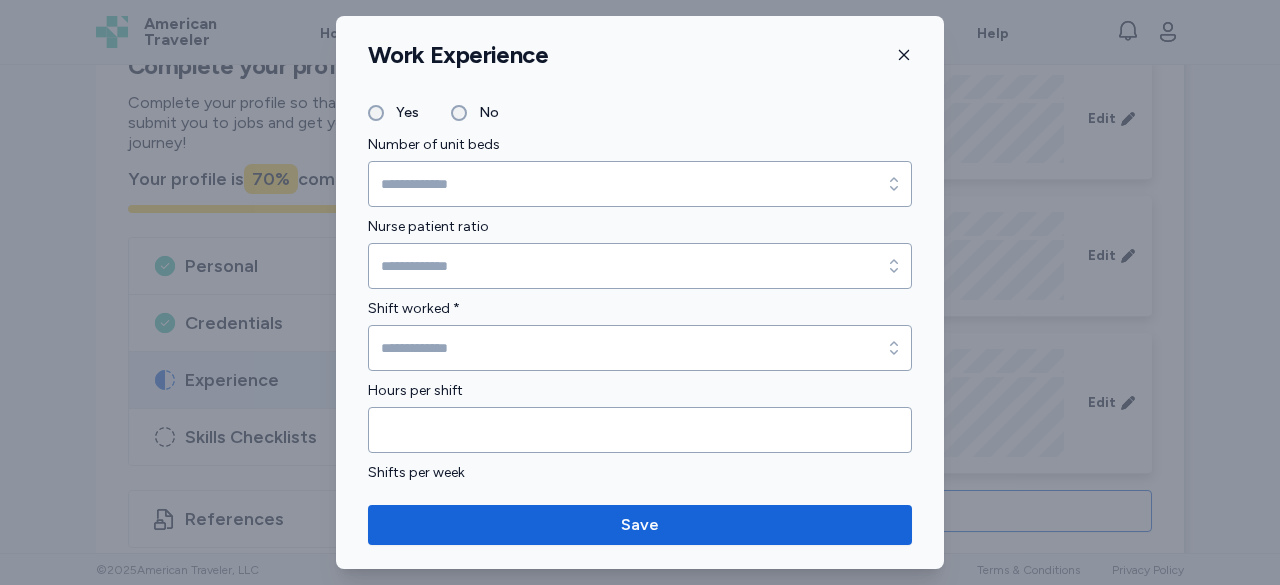 scroll, scrollTop: 1300, scrollLeft: 0, axis: vertical 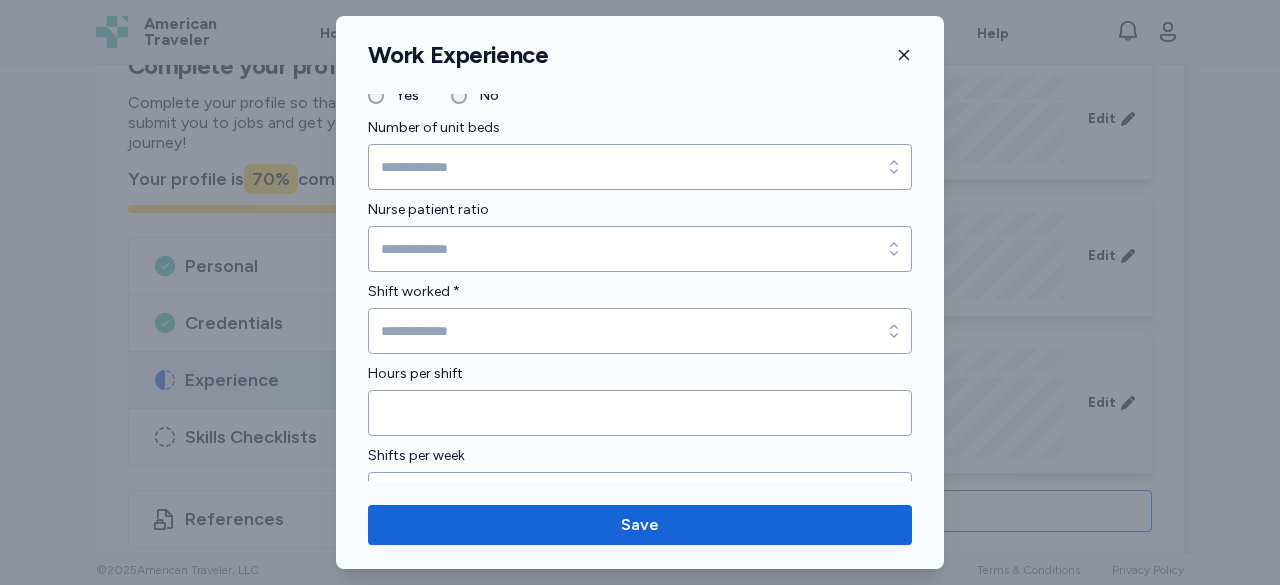 type on "***" 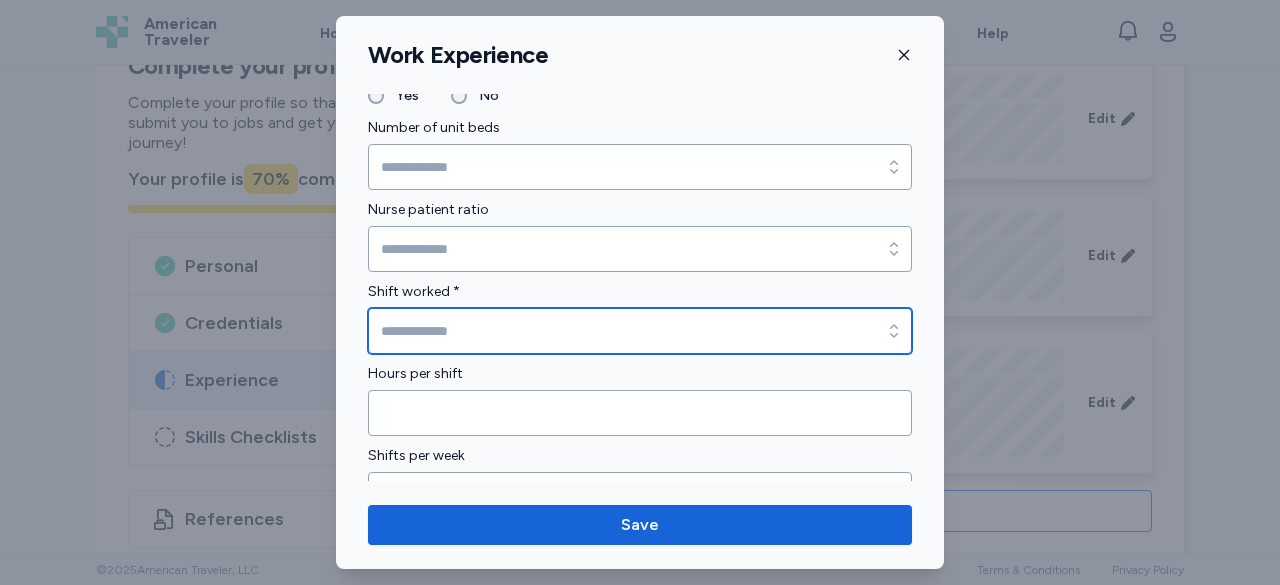 click on "Shift worked *" at bounding box center (640, 331) 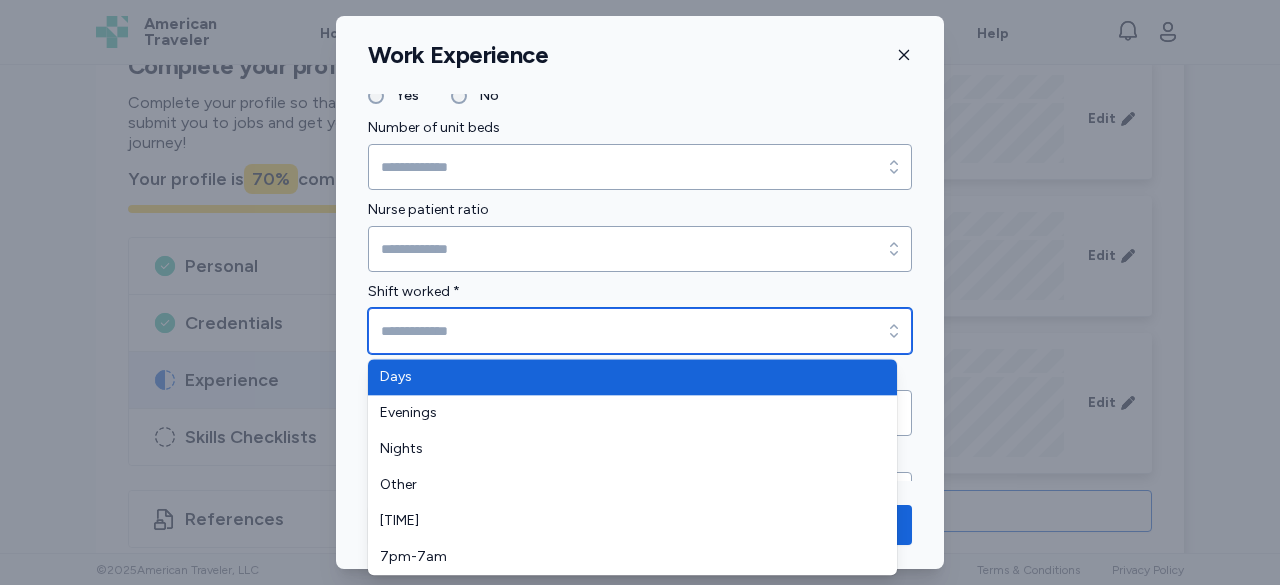 type on "****" 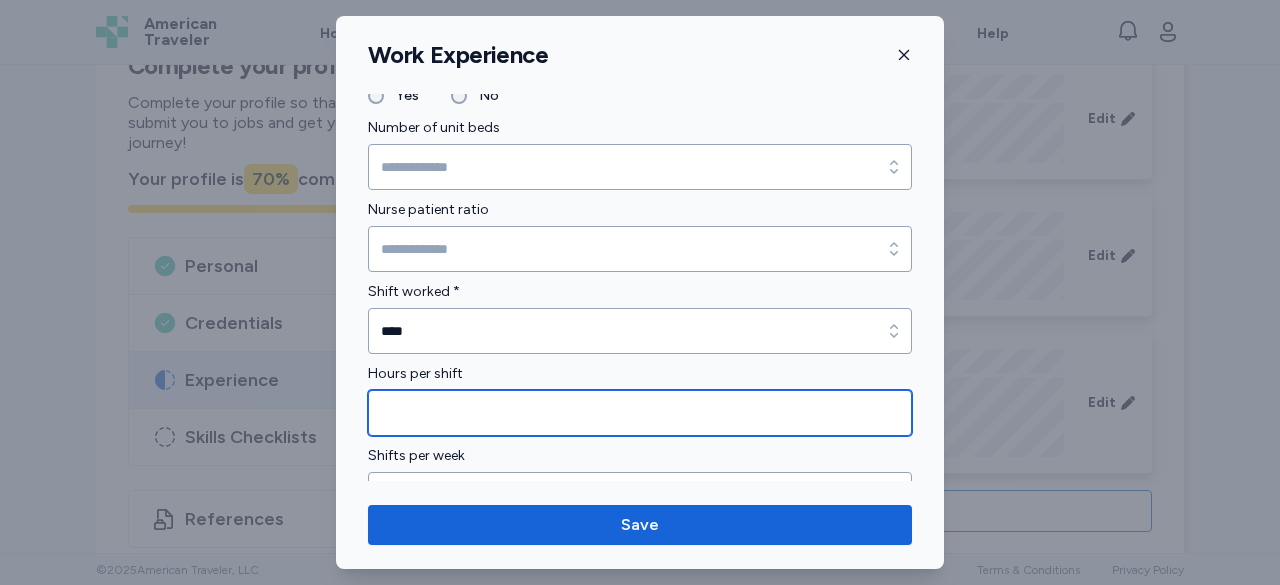 click at bounding box center [640, 413] 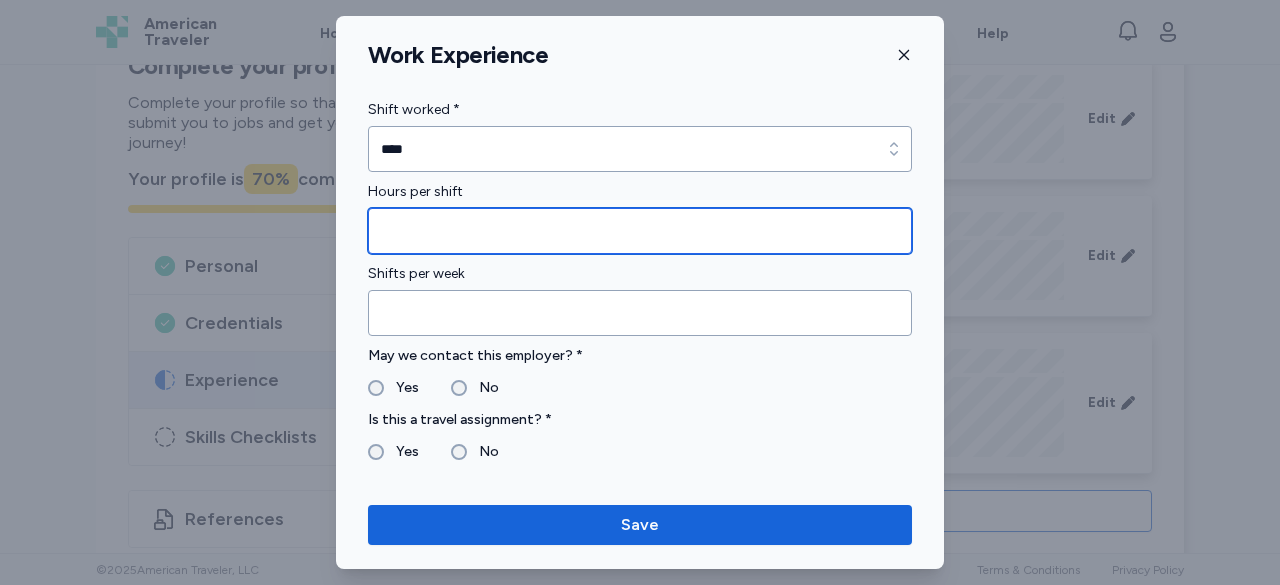 scroll, scrollTop: 1500, scrollLeft: 0, axis: vertical 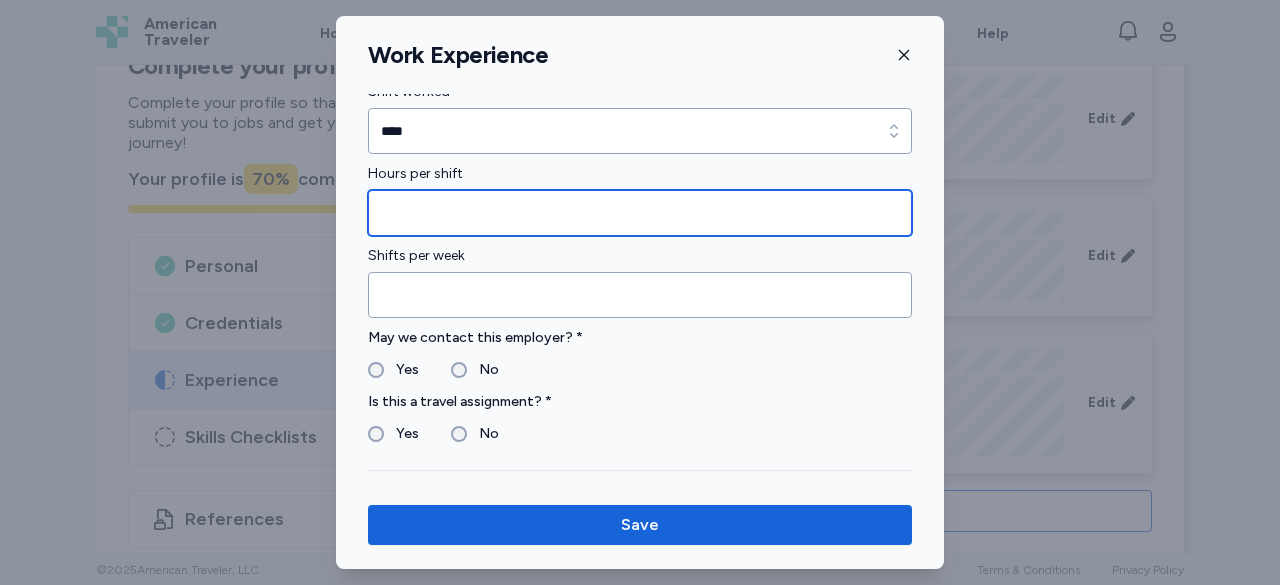 type on "*" 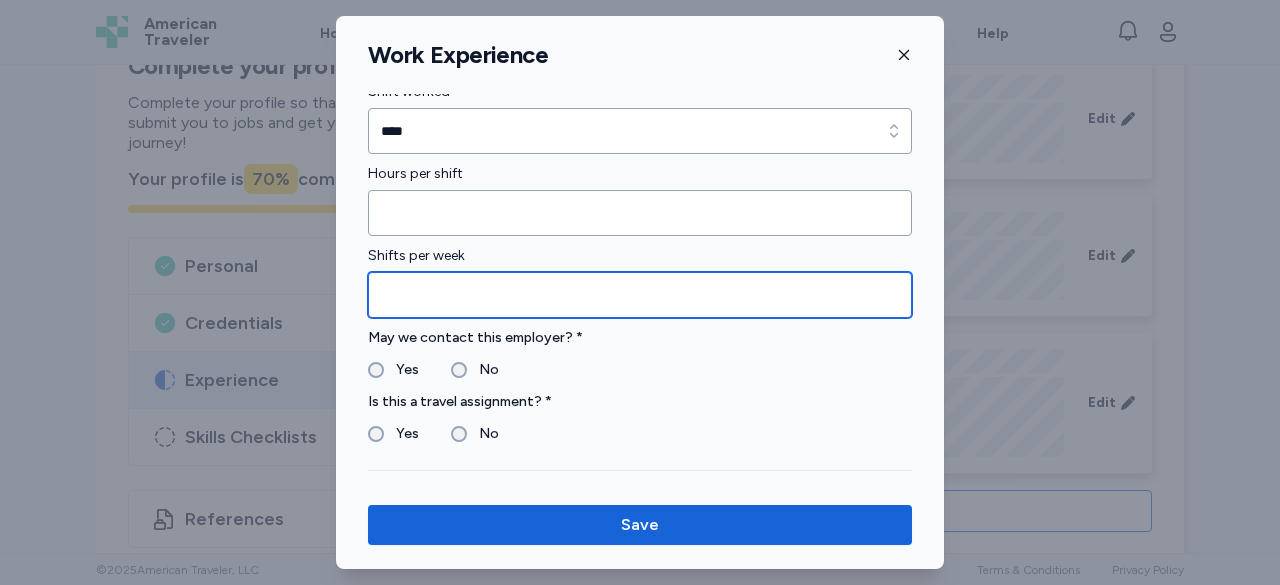 click at bounding box center (640, 295) 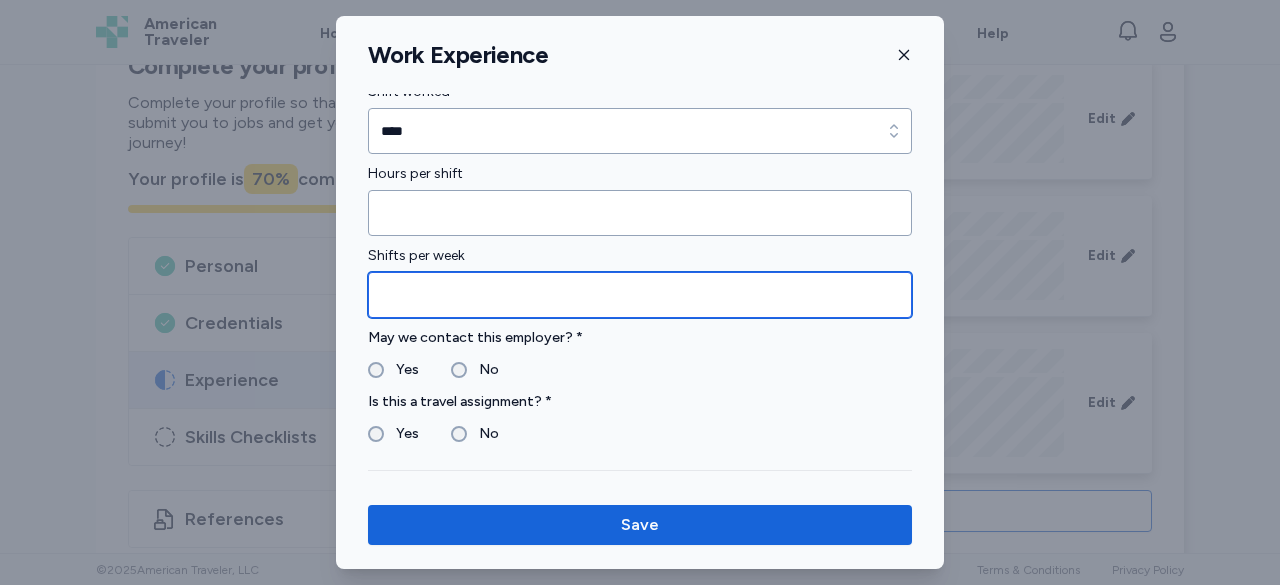 type on "*" 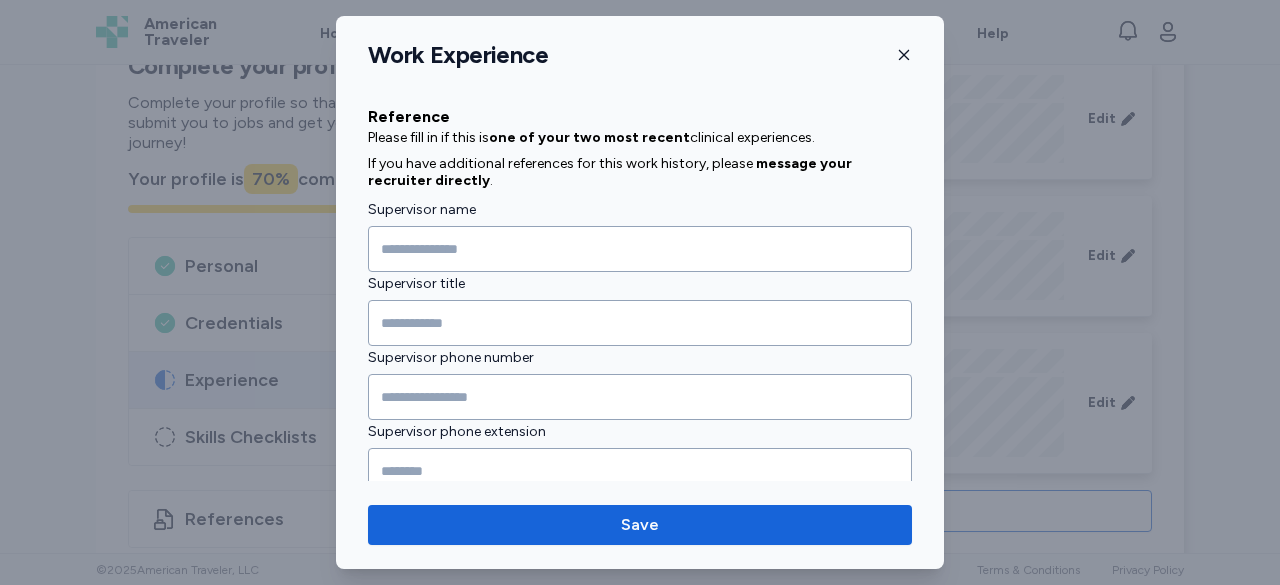 scroll, scrollTop: 1994, scrollLeft: 0, axis: vertical 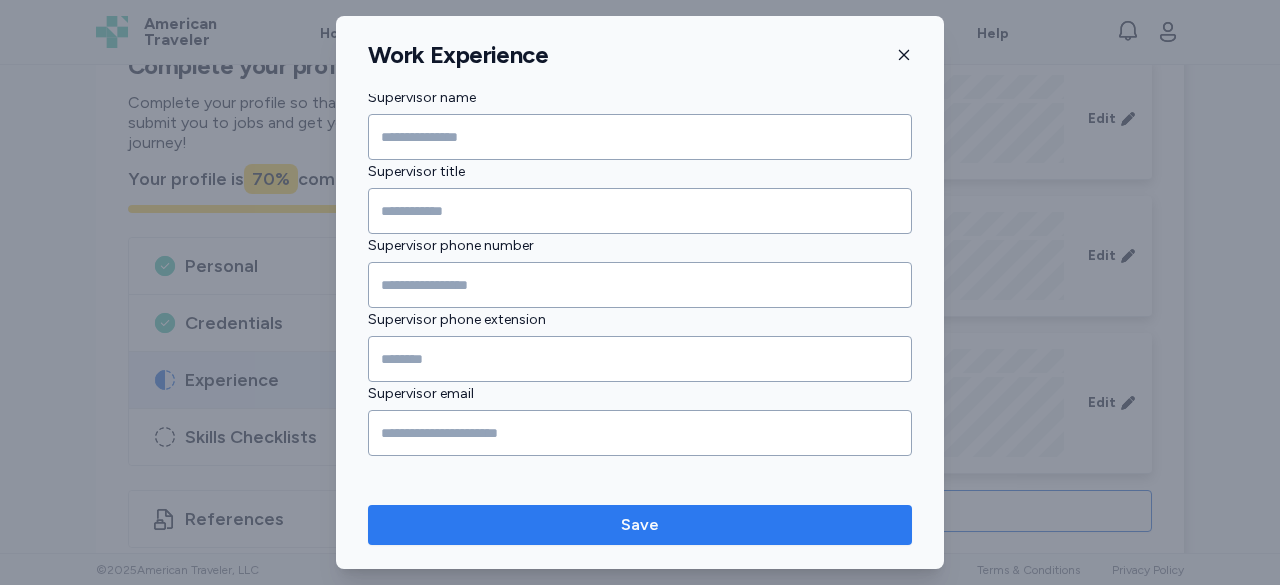 click on "Save" at bounding box center (640, 525) 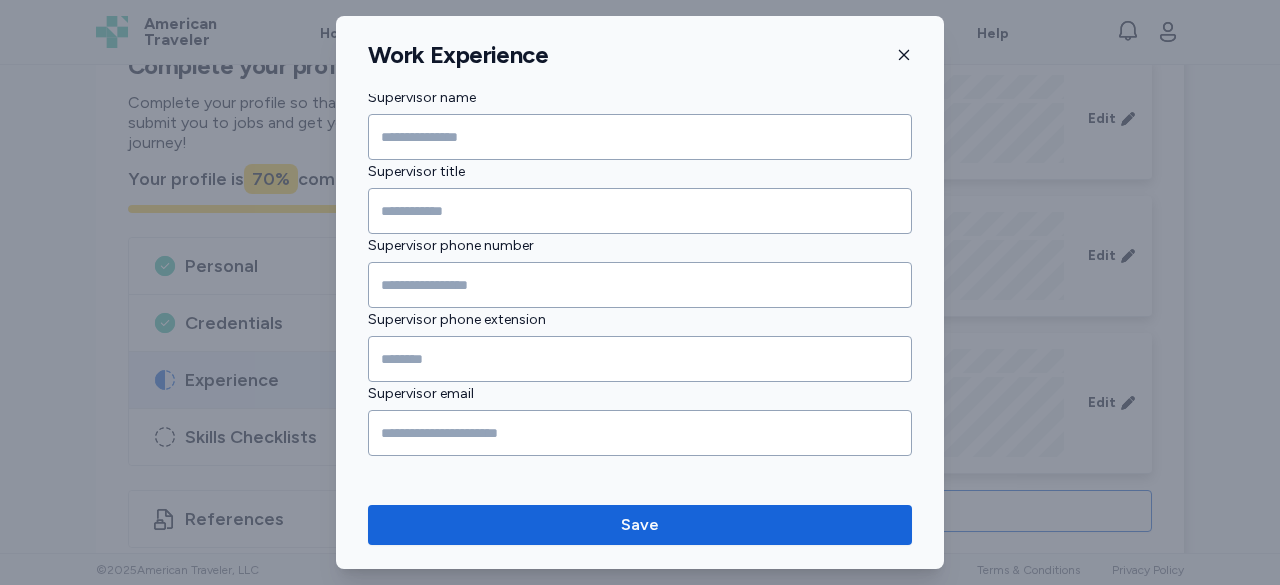 scroll, scrollTop: 1990, scrollLeft: 0, axis: vertical 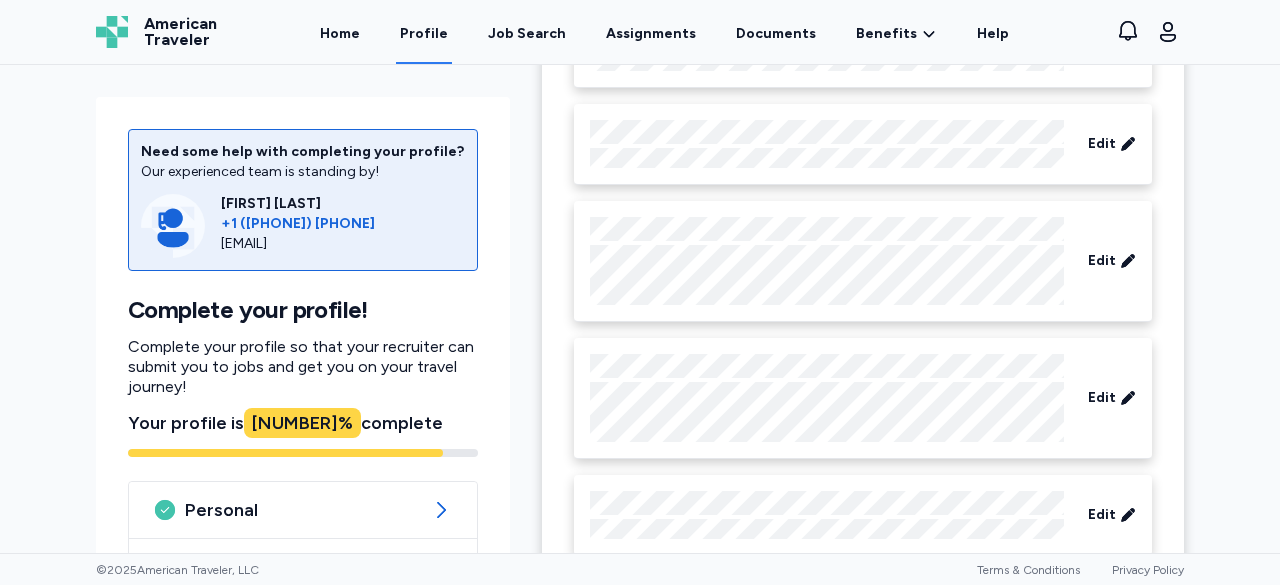 click on "Need some help with completing your profile? Our experienced team is standing by! [FIRST] [LAST] +1 ([PHONE]) [EMAIL] Complete your profile! Complete your profile so that your recruiter can submit you to jobs and get you on your travel journey! Your profile is 90 % complete Personal Credentials Experience Skills Checklists References" at bounding box center [303, 460] 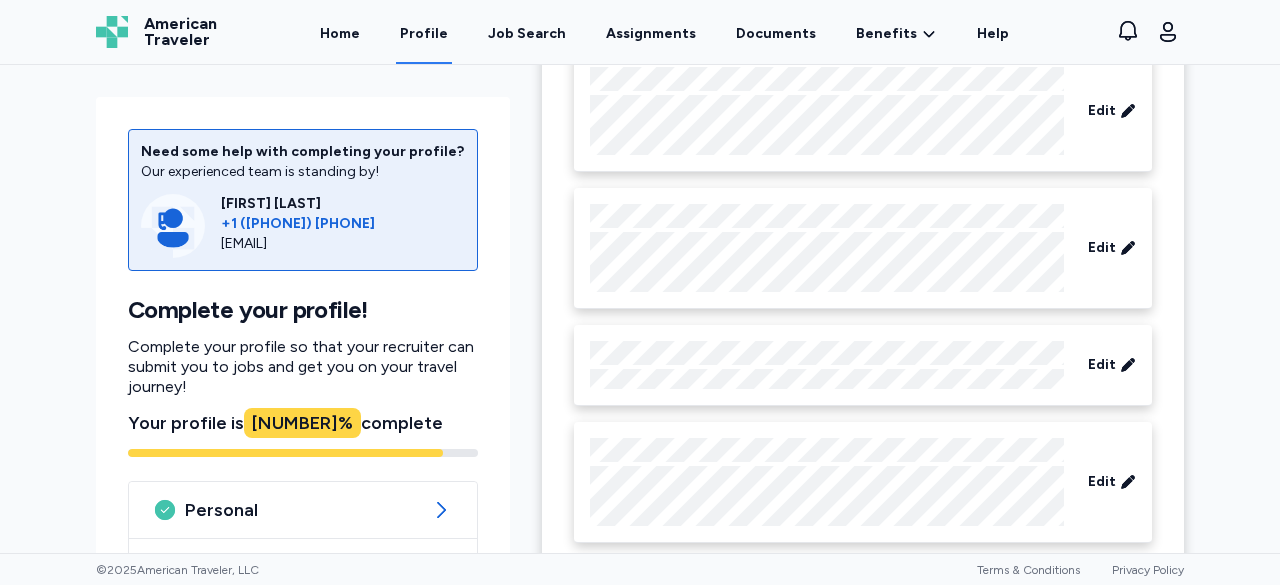scroll, scrollTop: 3051, scrollLeft: 0, axis: vertical 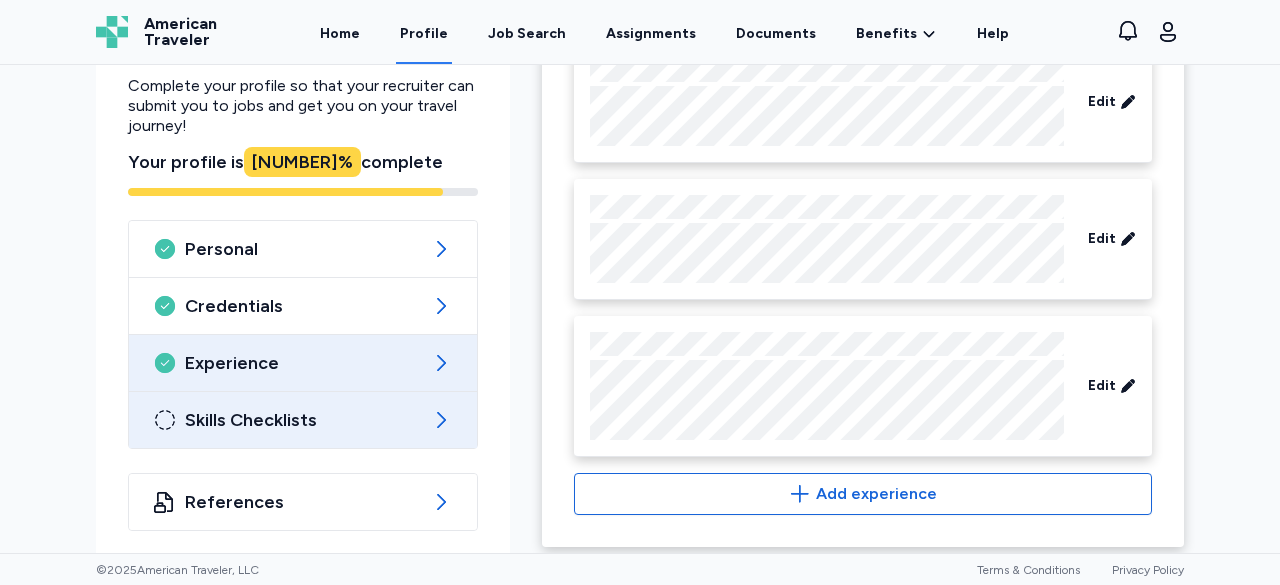 click on "Skills Checklists" at bounding box center (303, 420) 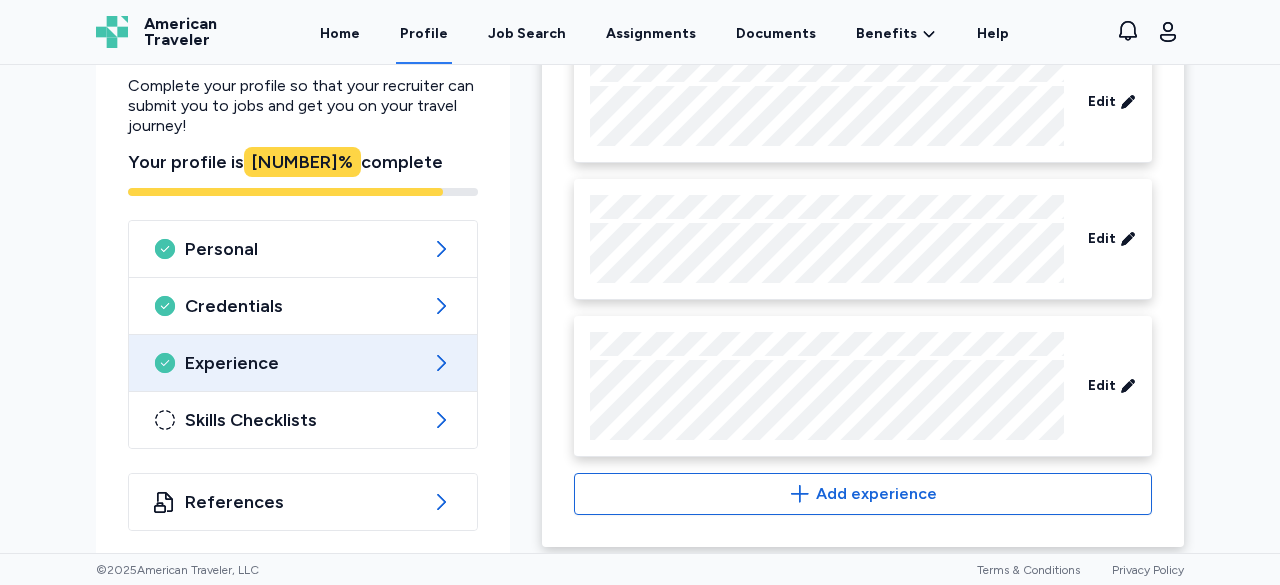 scroll, scrollTop: 0, scrollLeft: 0, axis: both 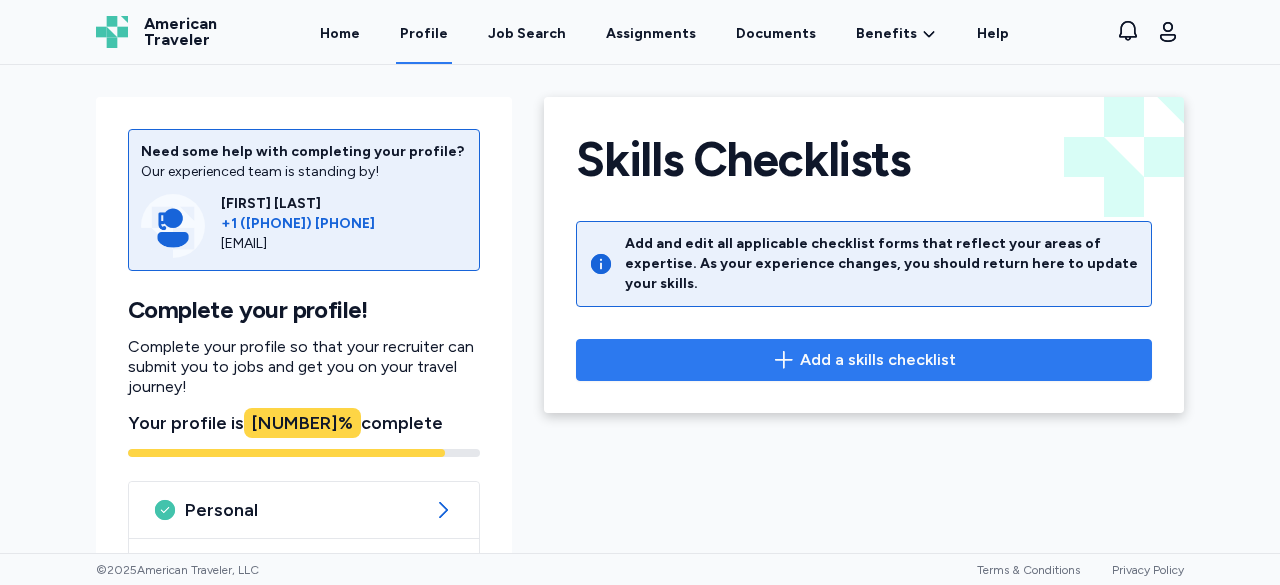 click on "Add a skills checklist" at bounding box center (878, 360) 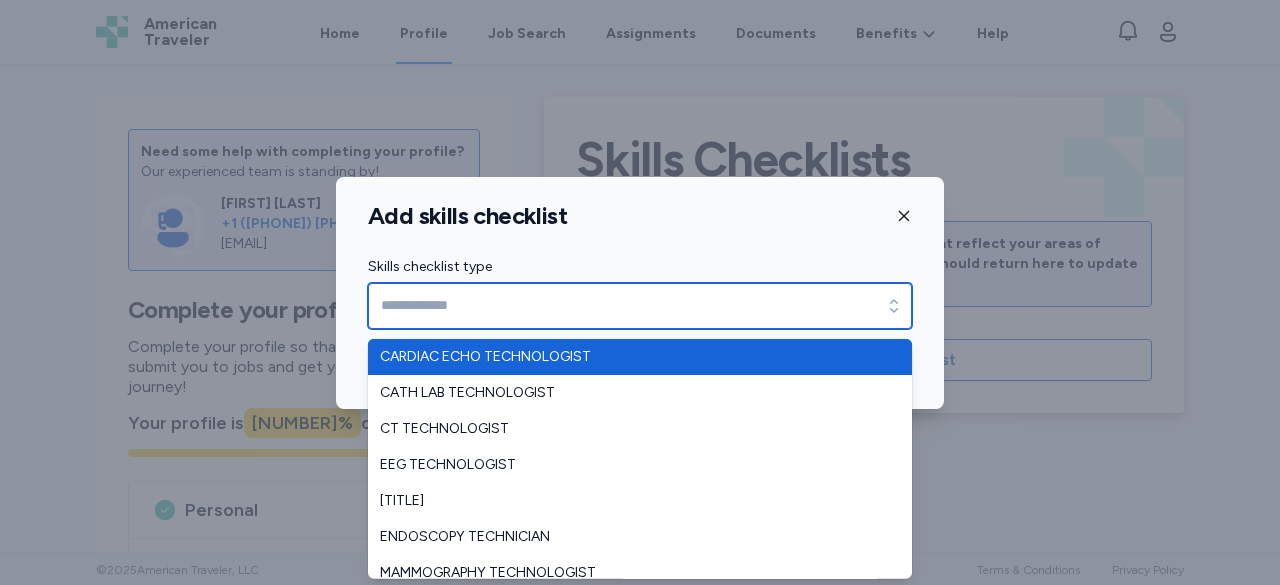 click on "Skills checklist type" at bounding box center (640, 306) 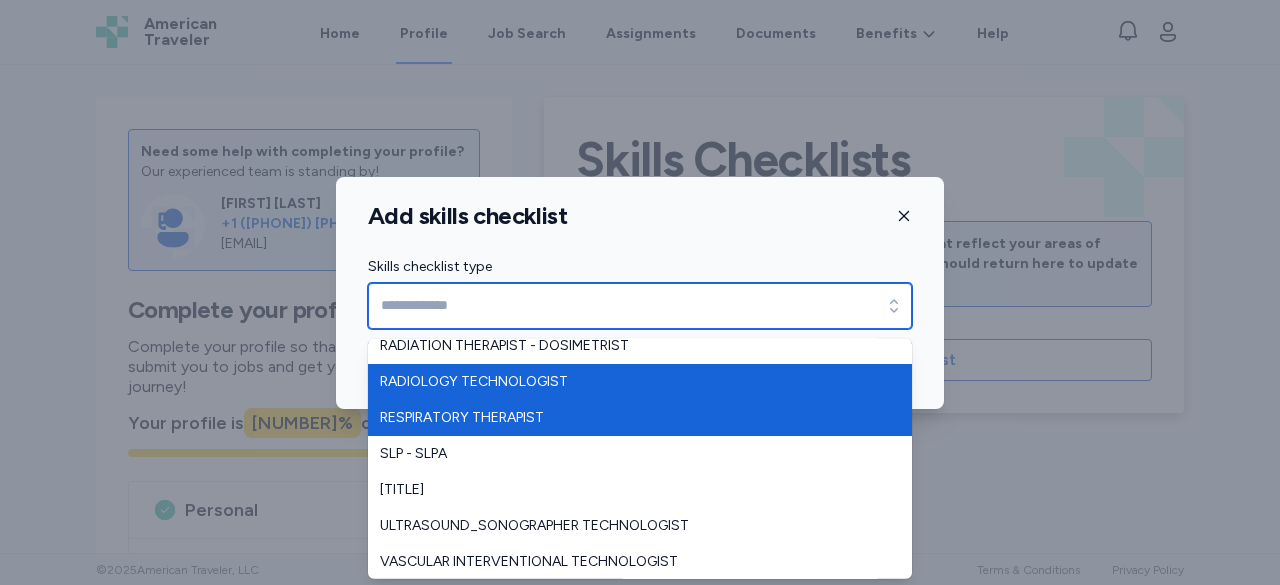 scroll, scrollTop: 444, scrollLeft: 0, axis: vertical 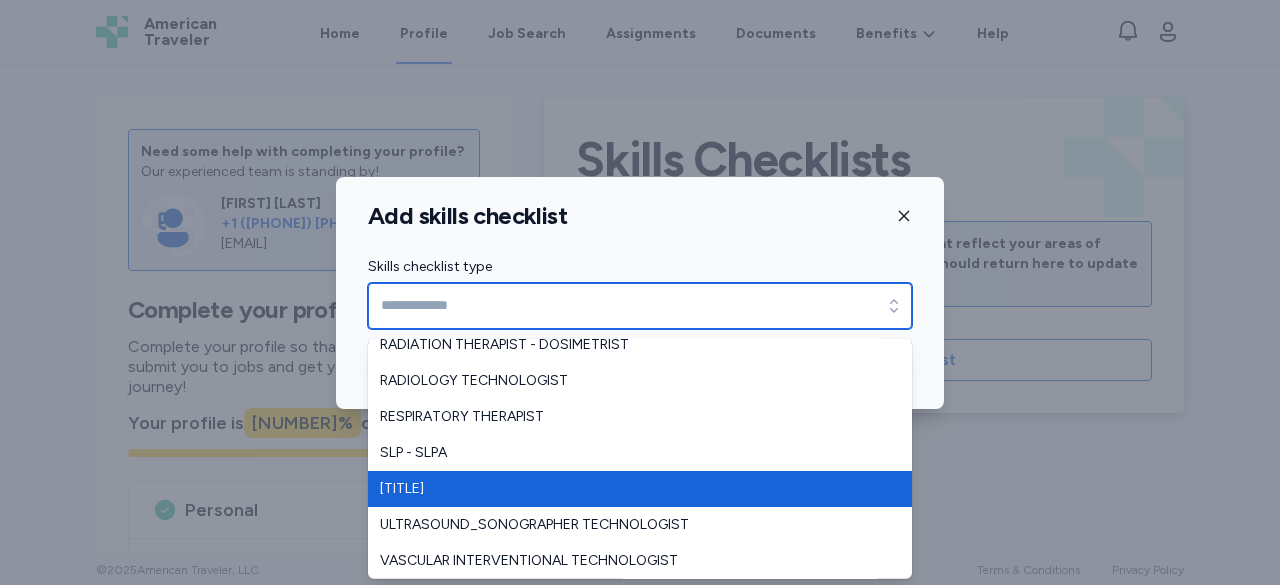 type on "**********" 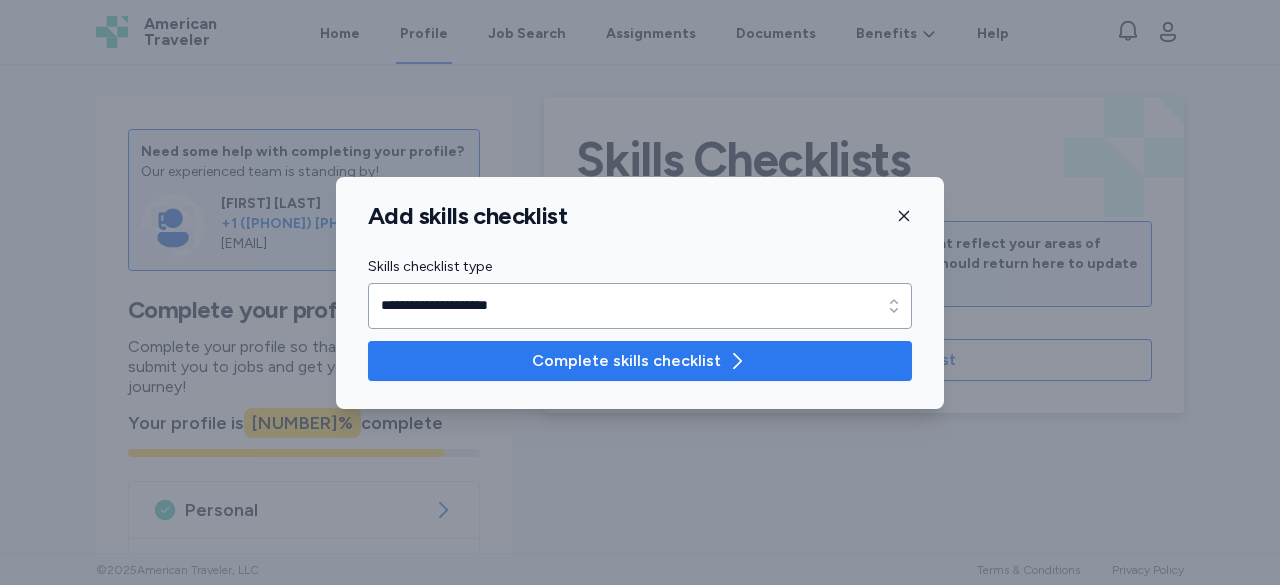 click on "Complete skills checklist" at bounding box center [626, 361] 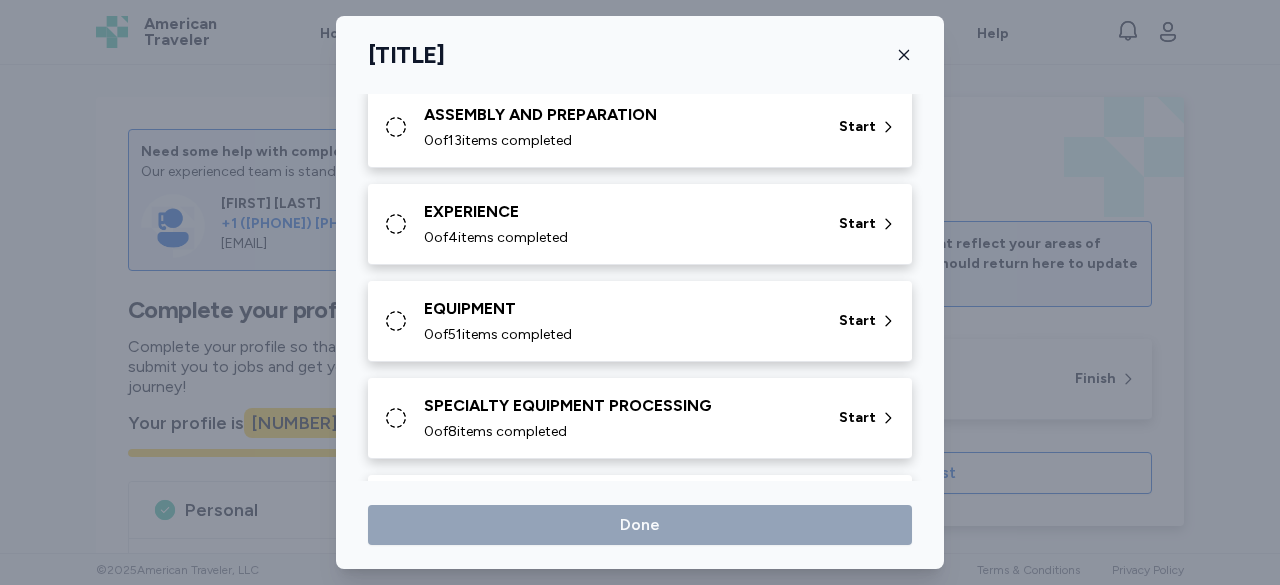 scroll, scrollTop: 1982, scrollLeft: 0, axis: vertical 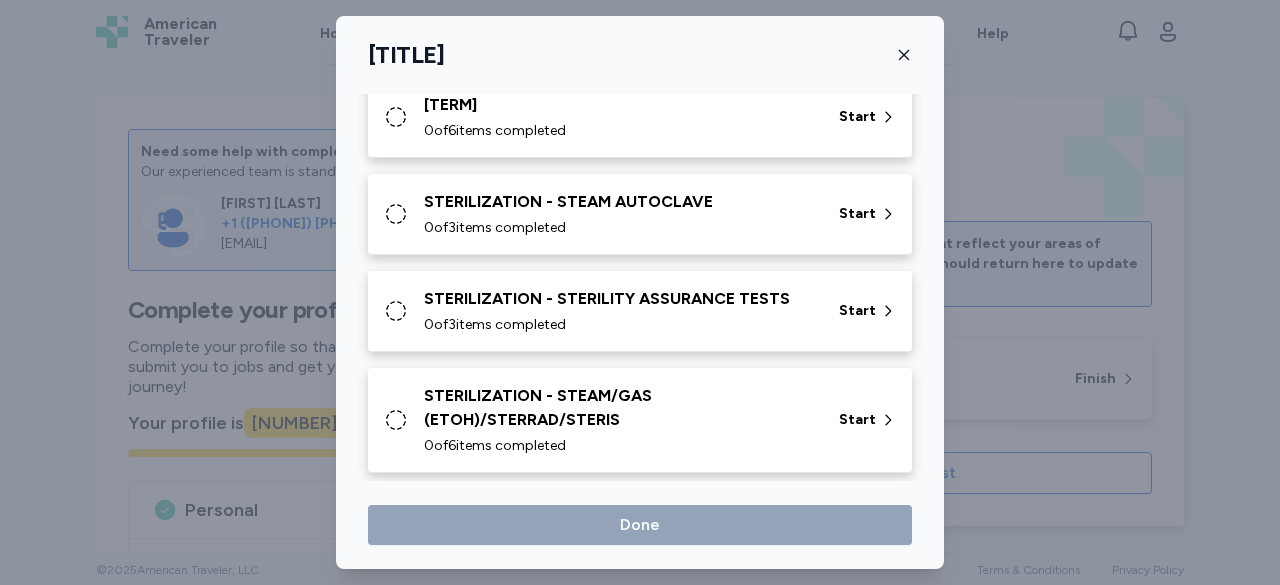 click 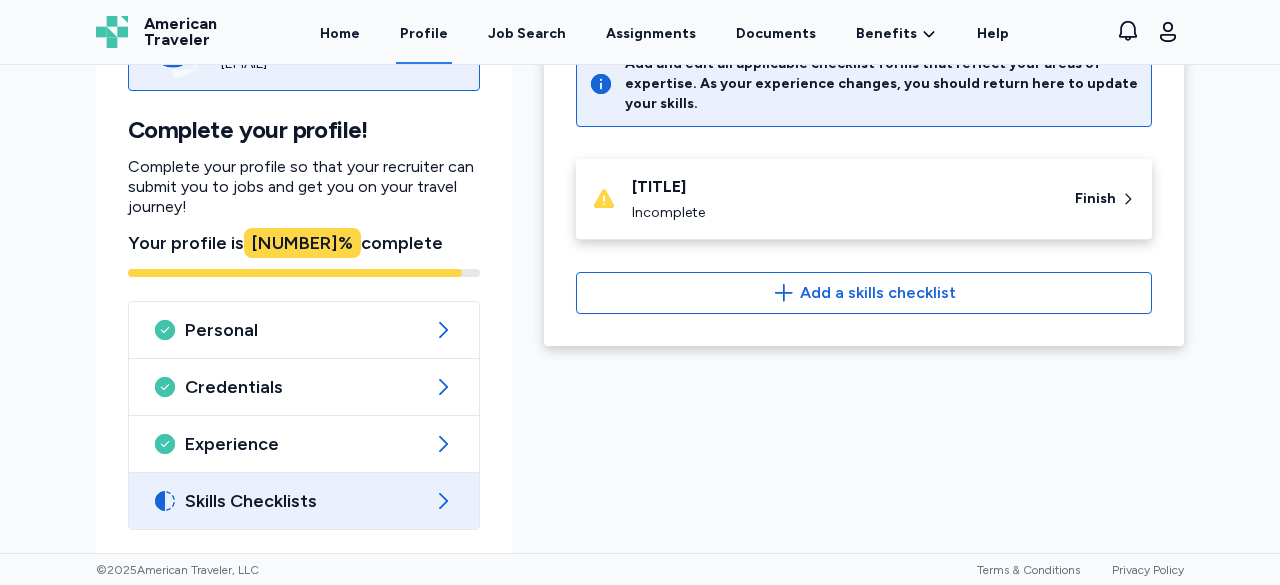 scroll, scrollTop: 0, scrollLeft: 0, axis: both 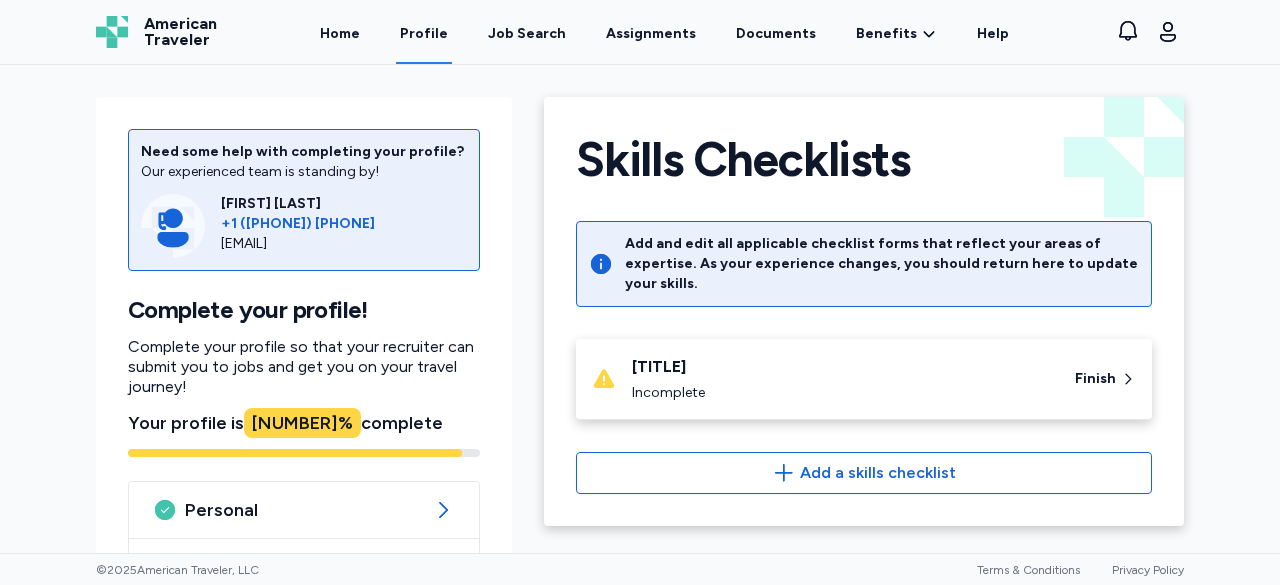type 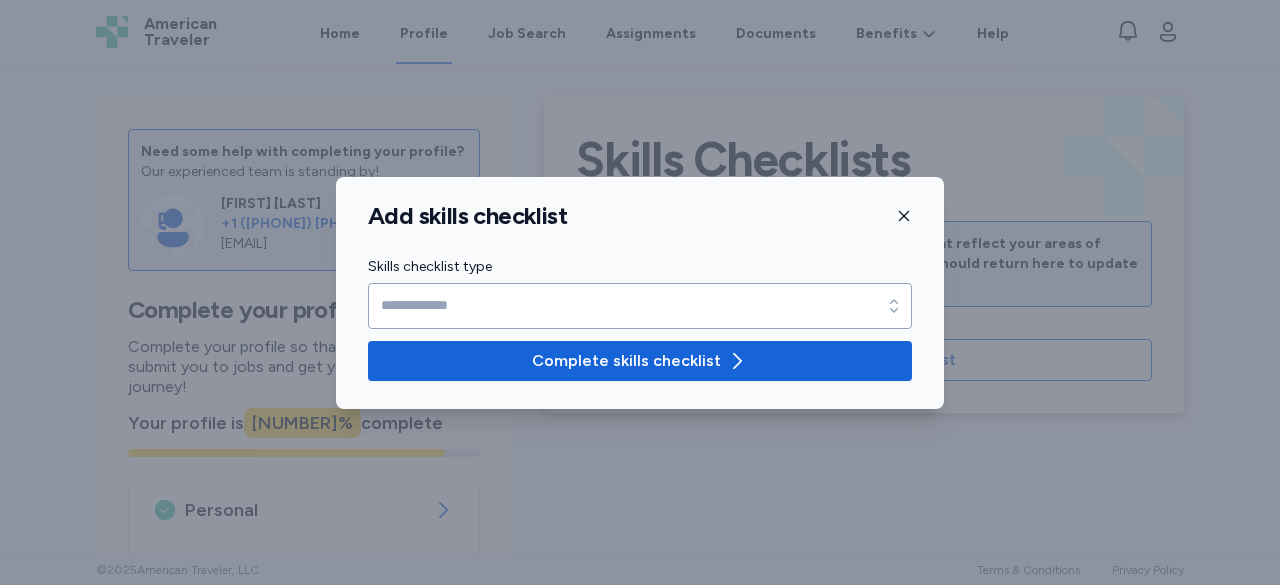 click on "Add skills checklist" at bounding box center (640, 216) 